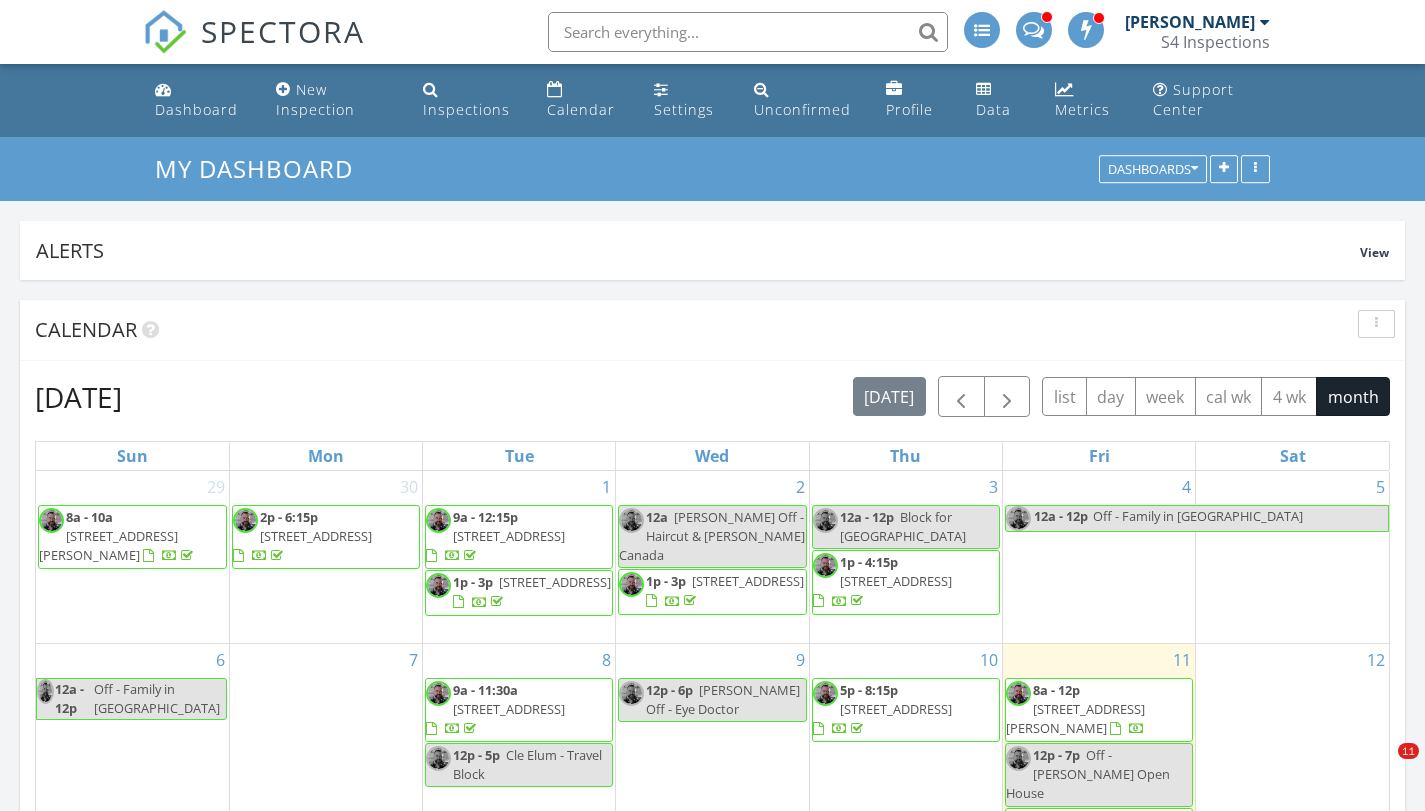 scroll, scrollTop: 454, scrollLeft: 0, axis: vertical 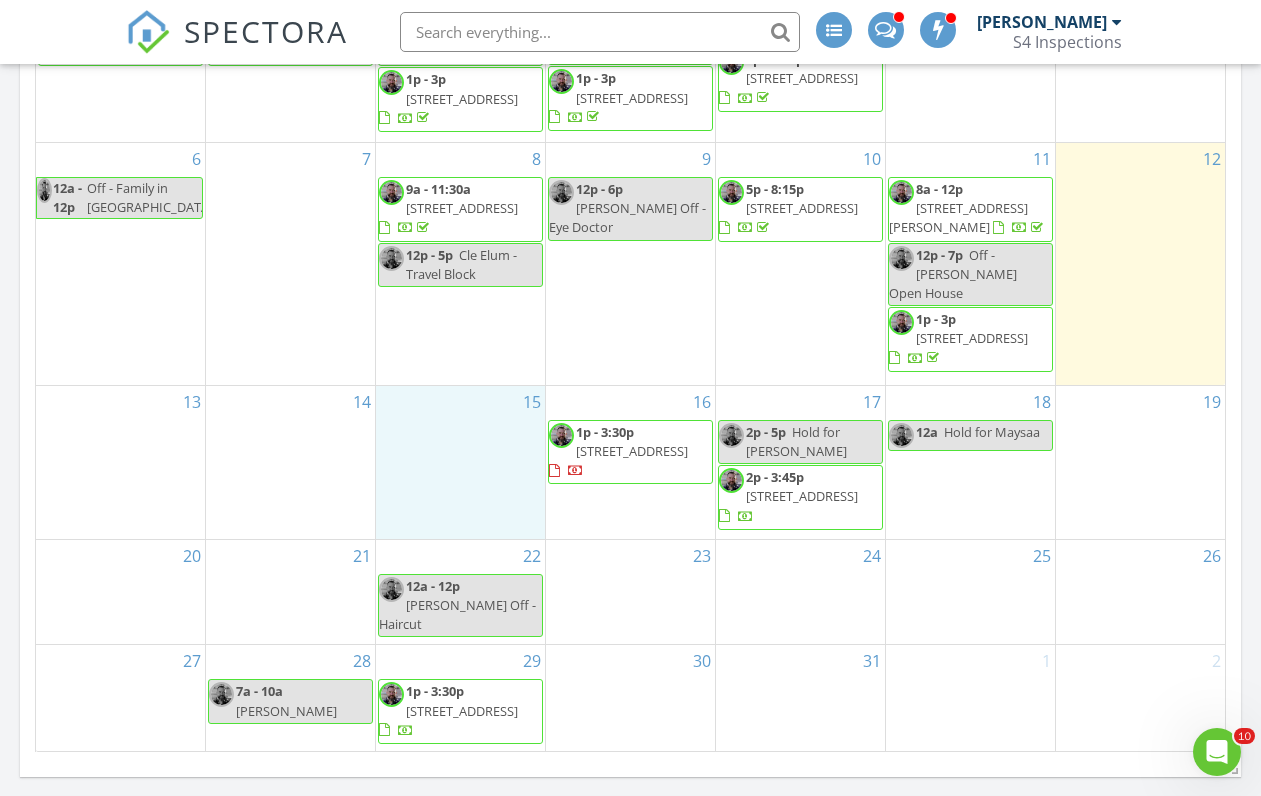 click on "15" at bounding box center (460, 462) 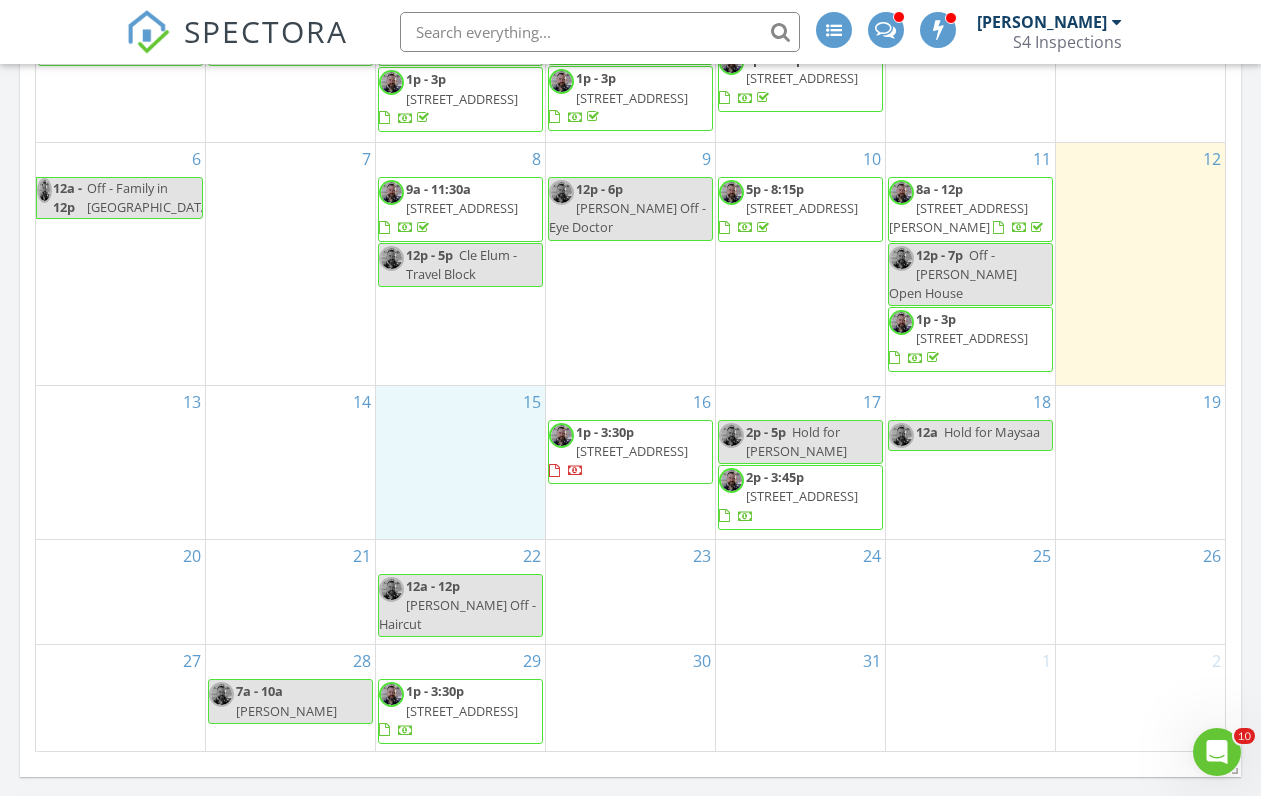 click on "18
12a
Hold for Maysaa" at bounding box center [970, 462] 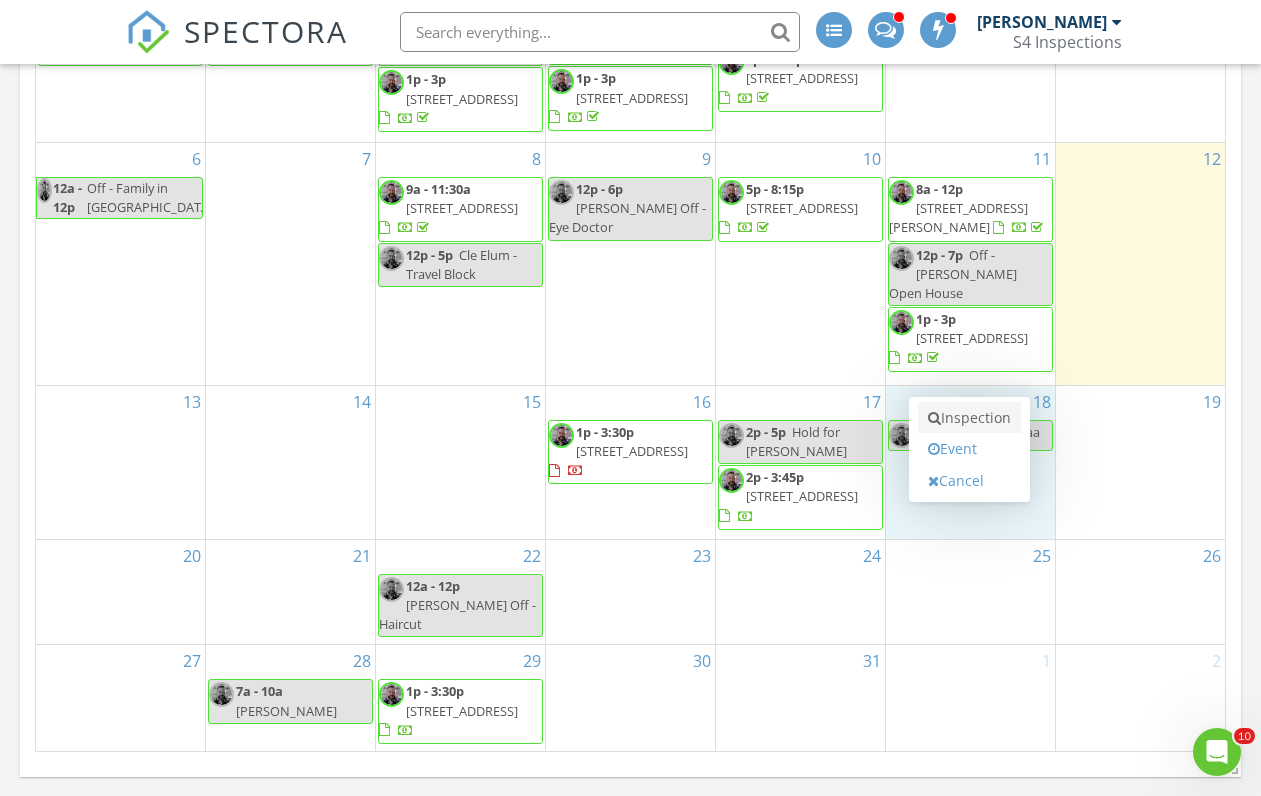 click on "Inspection" at bounding box center (969, 418) 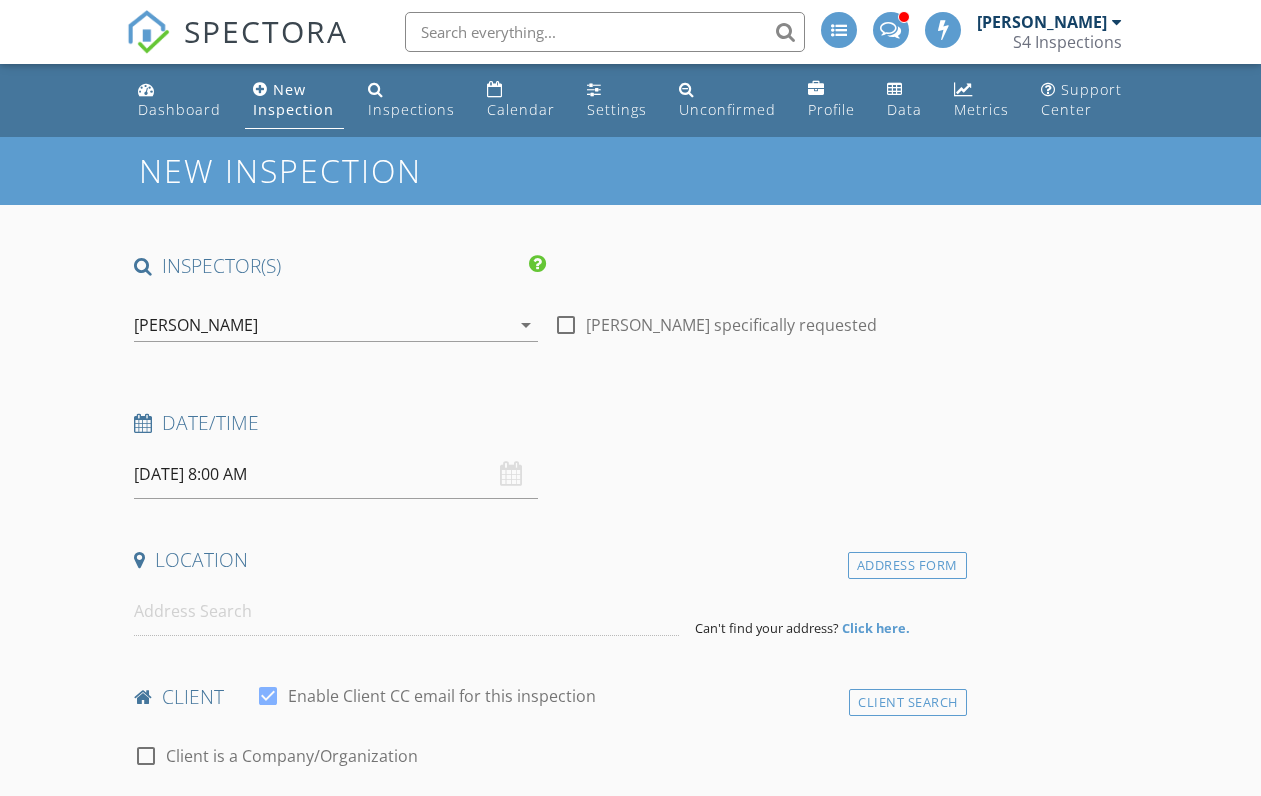 scroll, scrollTop: 0, scrollLeft: 0, axis: both 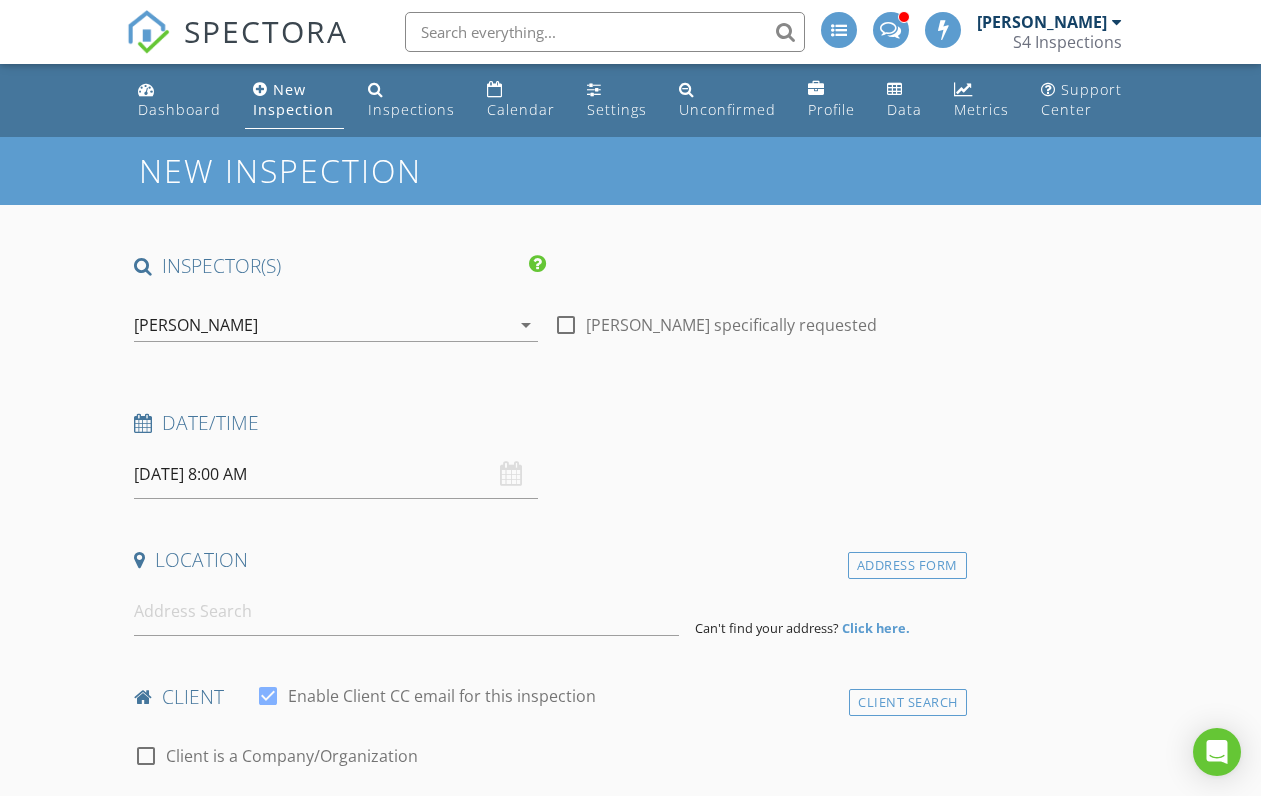 click on "[DATE] 8:00 AM" at bounding box center [336, 474] 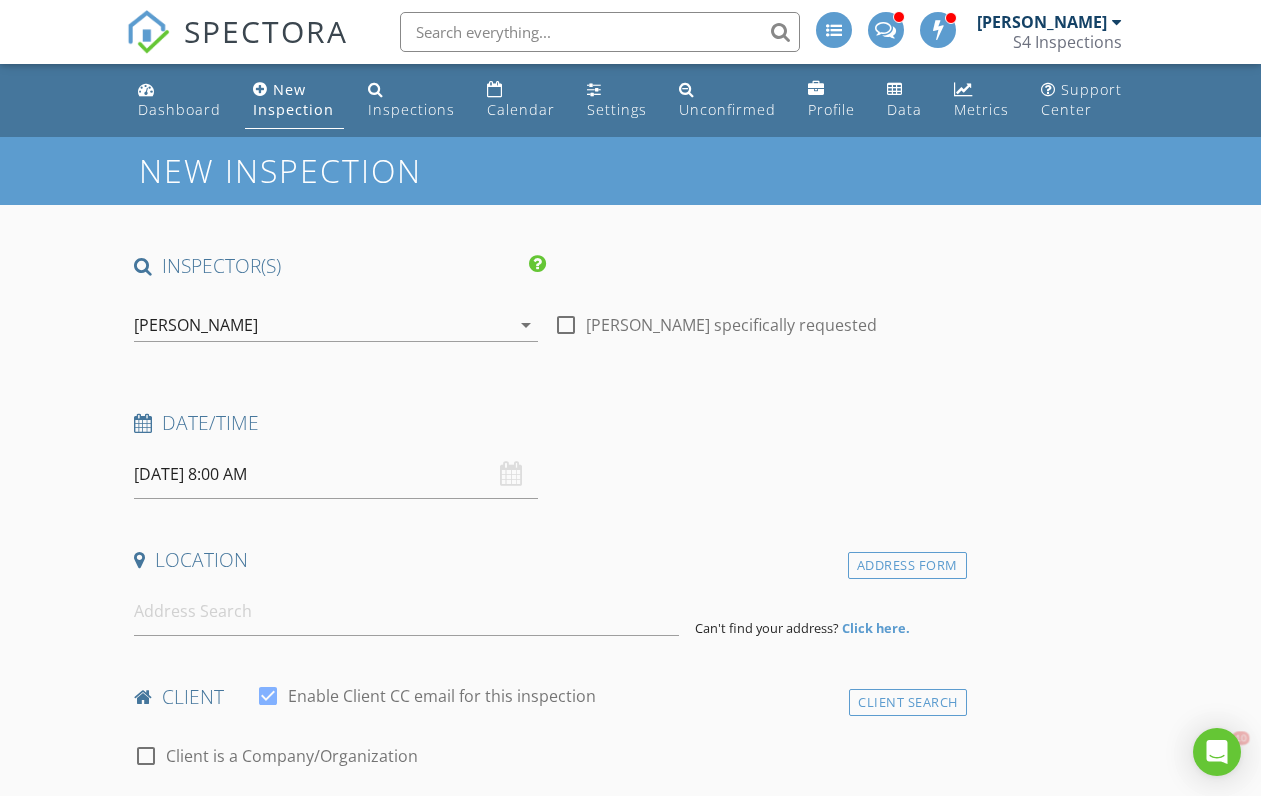 scroll, scrollTop: 0, scrollLeft: 0, axis: both 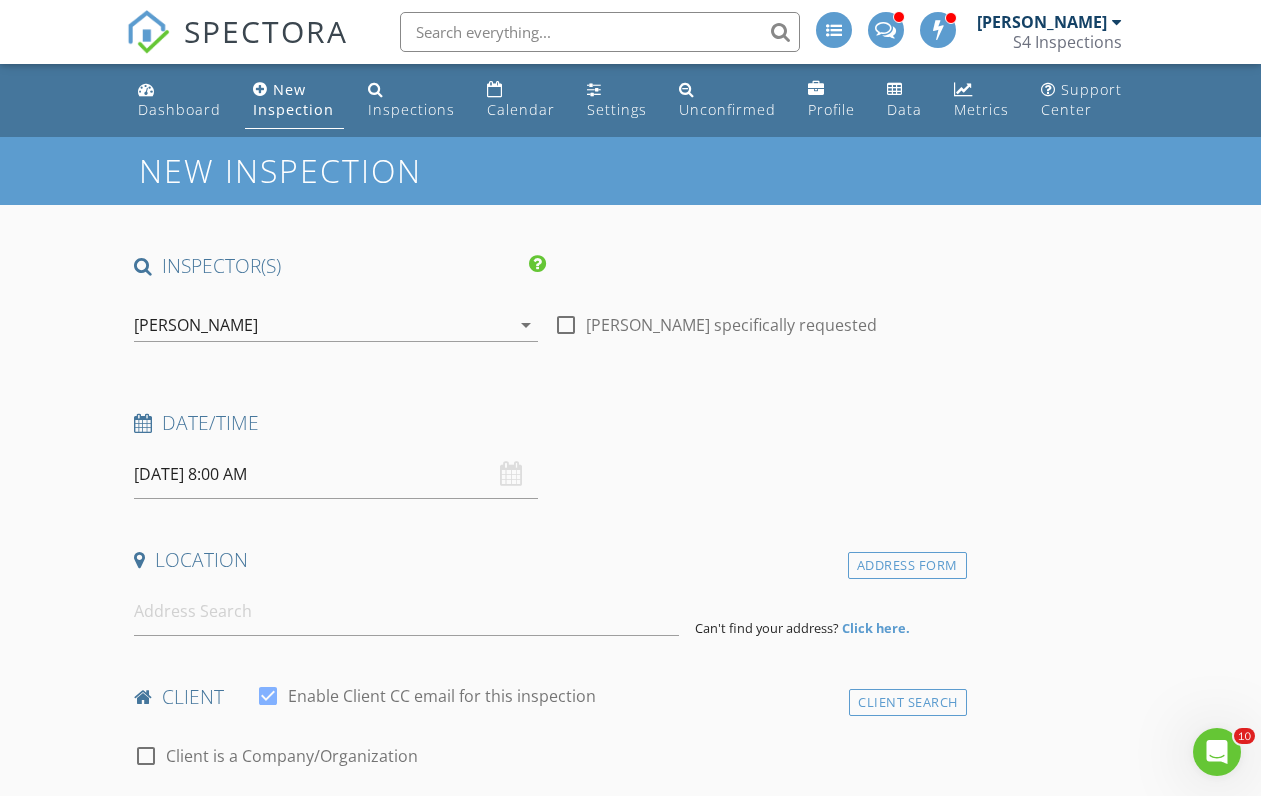 click on "07/18/2025 8:00 AM" at bounding box center (336, 474) 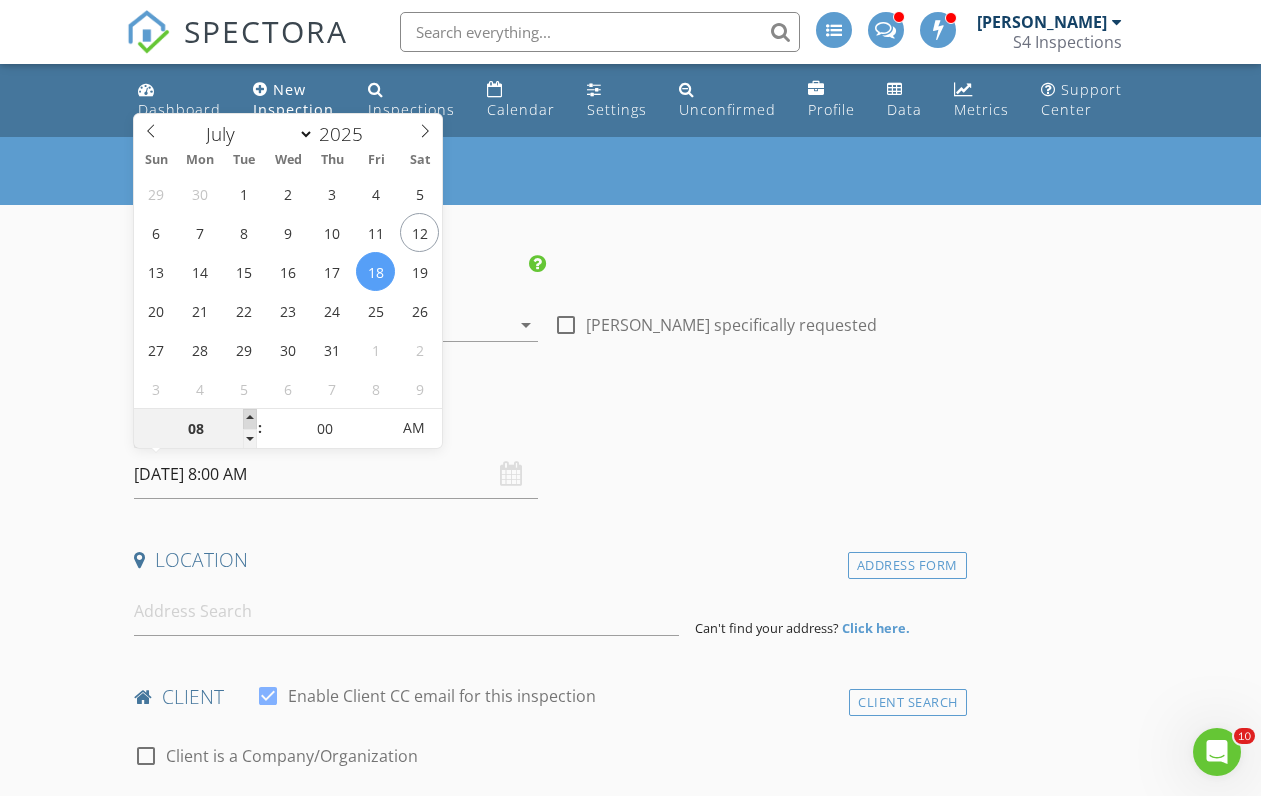type on "07/18/2025 9:00 AM" 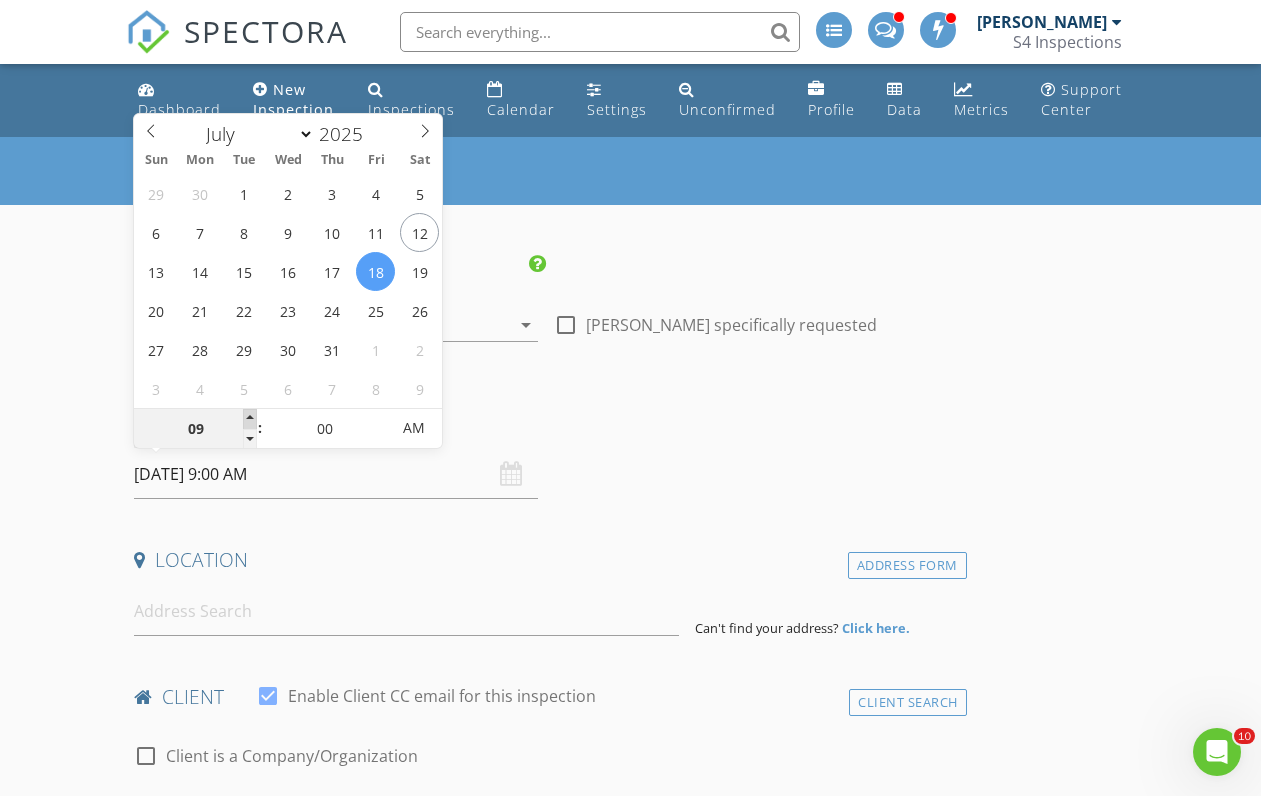 click at bounding box center [250, 419] 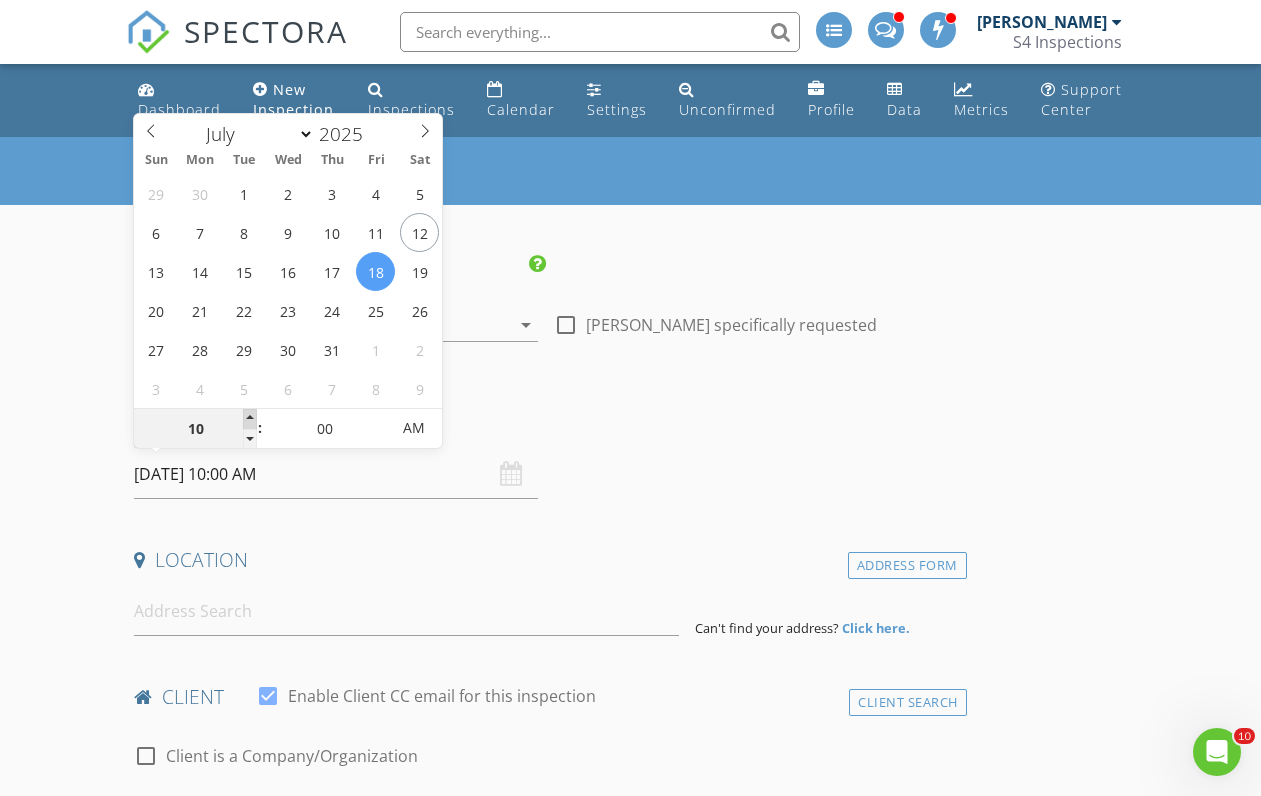 click at bounding box center (250, 419) 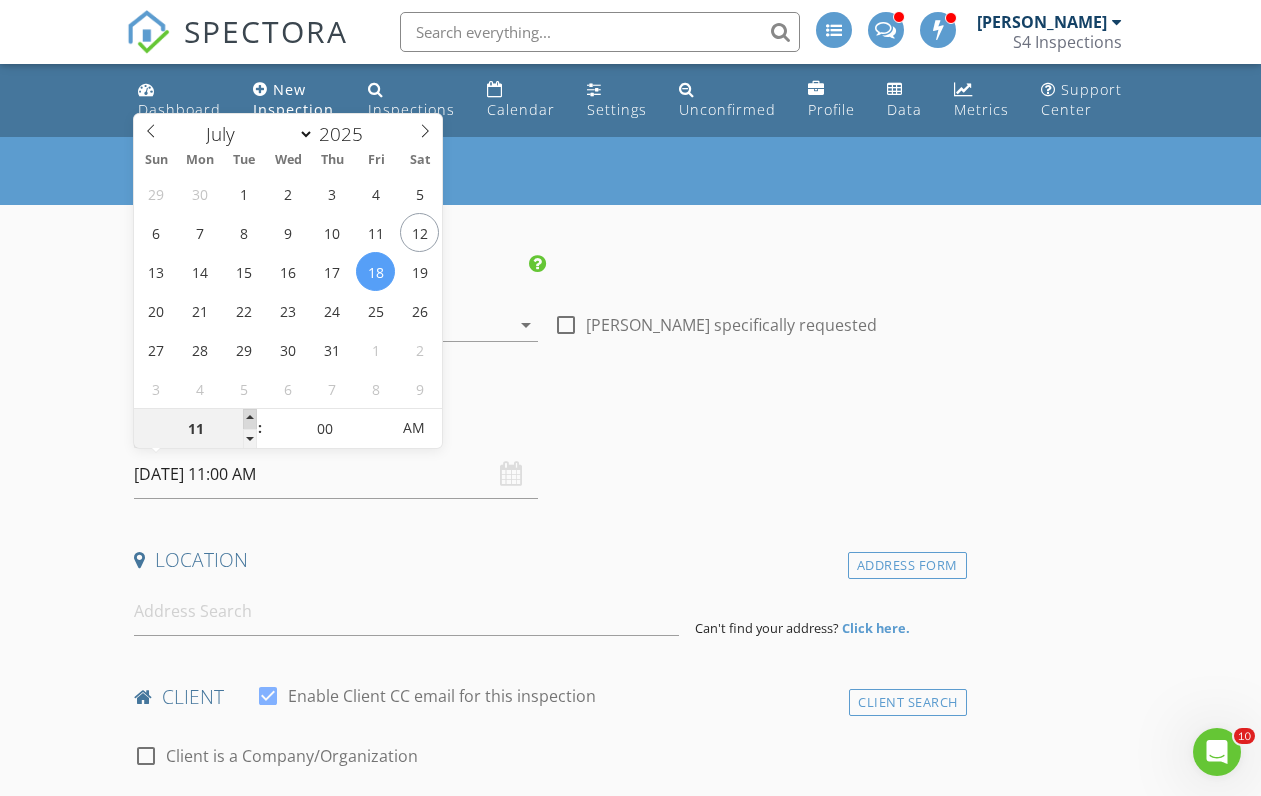 click at bounding box center [250, 419] 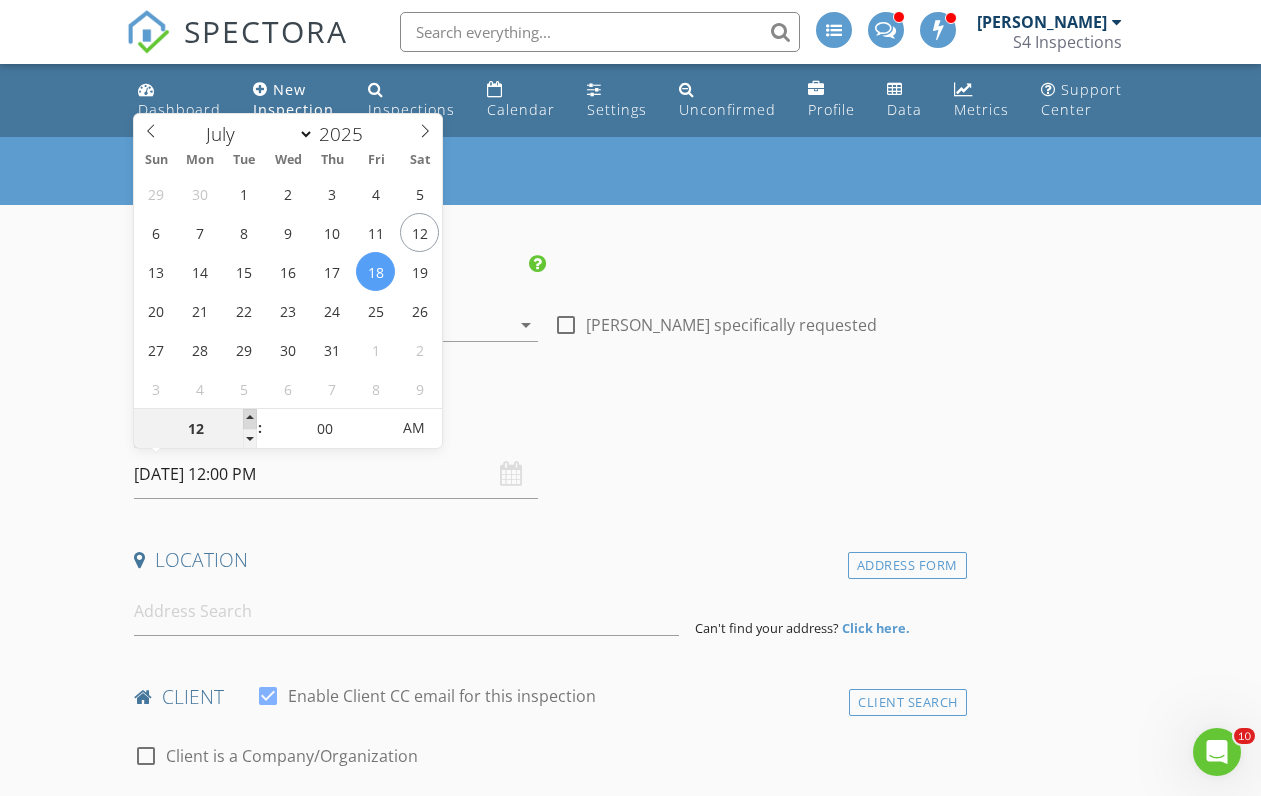 click at bounding box center [250, 419] 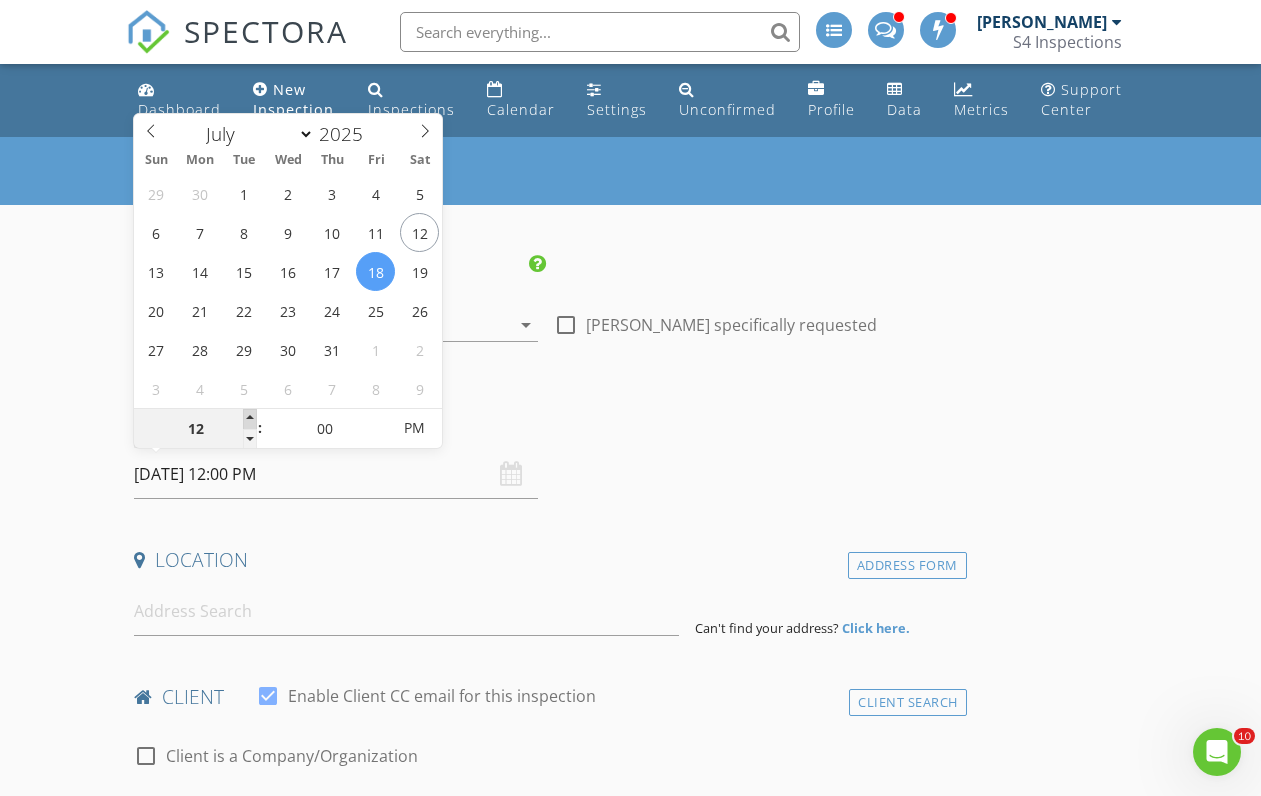 type on "[DATE] 1:00 PM" 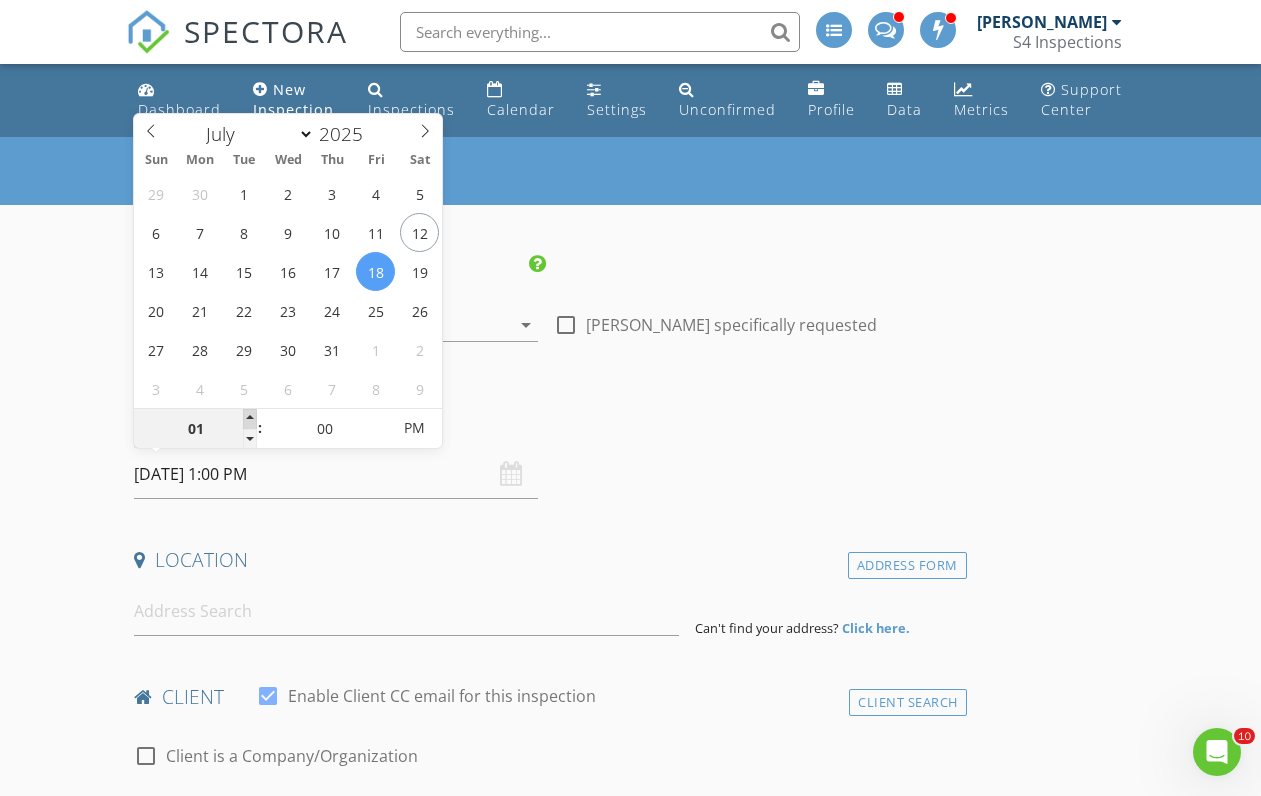 click at bounding box center (250, 419) 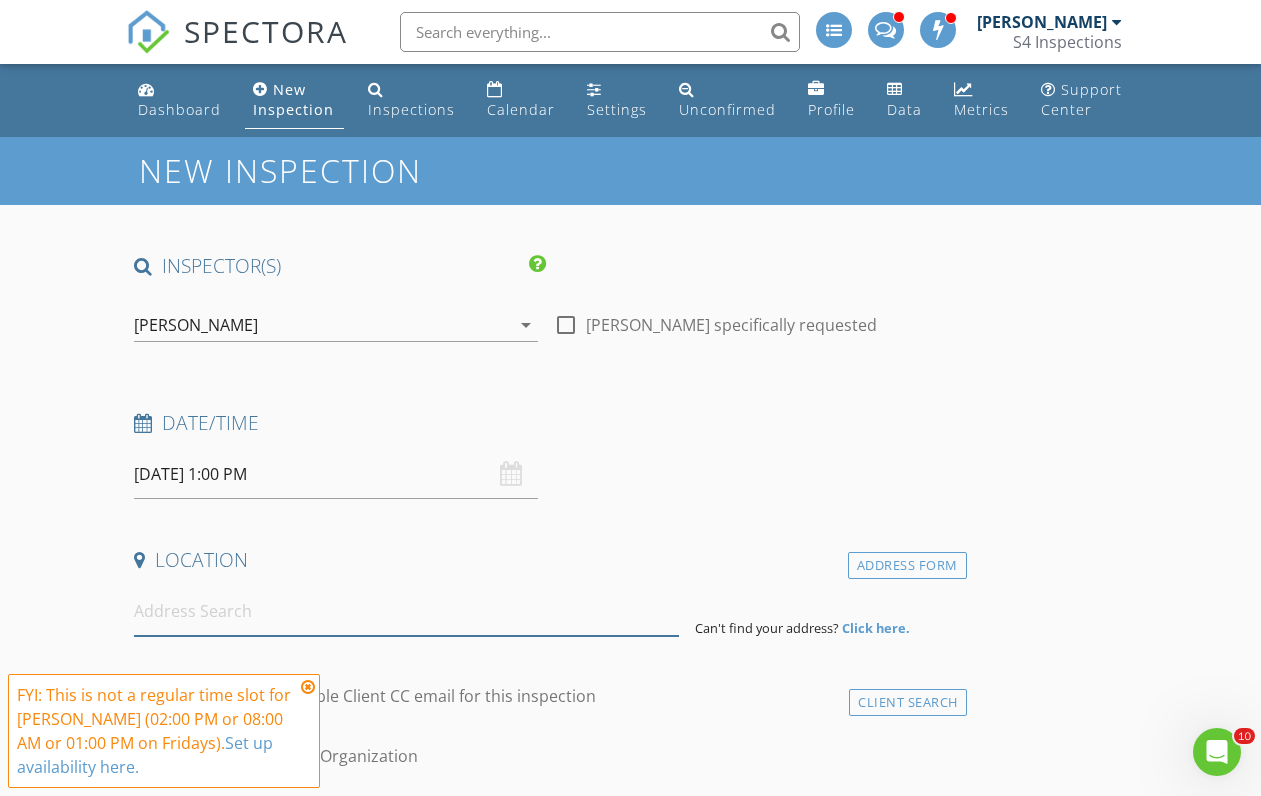 click at bounding box center (406, 611) 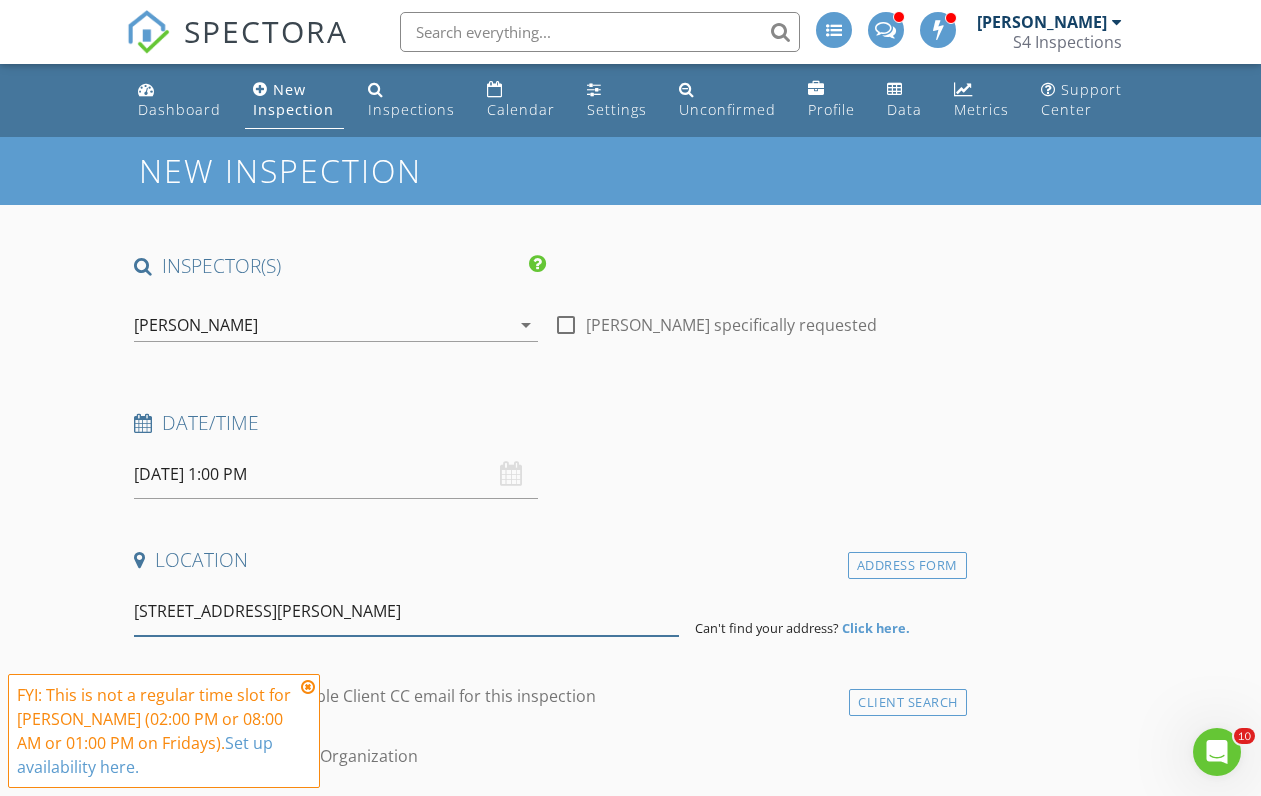 scroll, scrollTop: 0, scrollLeft: 3, axis: horizontal 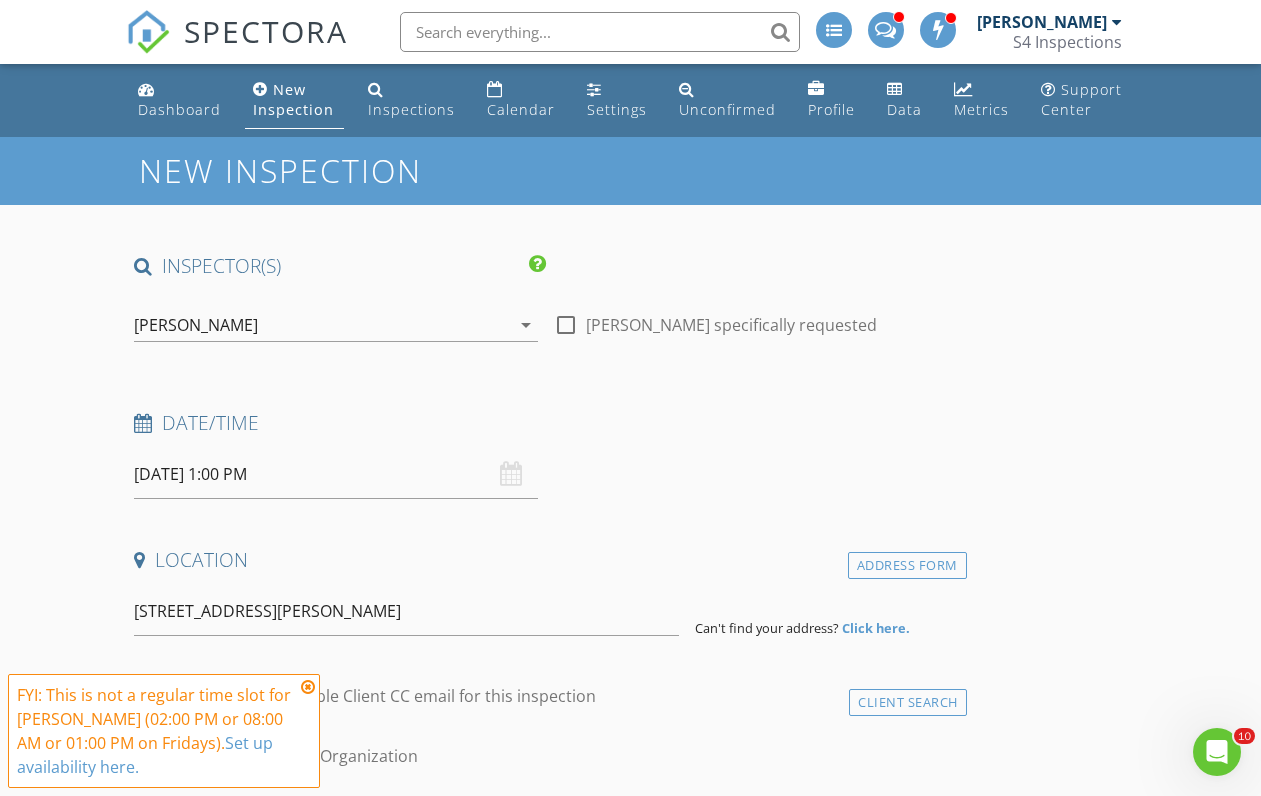 click at bounding box center (308, 687) 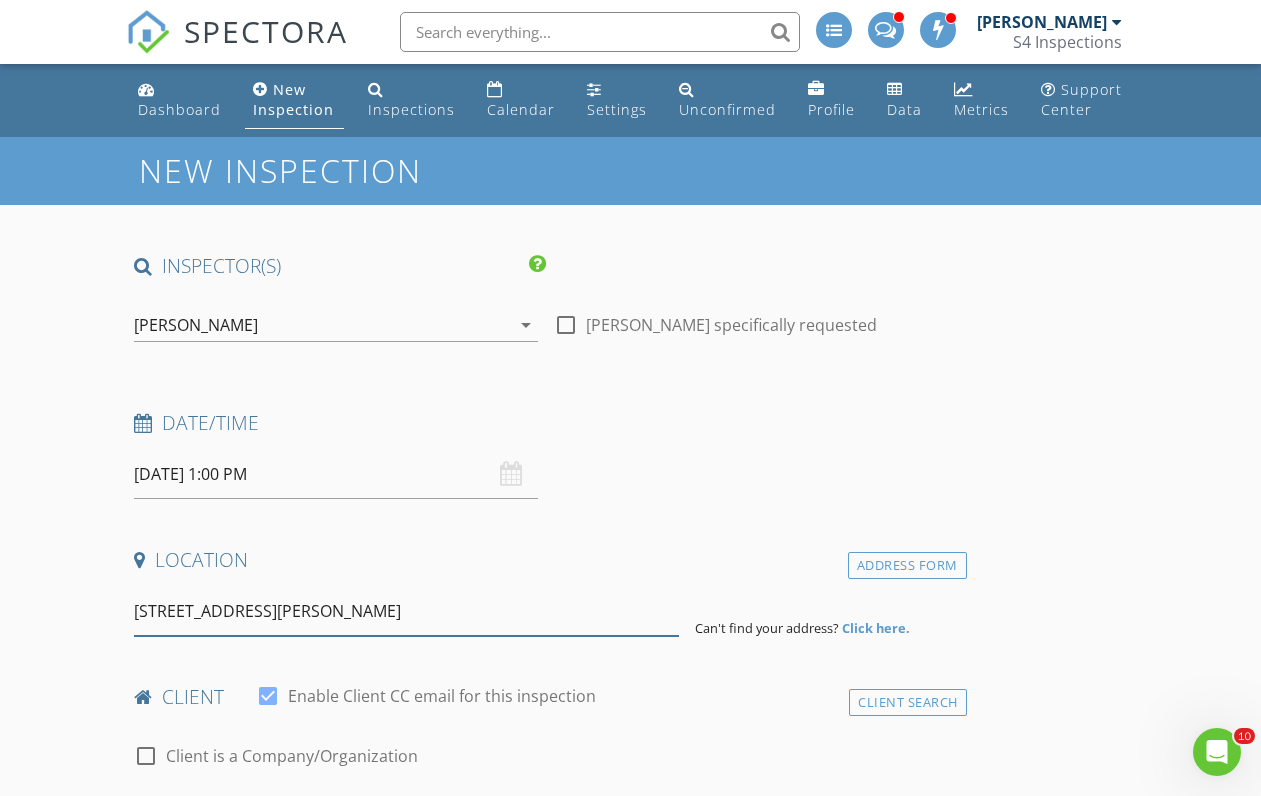 click on "34606 Benson Creek Road, Granite Falls, WA 98252" at bounding box center (406, 611) 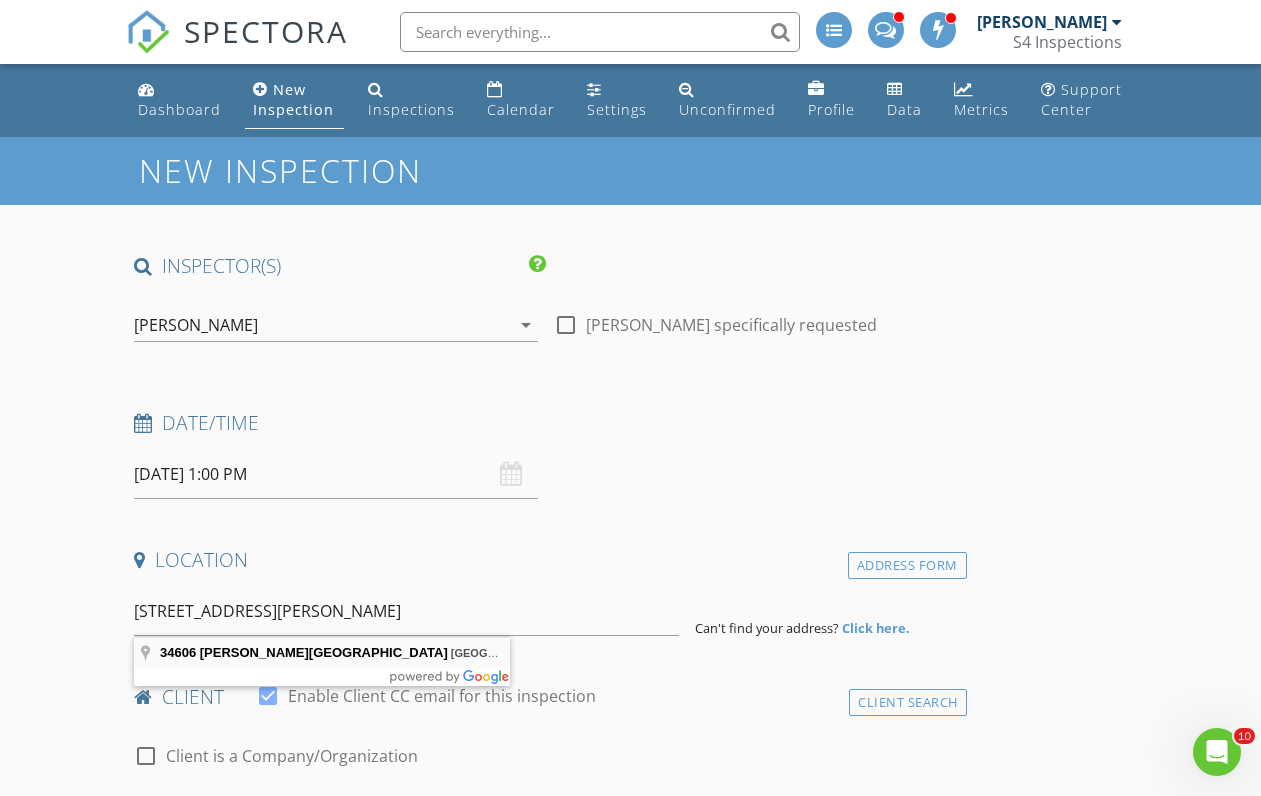 type on "34606 Benson Creek Road, Granite Falls, WA 98252, USA" 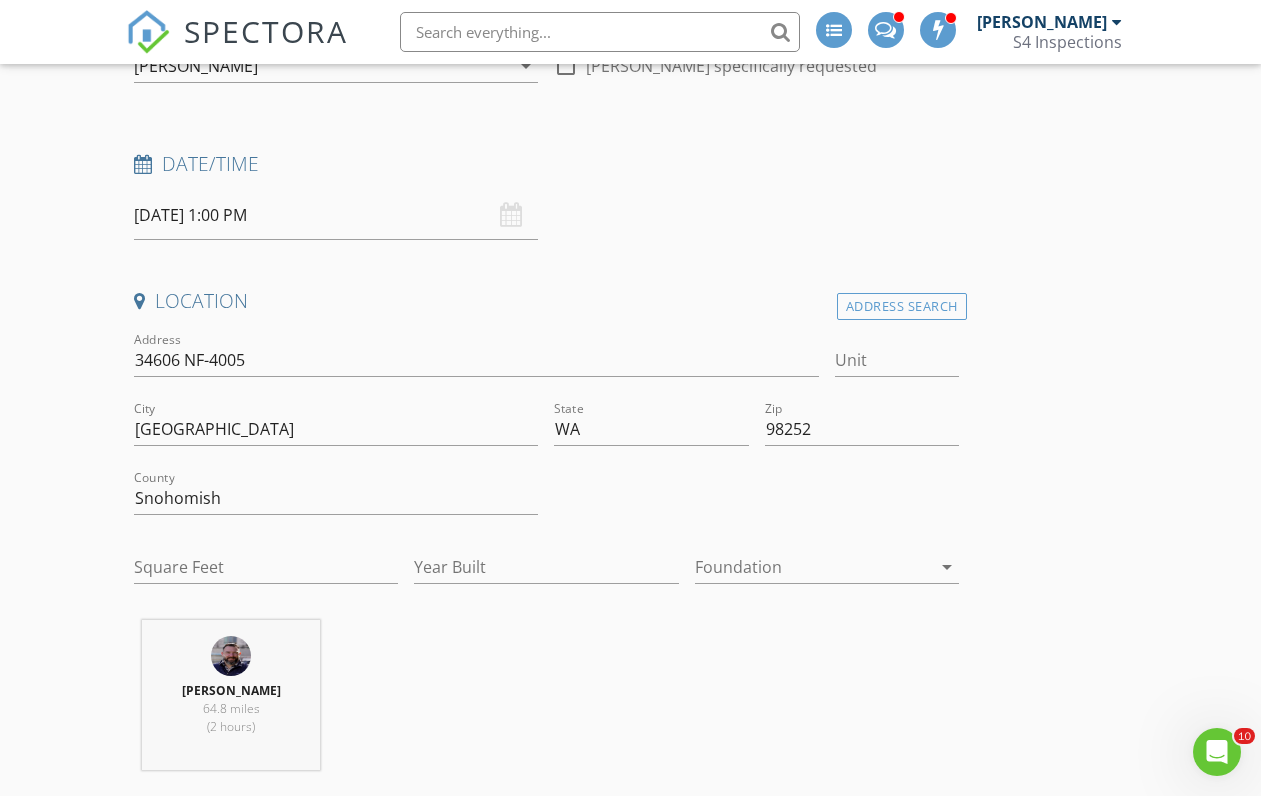 scroll, scrollTop: 258, scrollLeft: 0, axis: vertical 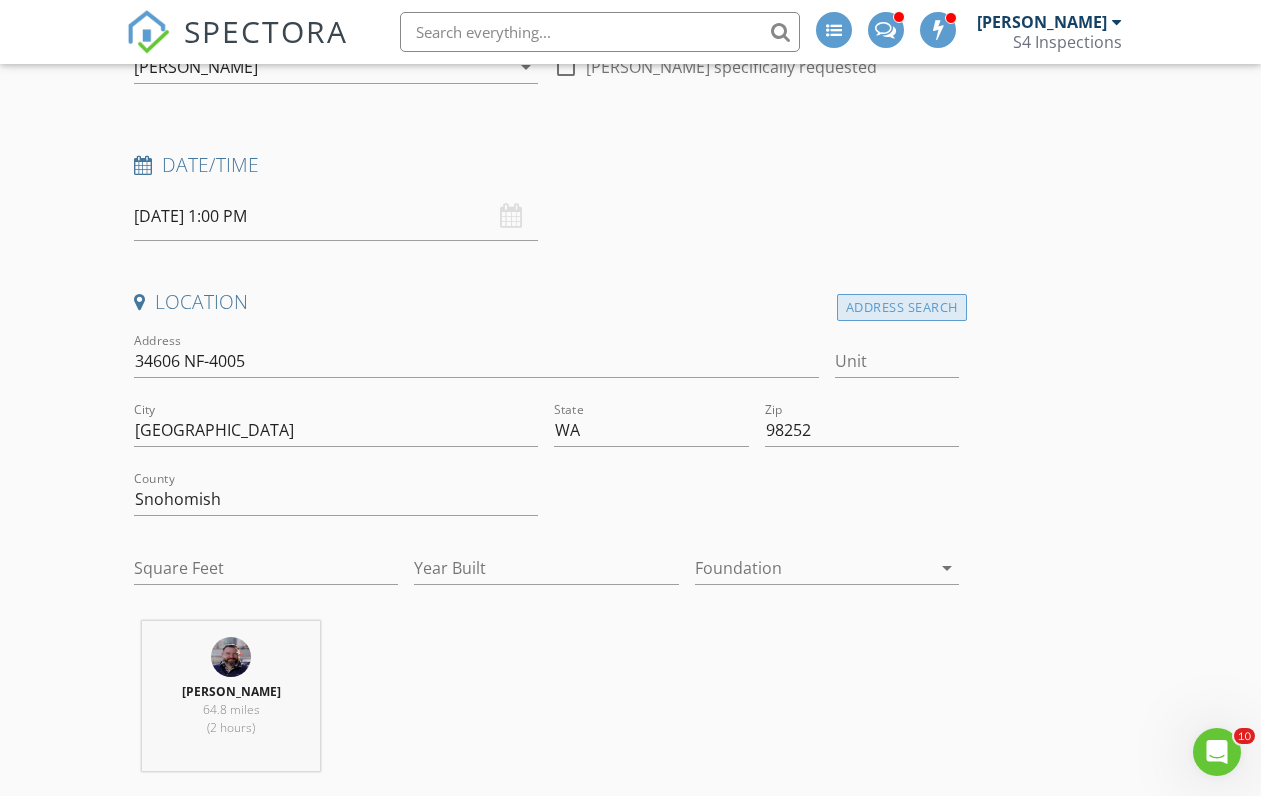 click on "Address Search" at bounding box center [902, 307] 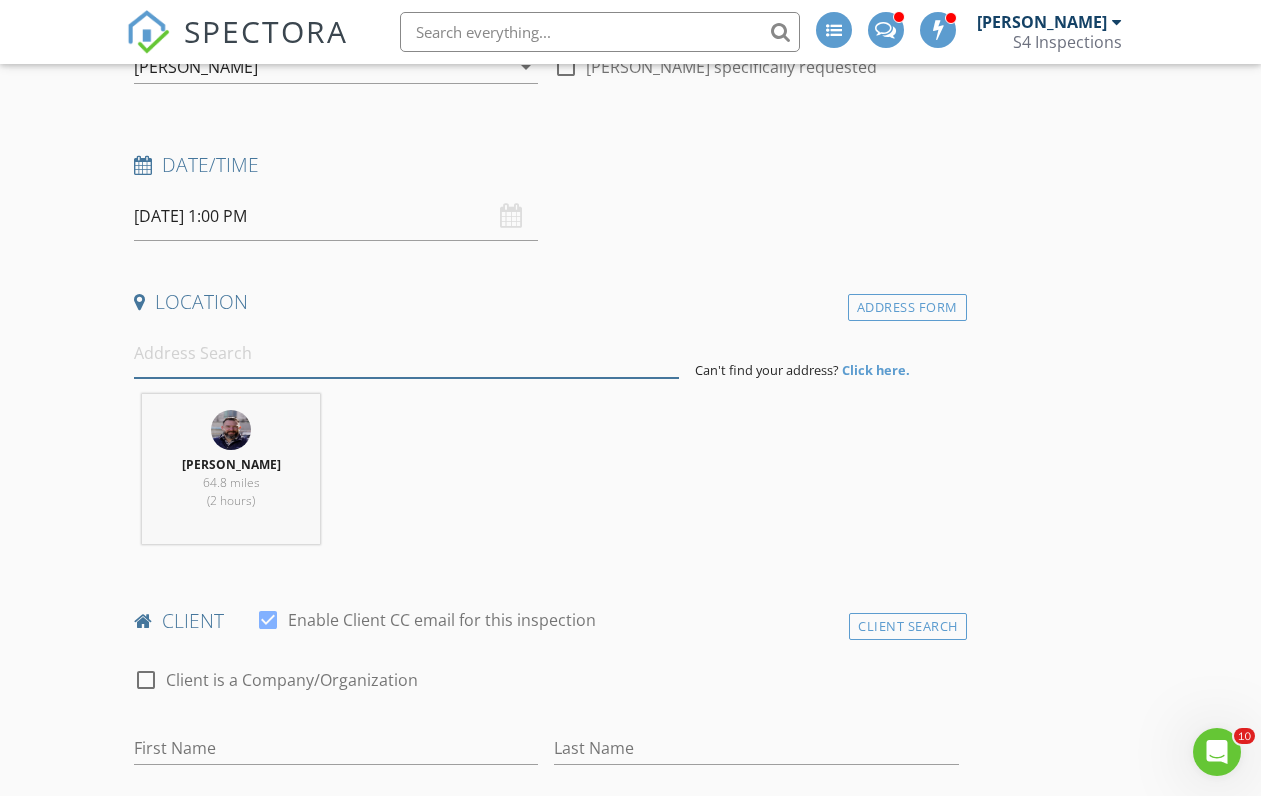click at bounding box center (406, 353) 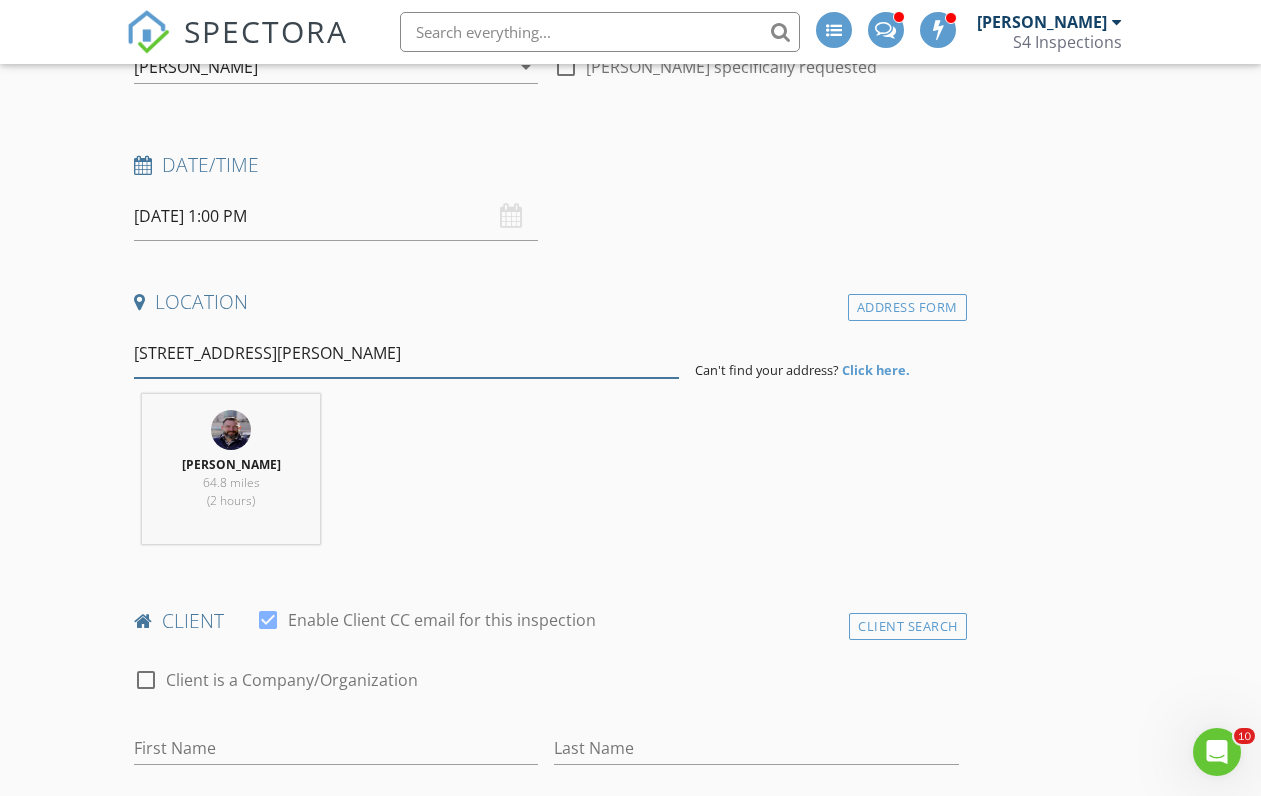scroll, scrollTop: 0, scrollLeft: 3, axis: horizontal 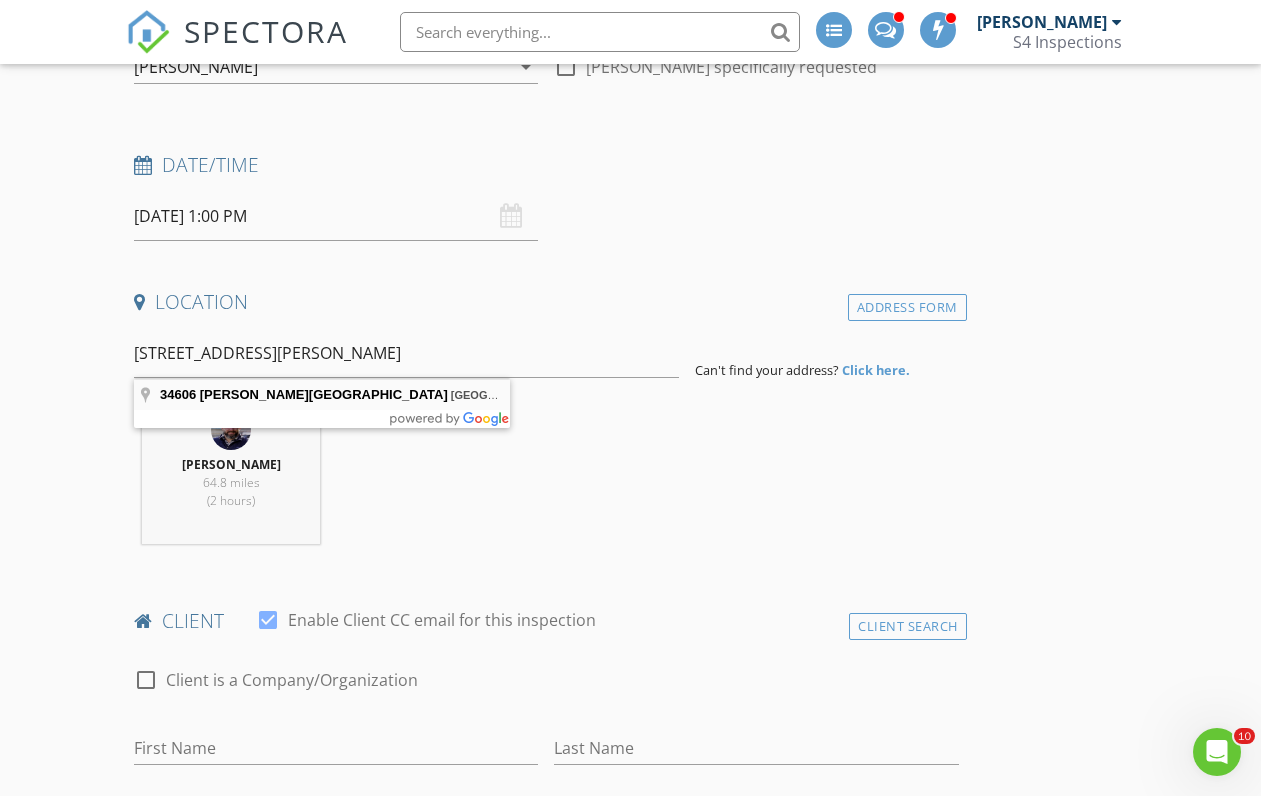 type on "34606 Benson Creek Road, Granite Falls, WA 98252, USA" 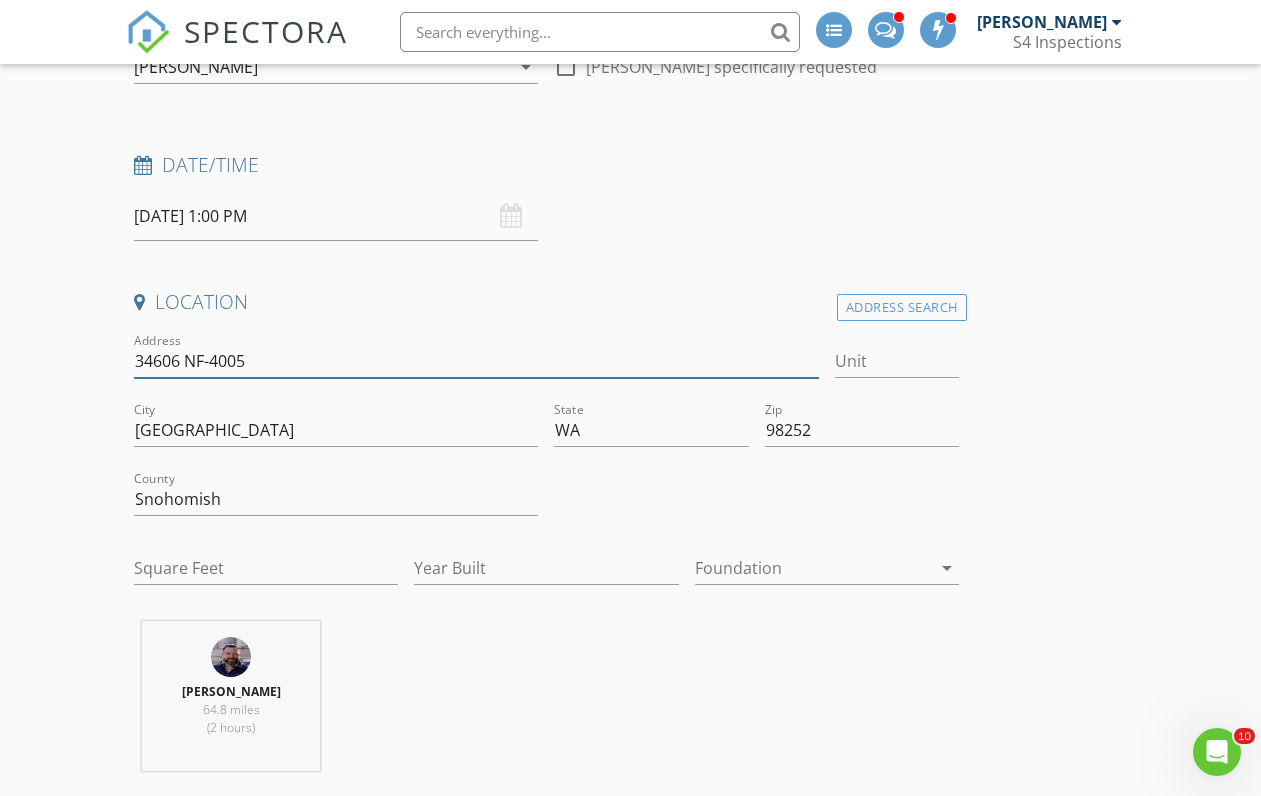 click on "34606 NF-4005" at bounding box center (476, 361) 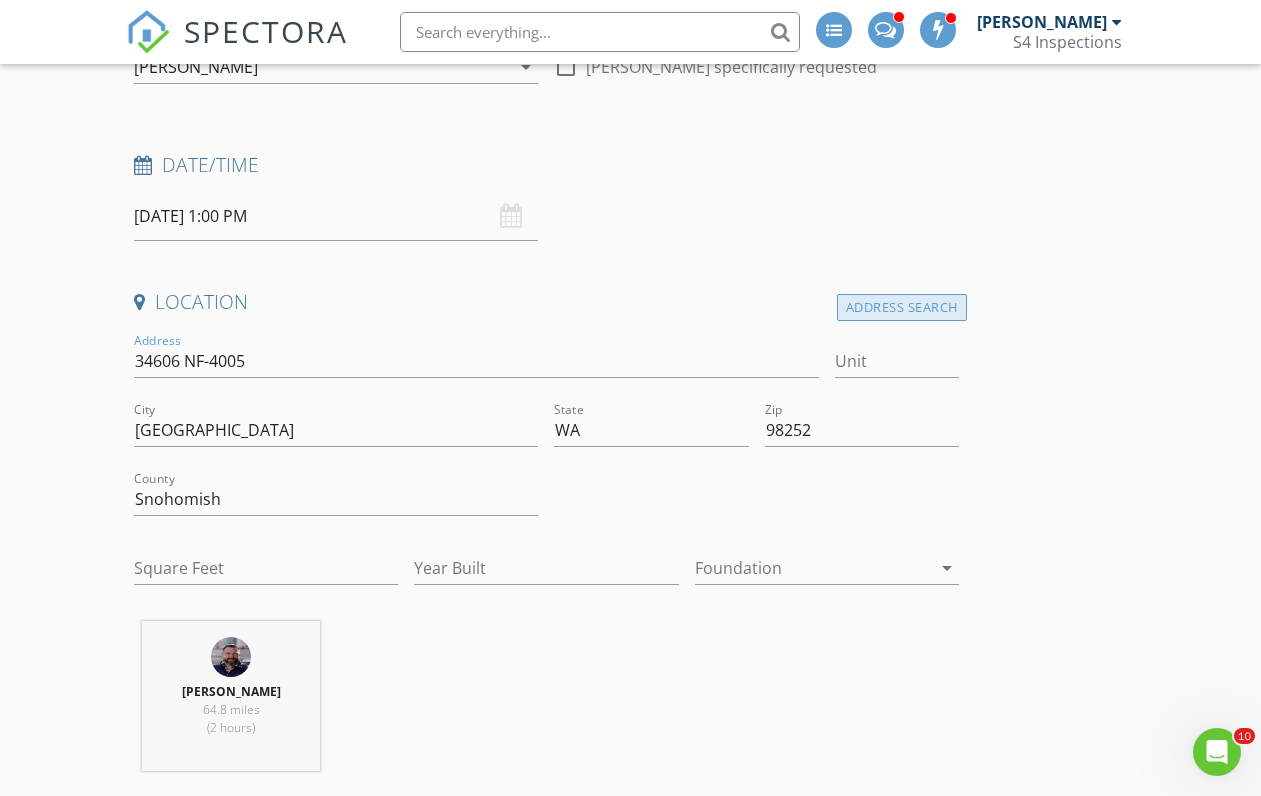 click on "Address Search" at bounding box center (902, 307) 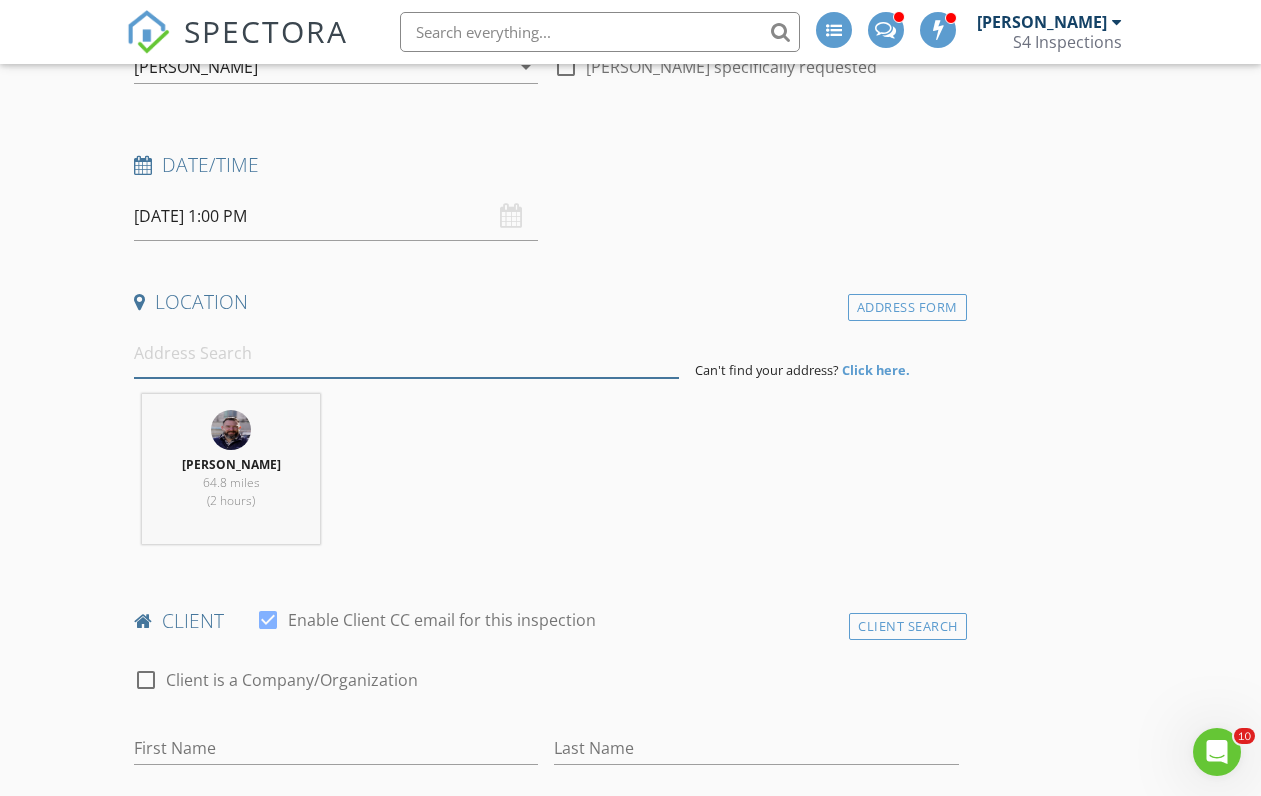 click at bounding box center [406, 353] 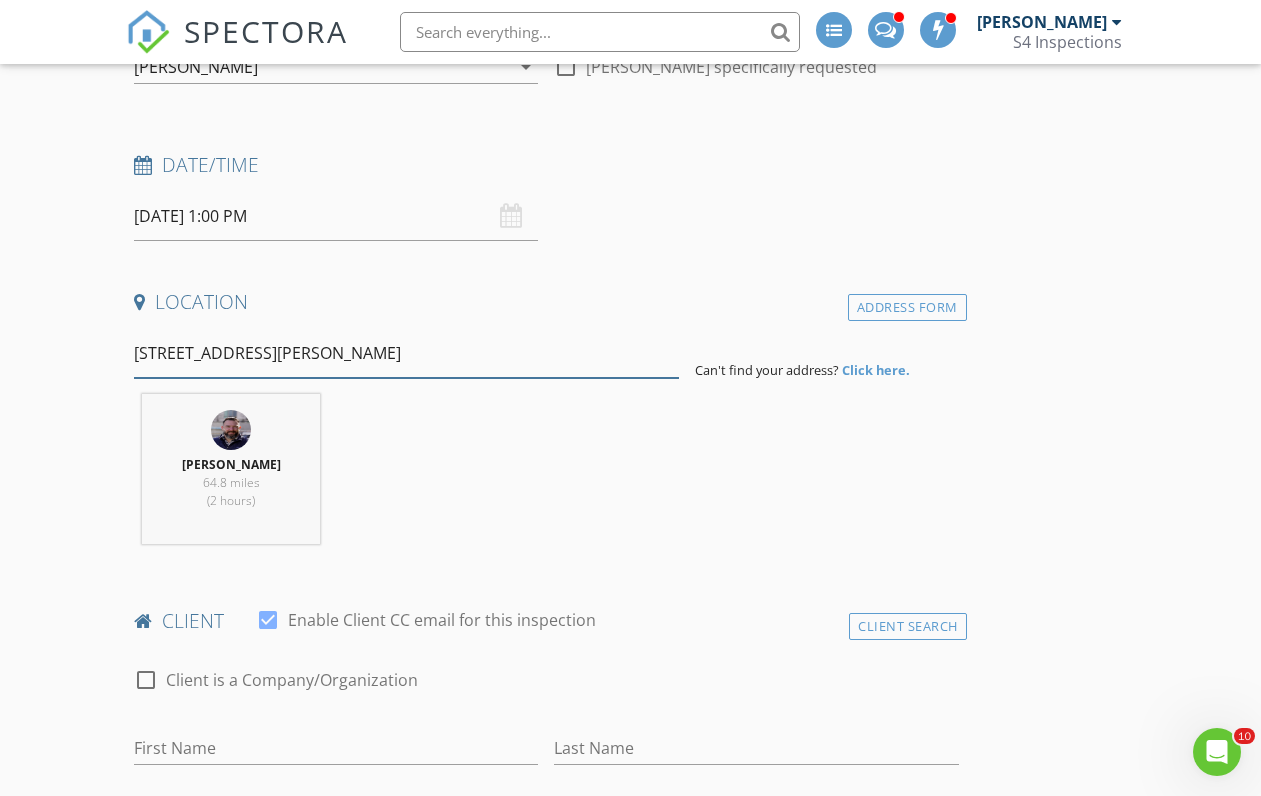 scroll, scrollTop: 0, scrollLeft: 3, axis: horizontal 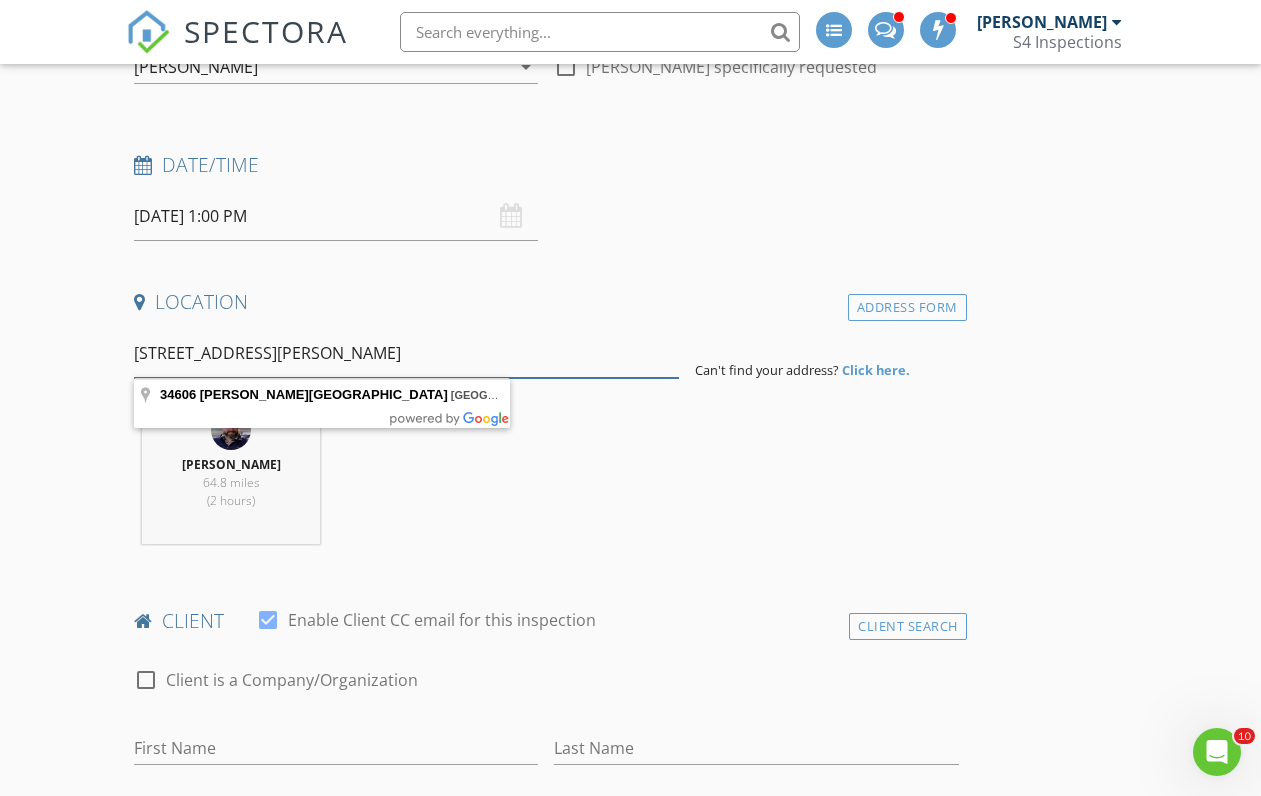type on "34606 Benson Creek Road, Granite Falls, WA 98252" 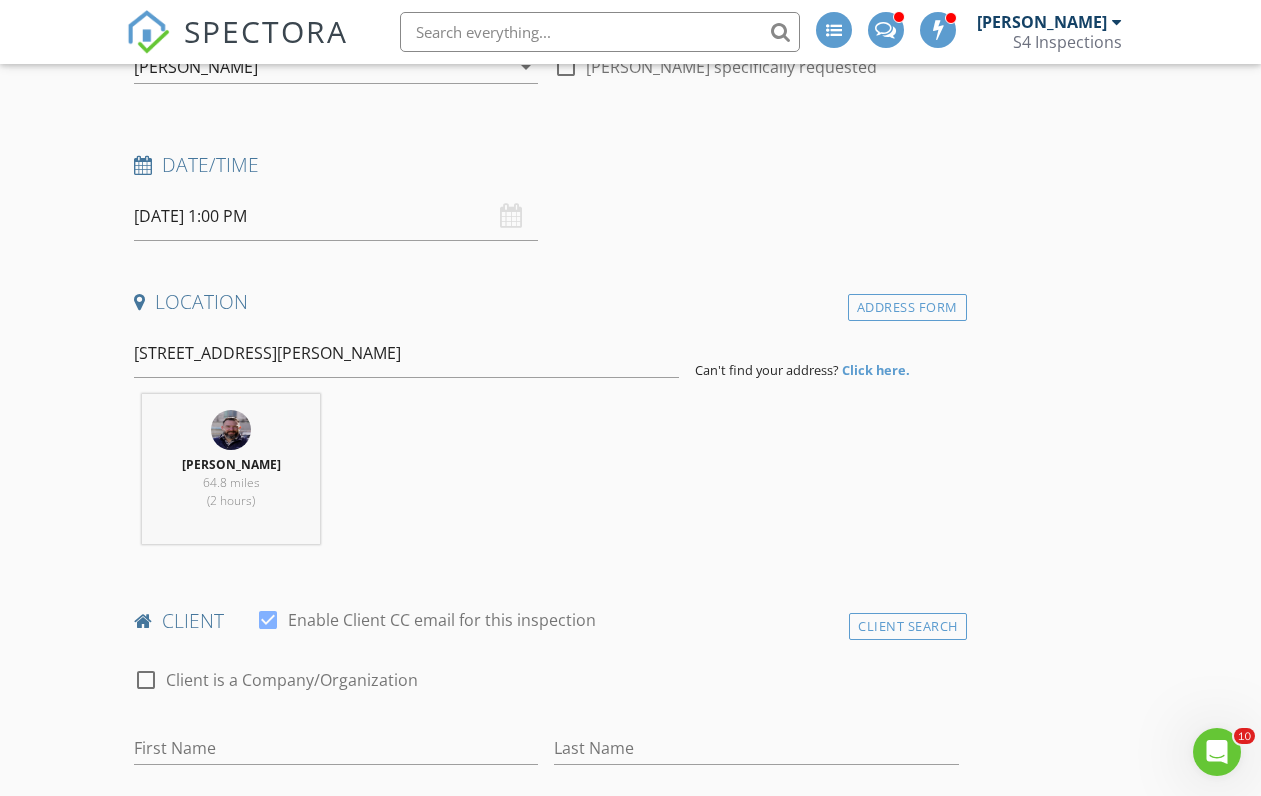 click on "Anthony Tanagretta     64.8 miles     (2 hours)" at bounding box center (546, 477) 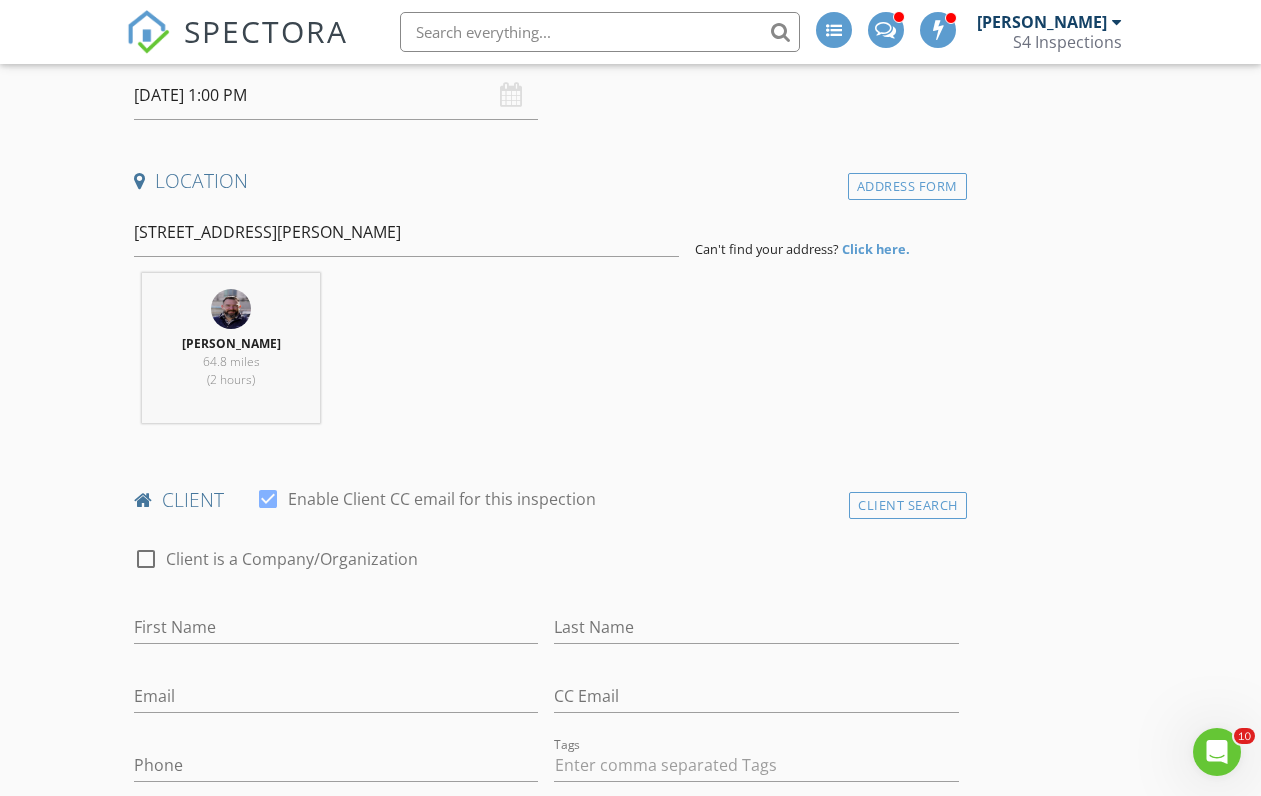 scroll, scrollTop: 376, scrollLeft: 0, axis: vertical 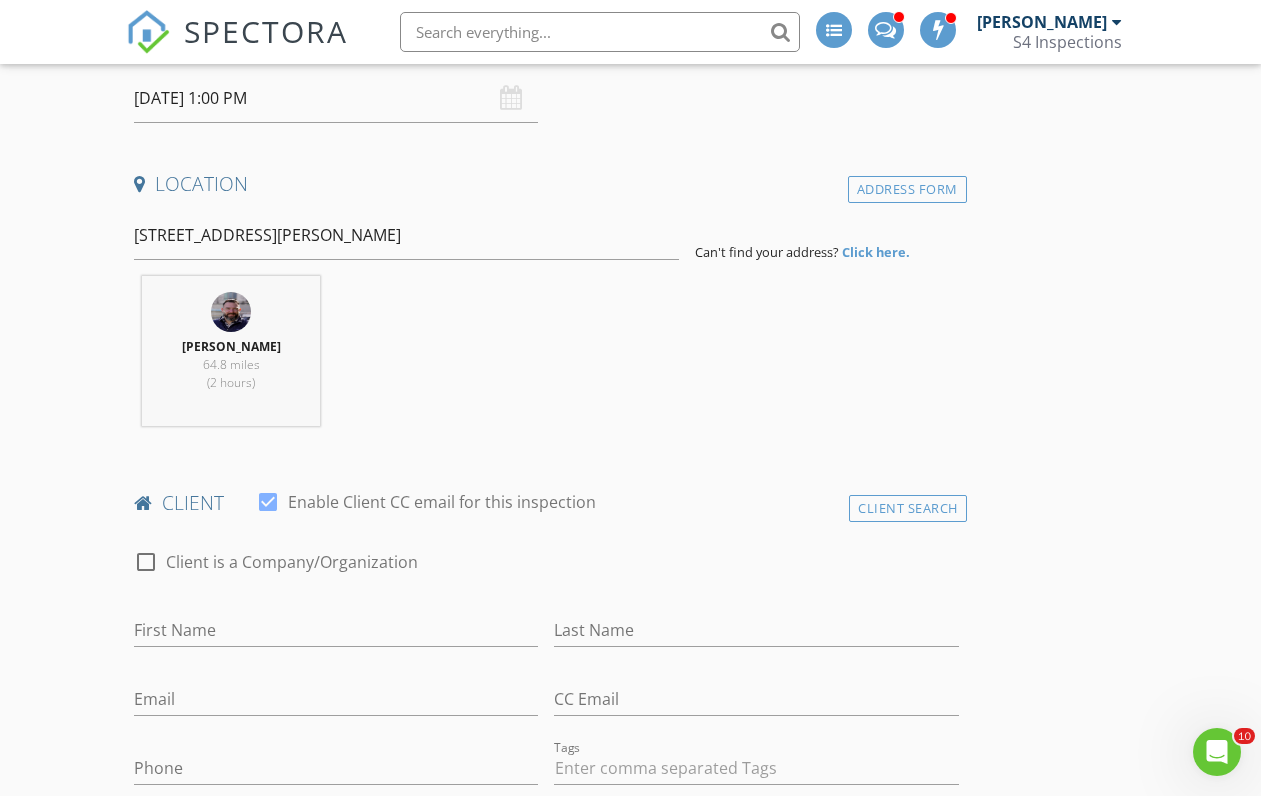 click on "Click here." at bounding box center (876, 252) 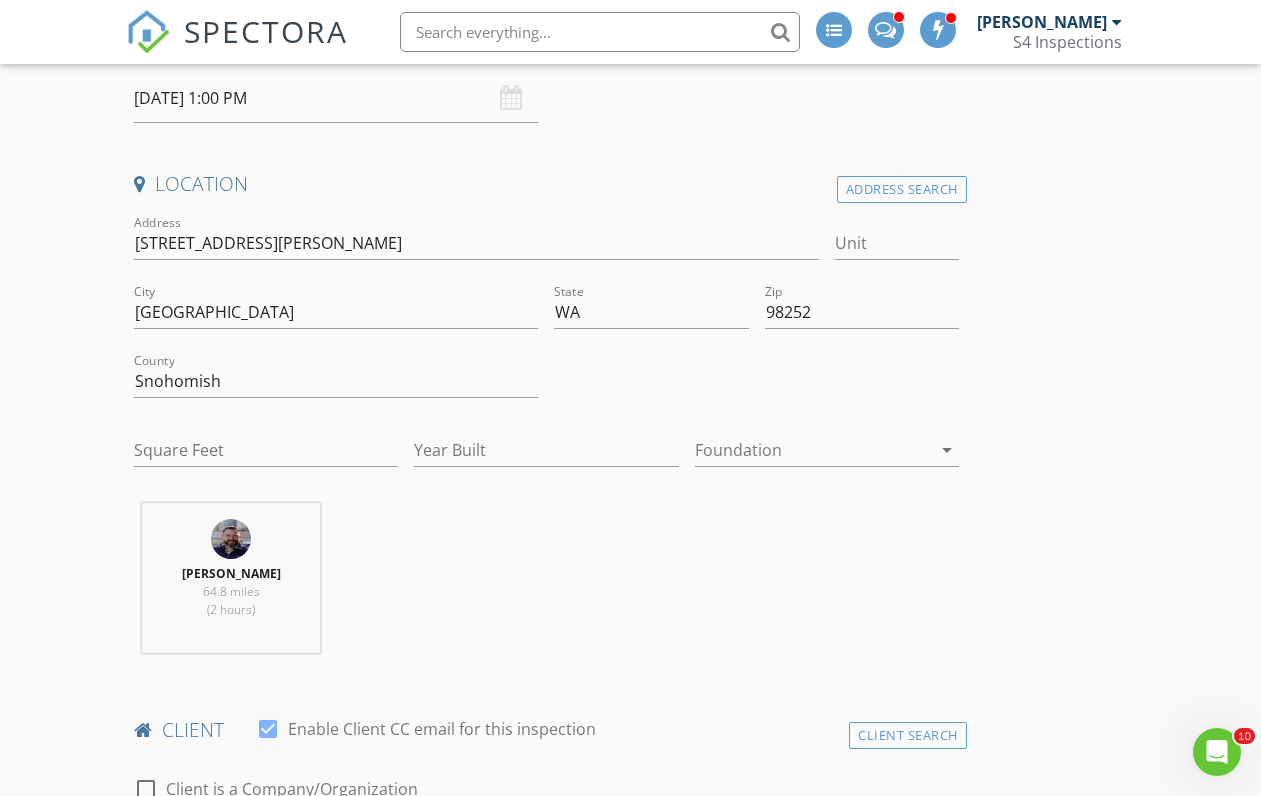 type on "1296" 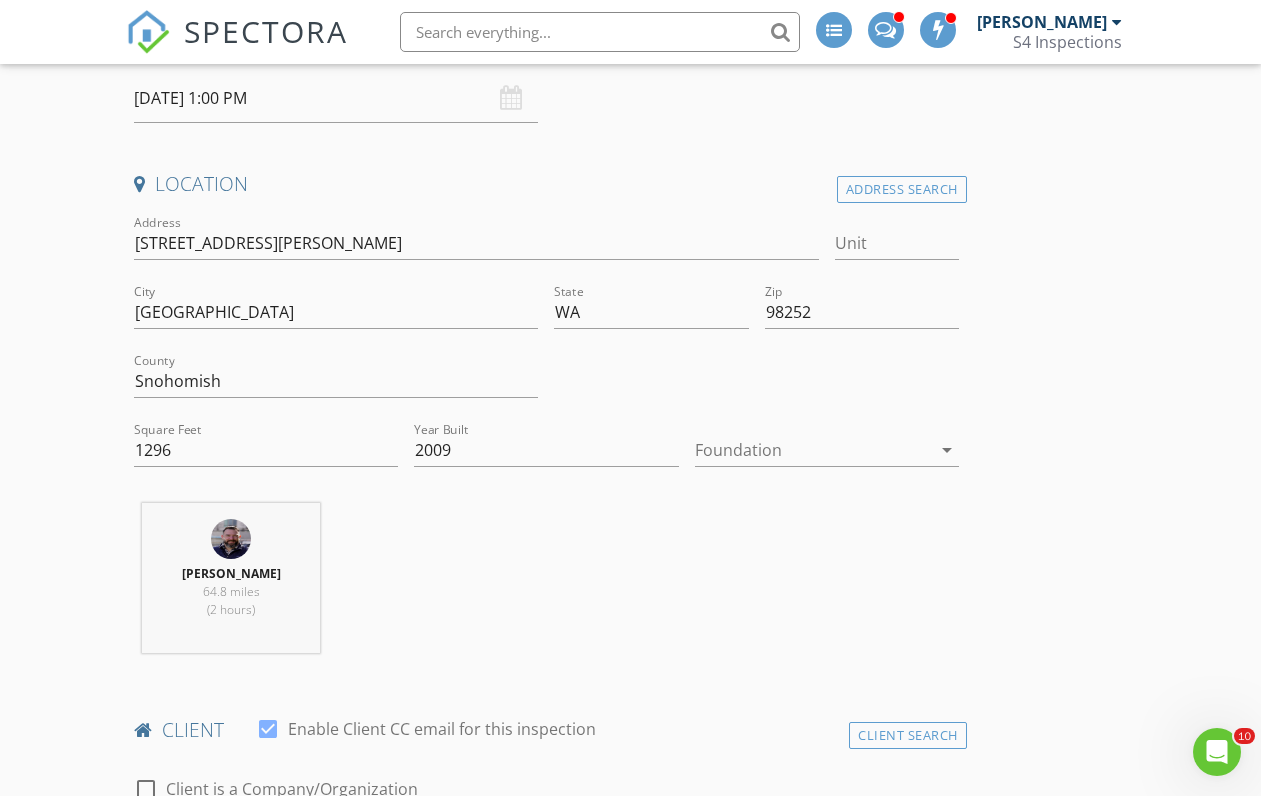 click at bounding box center [813, 450] 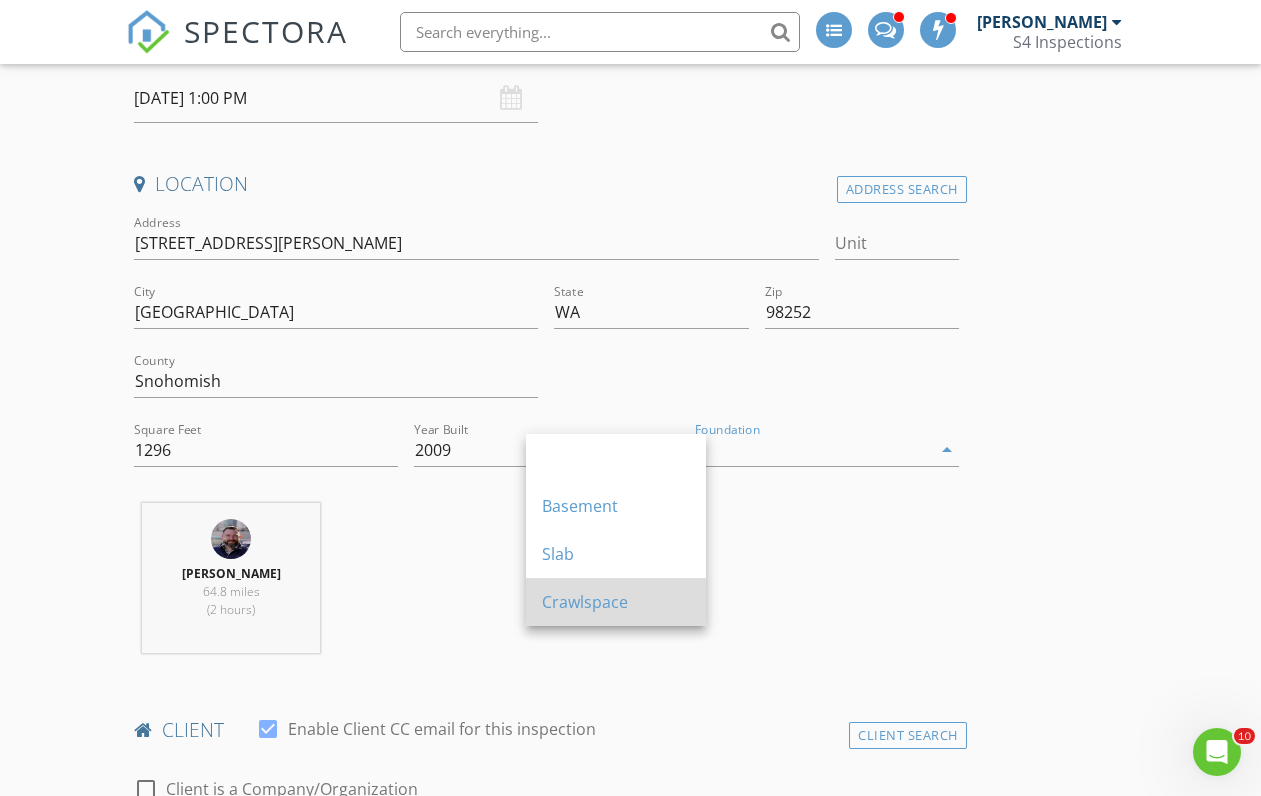 click on "Crawlspace" at bounding box center [616, 602] 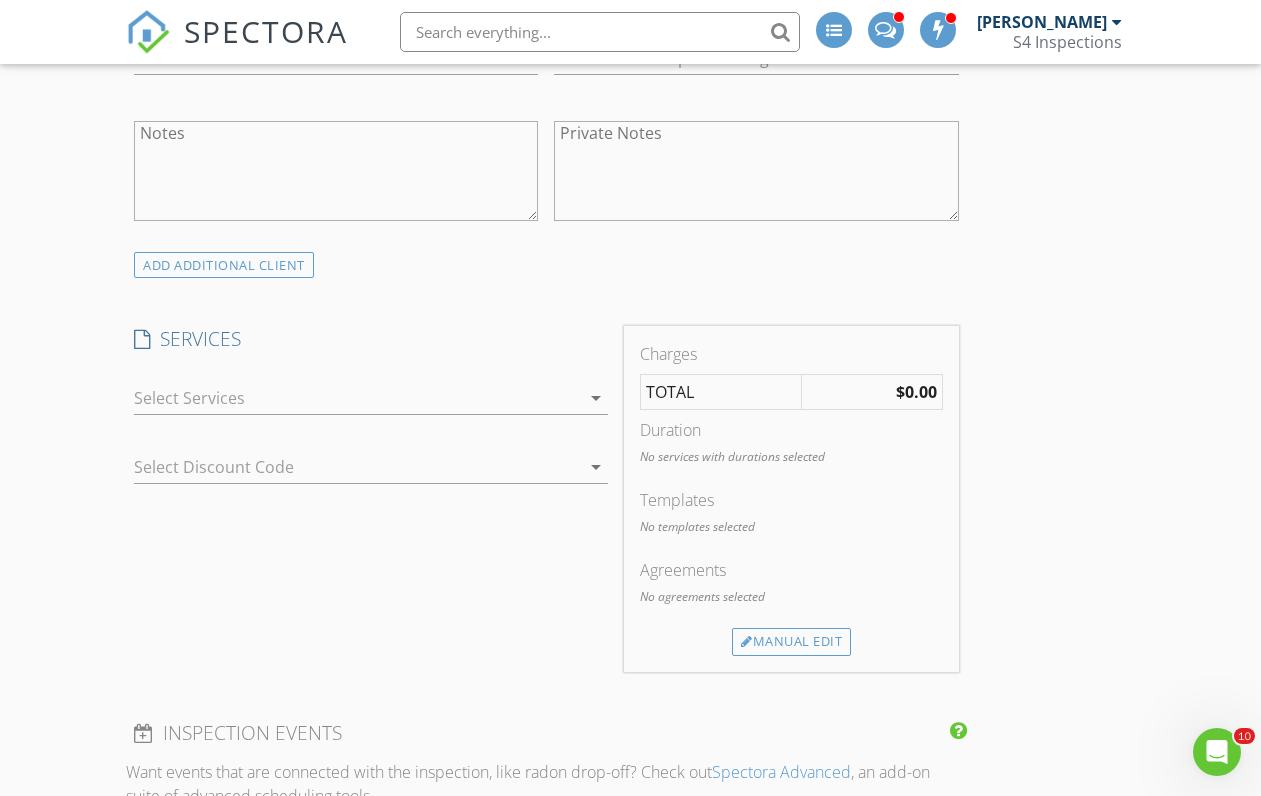 scroll, scrollTop: 1317, scrollLeft: 0, axis: vertical 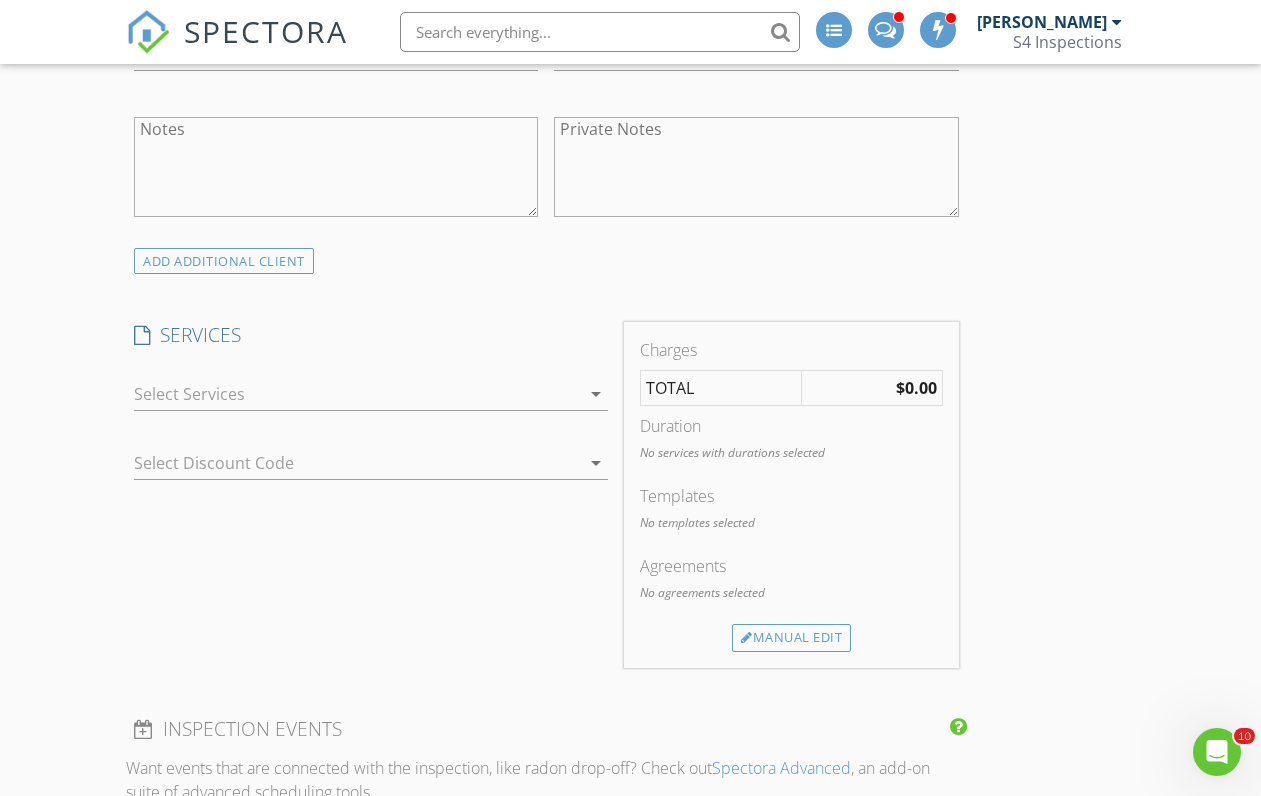 click on "arrow_drop_down" at bounding box center (596, 394) 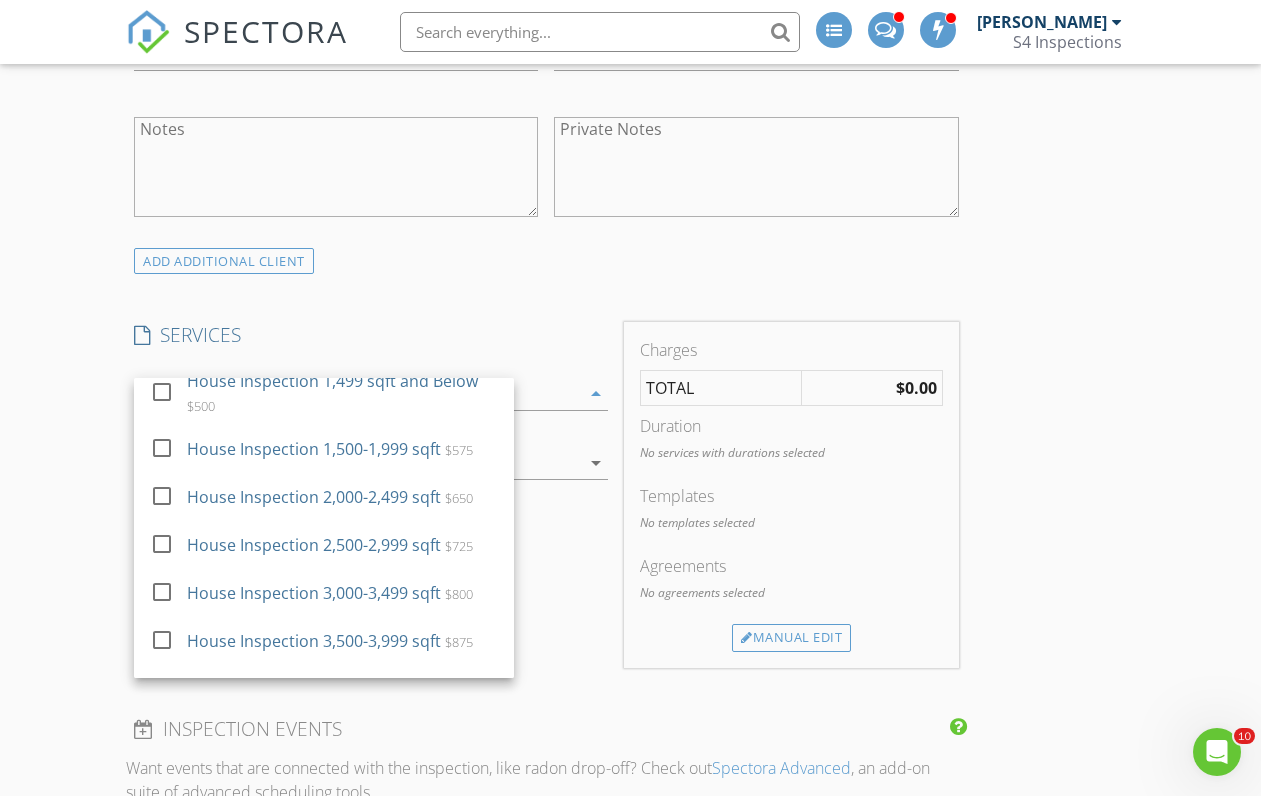 scroll, scrollTop: 129, scrollLeft: 0, axis: vertical 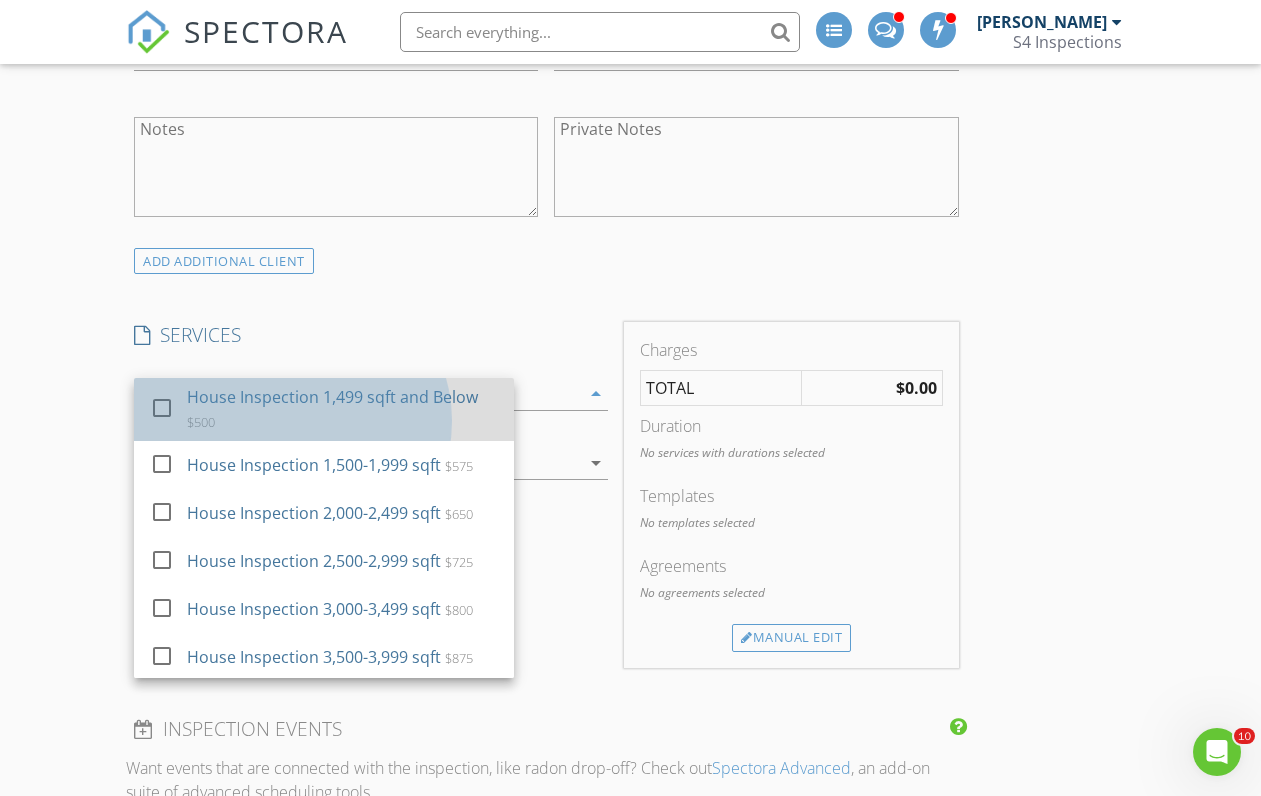 click on "House Inspection 1,499 sqft and Below" at bounding box center [332, 397] 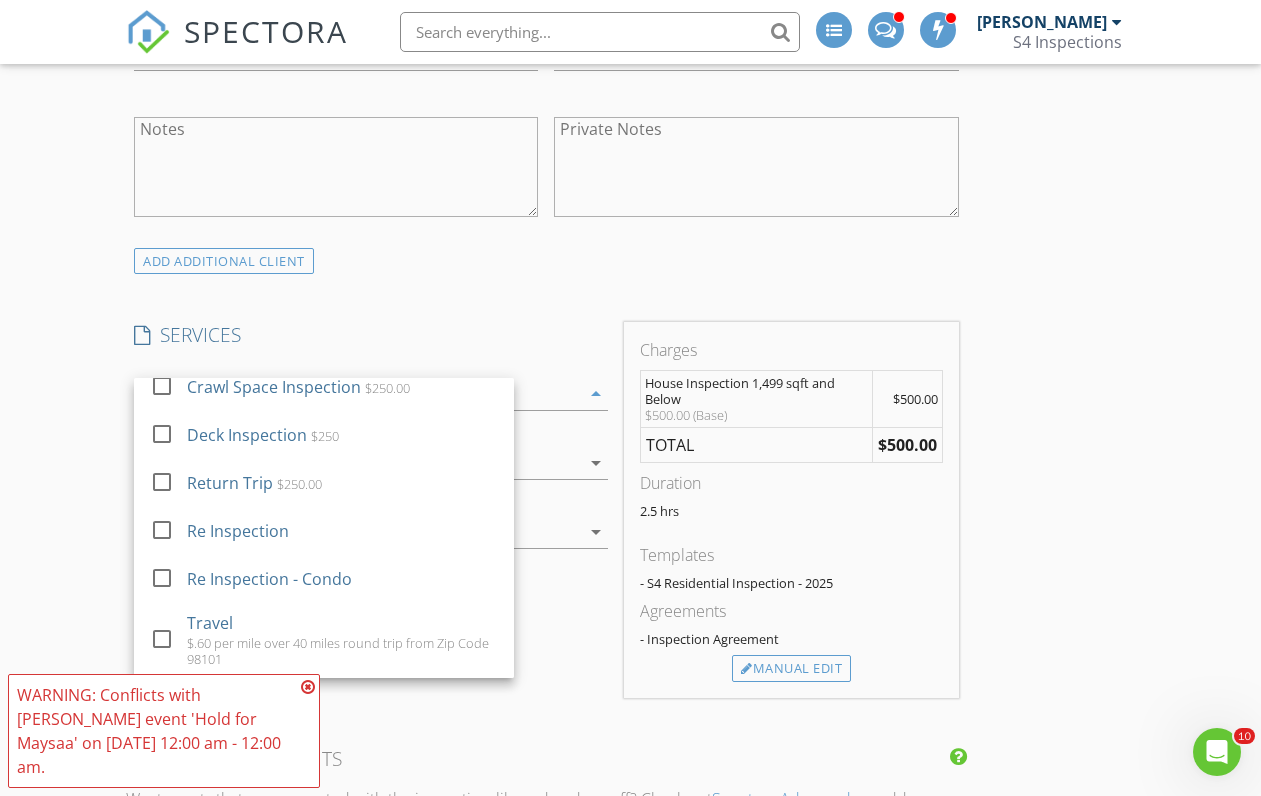 scroll, scrollTop: 3727, scrollLeft: 0, axis: vertical 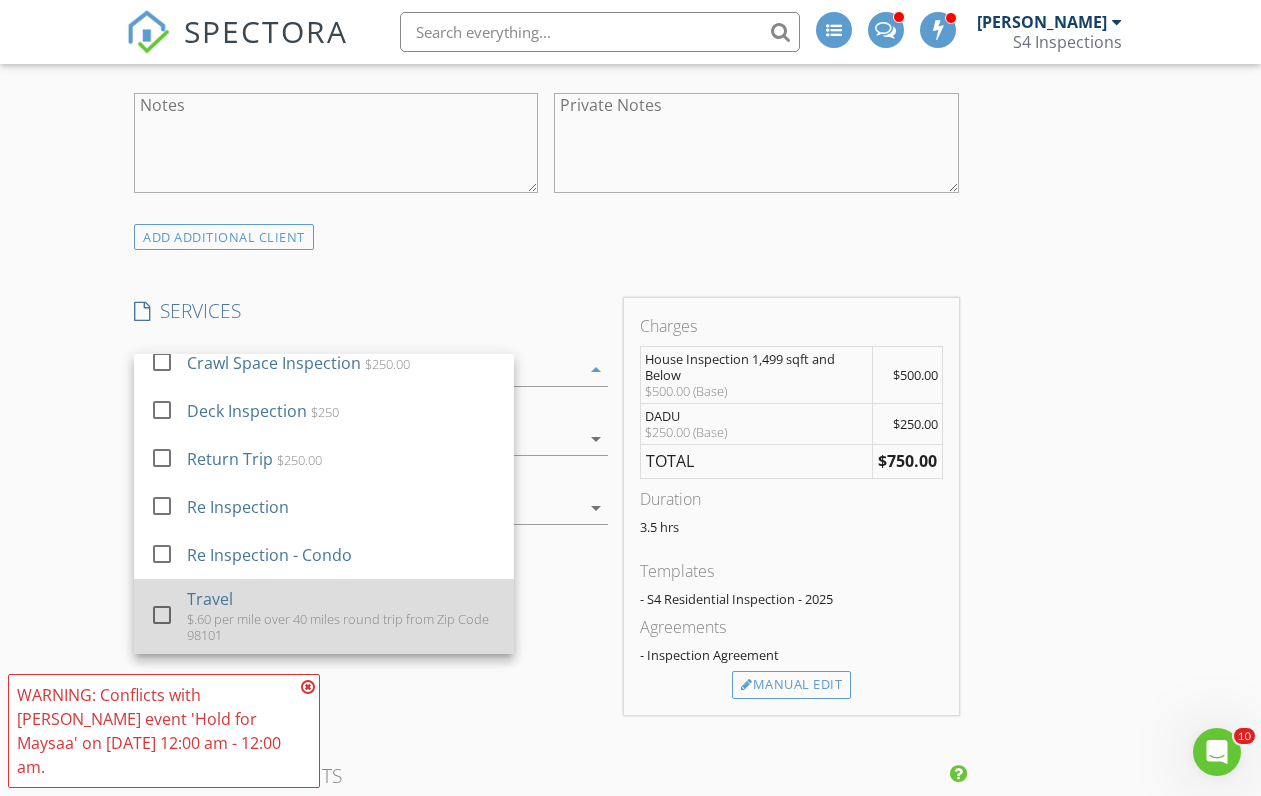 click on "Travel   $.60 per mile over 40 miles round trip from Zip Code 98101" at bounding box center [342, 616] 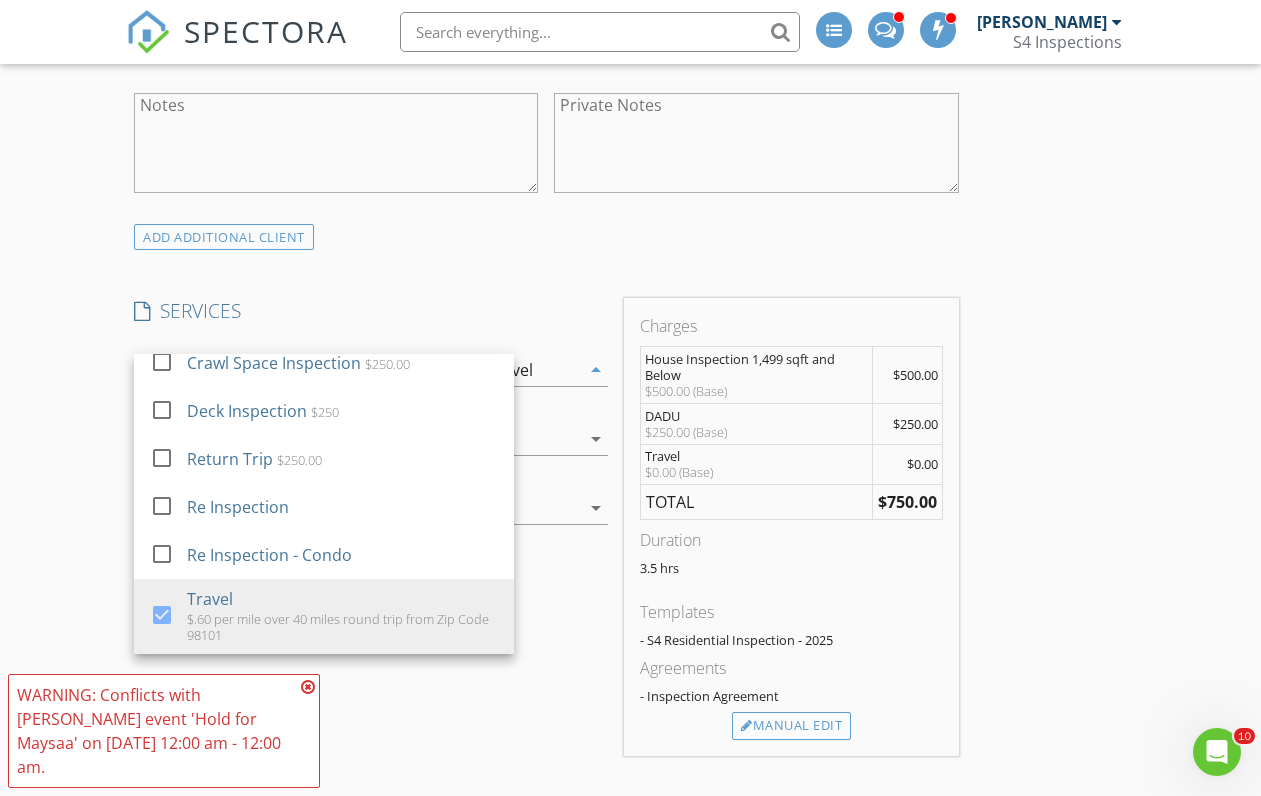 click on "INSPECTOR(S)
check_box   Anthony Tanagretta   PRIMARY   Anthony Tanagretta arrow_drop_down   check_box_outline_blank Anthony Tanagretta specifically requested
Date/Time
07/18/2025 1:00 PM
Location
Address Search       Address 34606 Benson Creek Road, Granite Falls, WA 98252   Unit   City Granite Falls   State WA   Zip 98252   County Snohomish     Square Feet 1296   Year Built 2009   Foundation Crawlspace arrow_drop_down     Anthony Tanagretta     64.8 miles     (2 hours)
client
check_box Enable Client CC email for this inspection   Client Search     check_box_outline_blank Client is a Company/Organization     First Name   Last Name   Email   CC Email   Phone         Tags         Notes   Private Notes
ADD ADDITIONAL client
SERVICES
check_box_outline_blank     $450      $550" at bounding box center (630, 805) 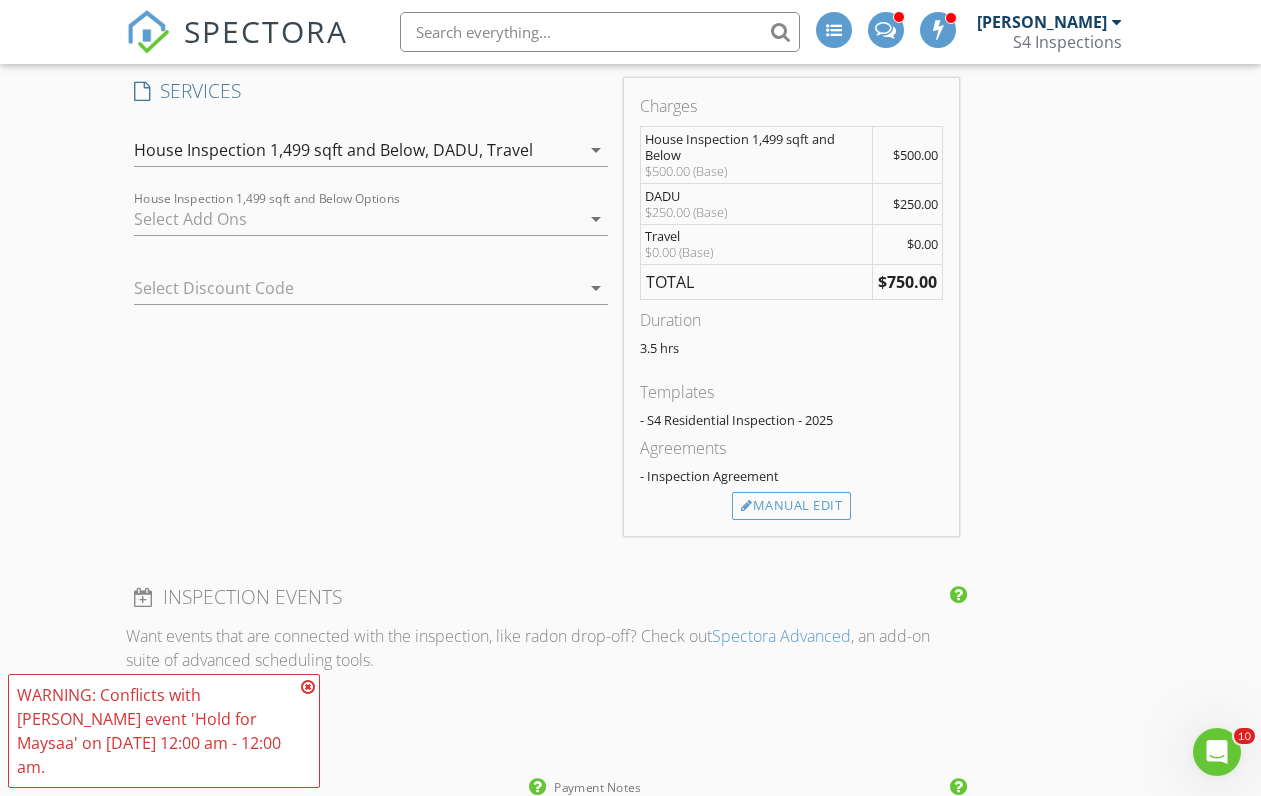 scroll, scrollTop: 1570, scrollLeft: 0, axis: vertical 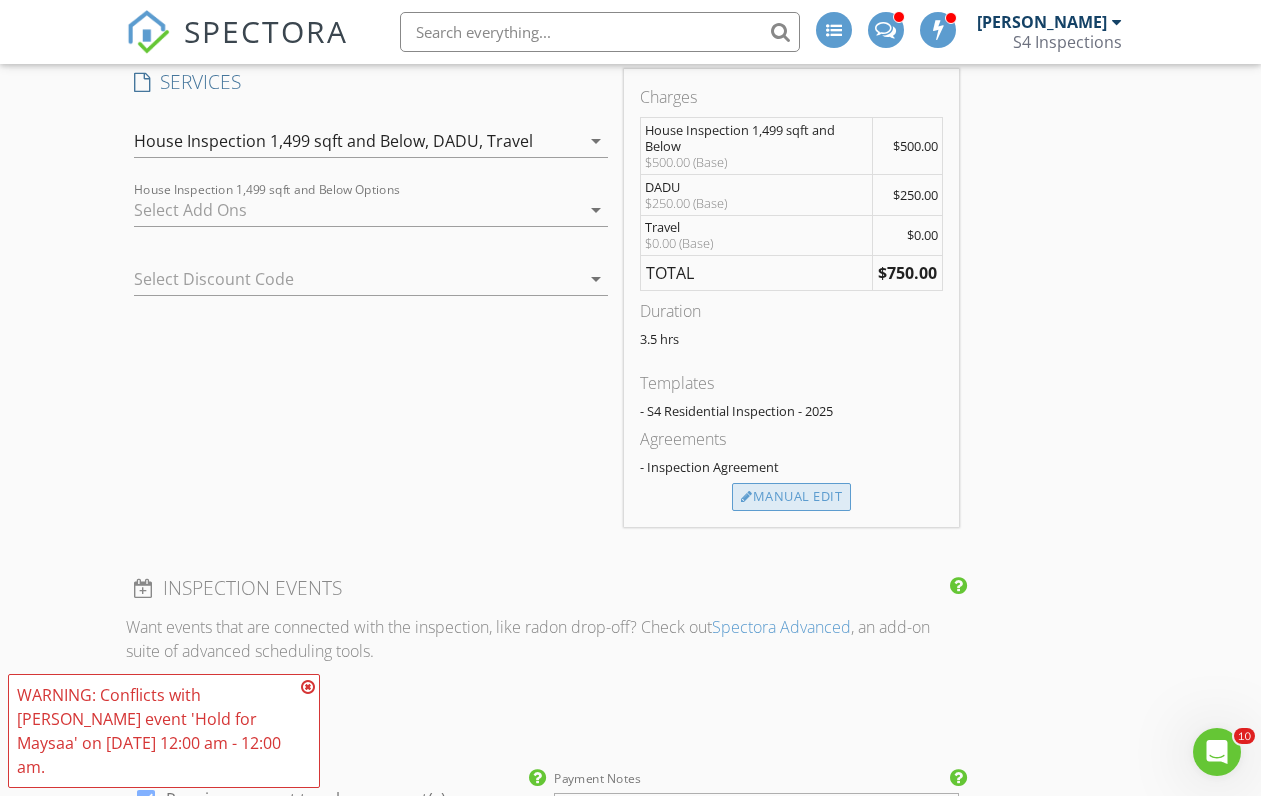 click on "Manual Edit" at bounding box center (791, 497) 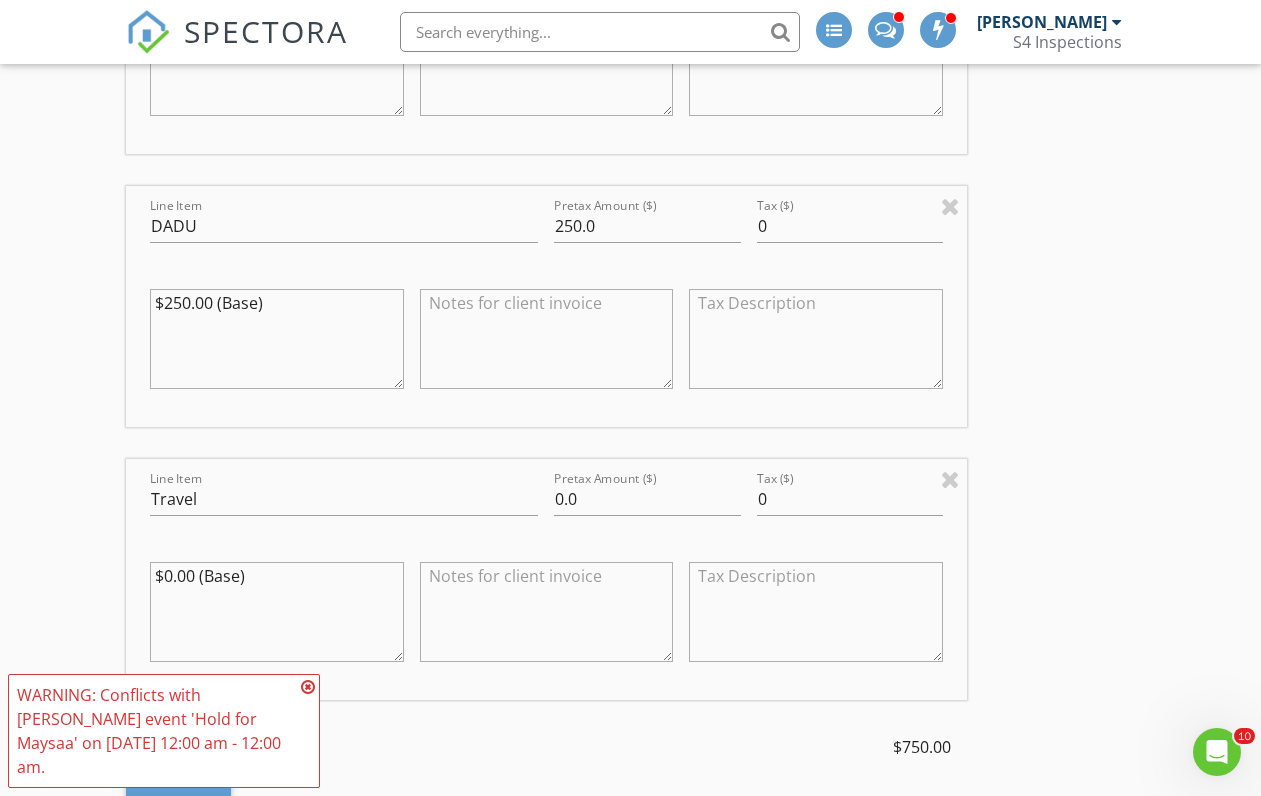 scroll, scrollTop: 1973, scrollLeft: 0, axis: vertical 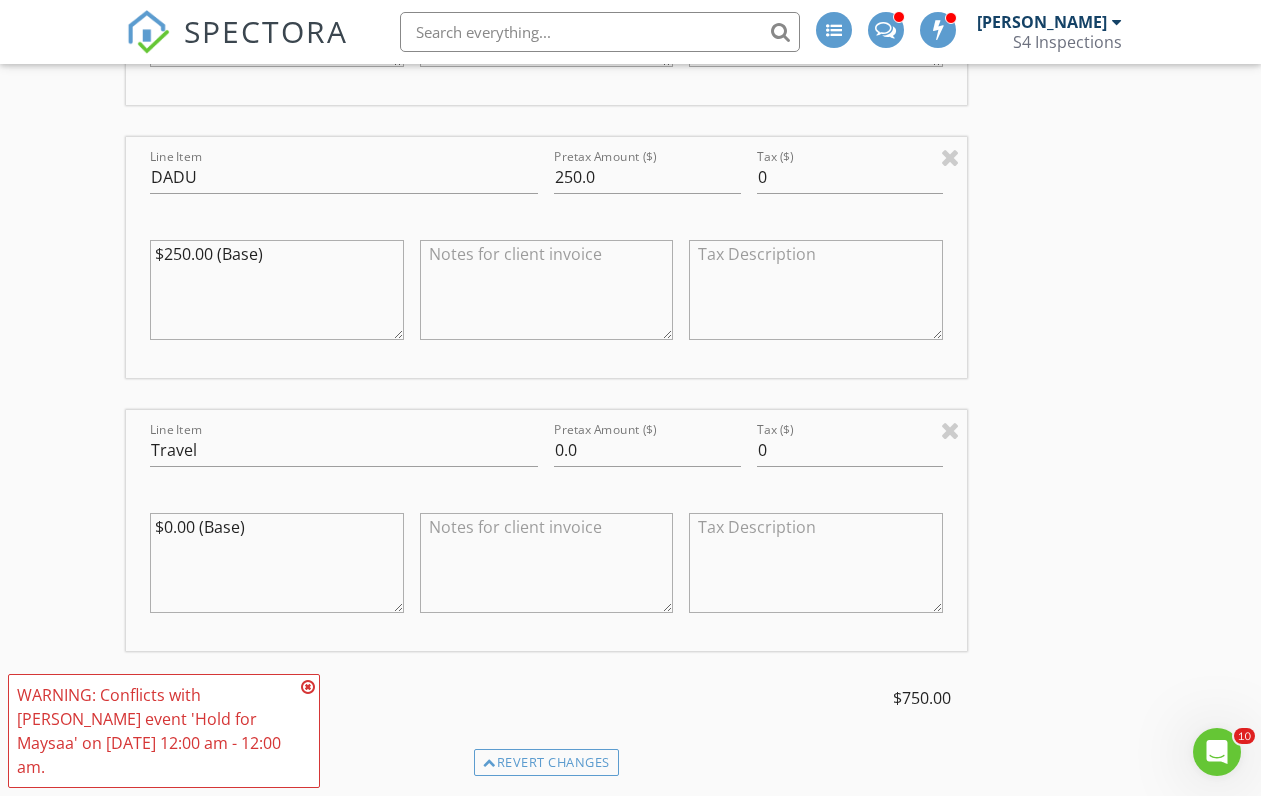 click at bounding box center (547, 563) 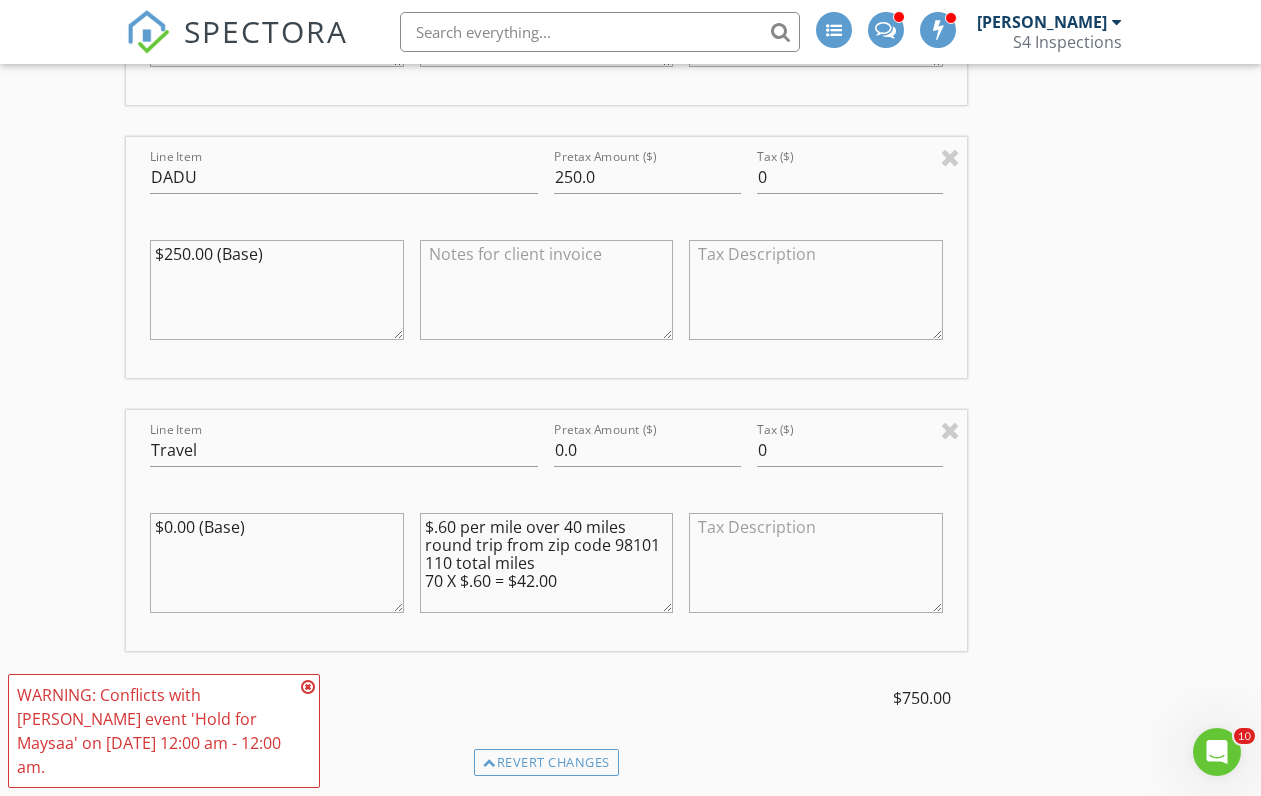 type on "$.60 per mile over 40 miles round trip from zip code 98101
110 total miles
70 X $.60 = $42.00" 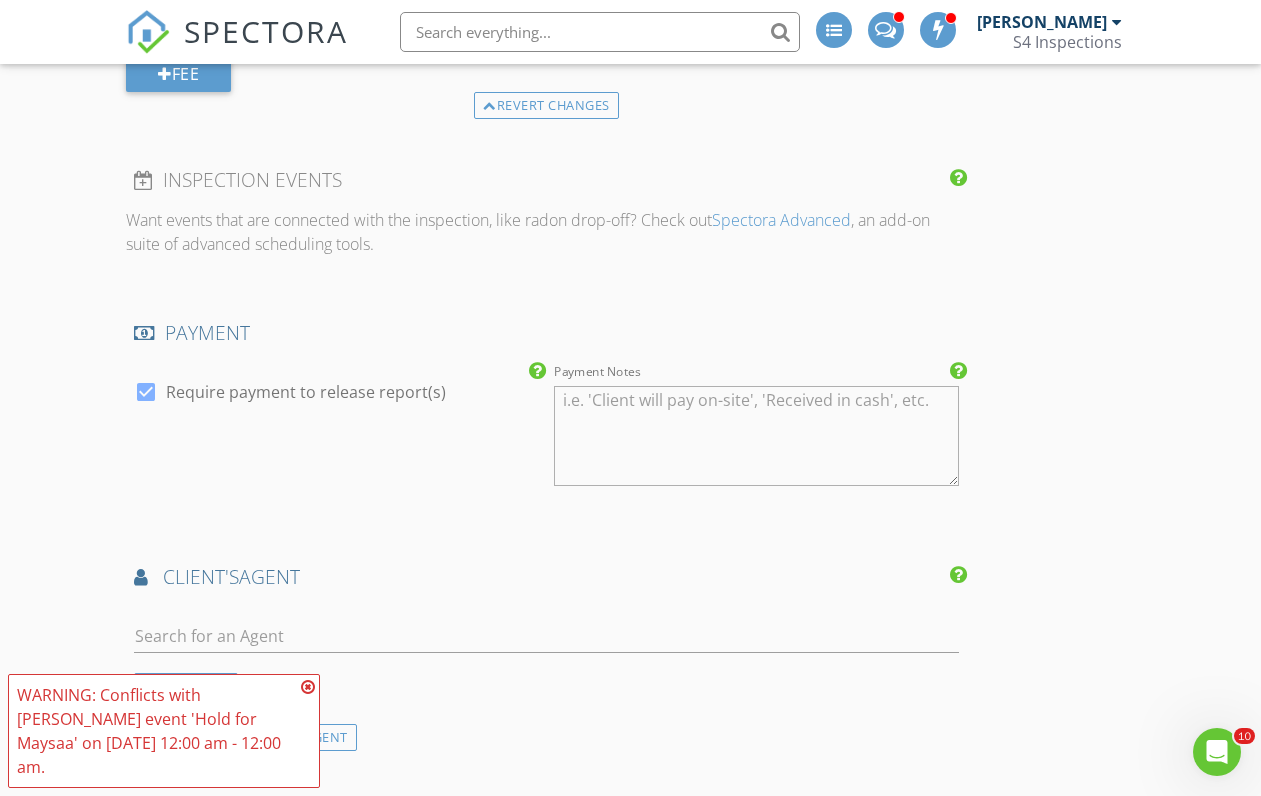 scroll, scrollTop: 1979, scrollLeft: 0, axis: vertical 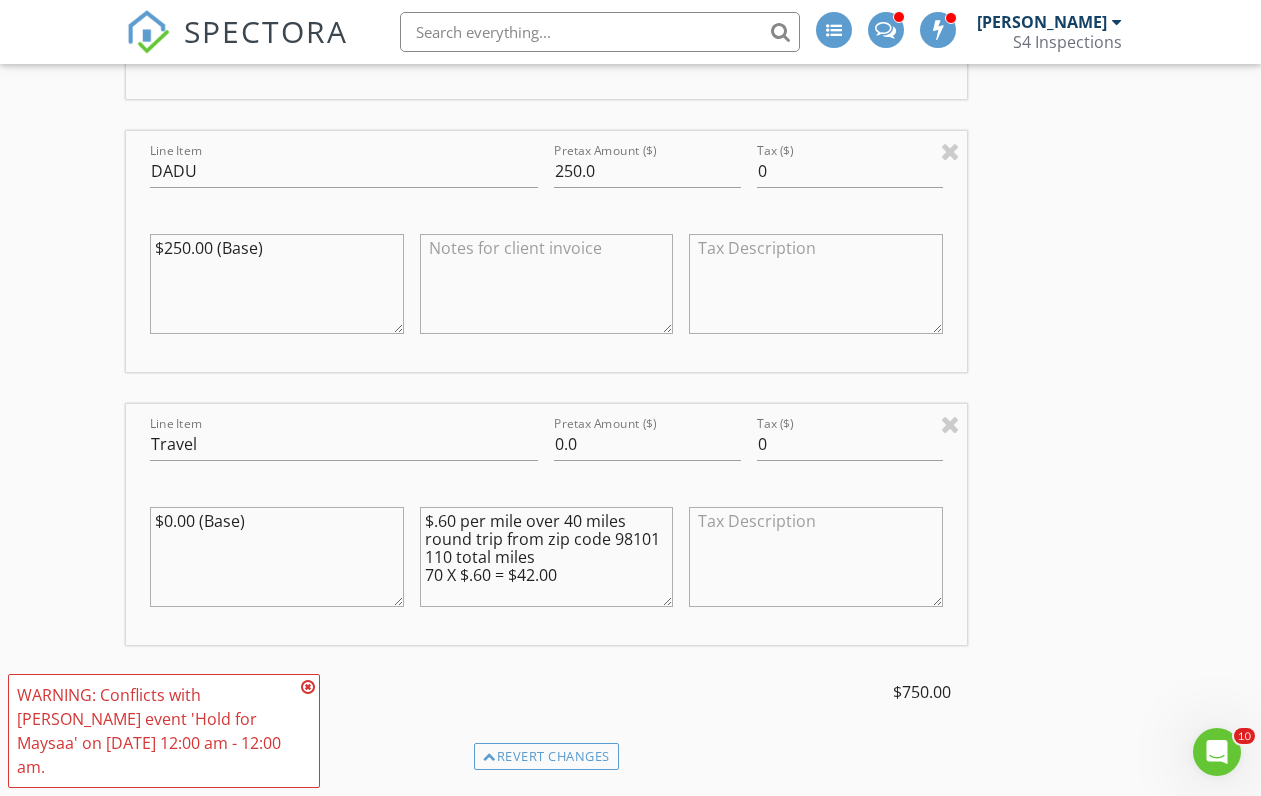 click on "$0.00 (Base)" at bounding box center (277, 557) 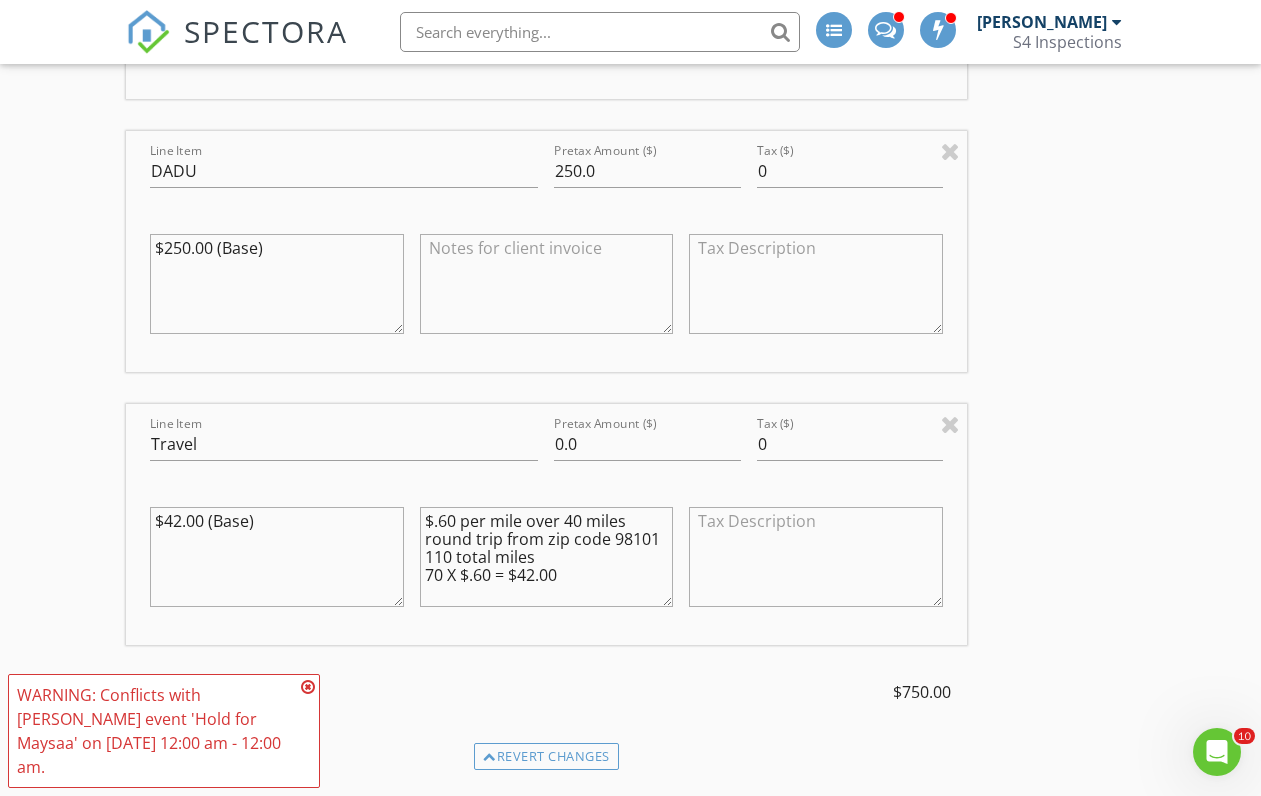 type on "$42.00 (Base)" 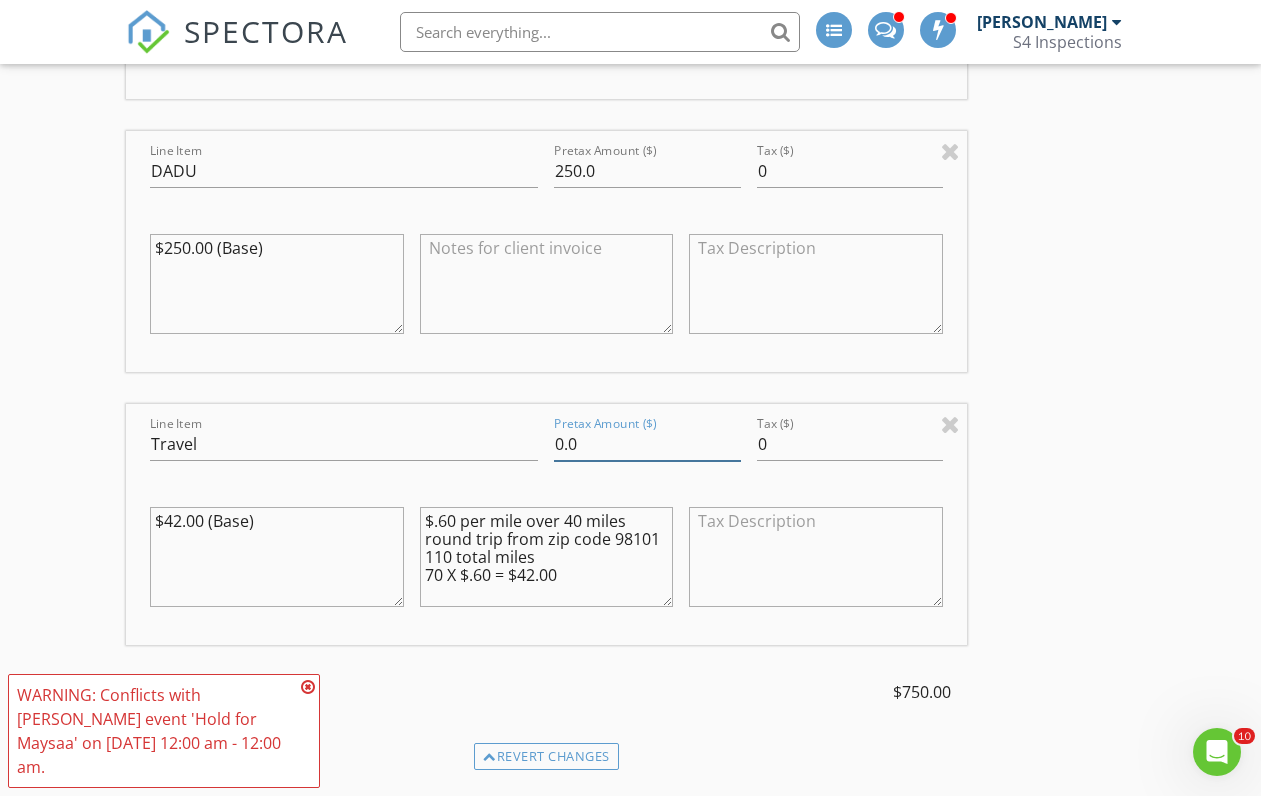 click on "Pretax Amount ($) 0.0" at bounding box center (647, 446) 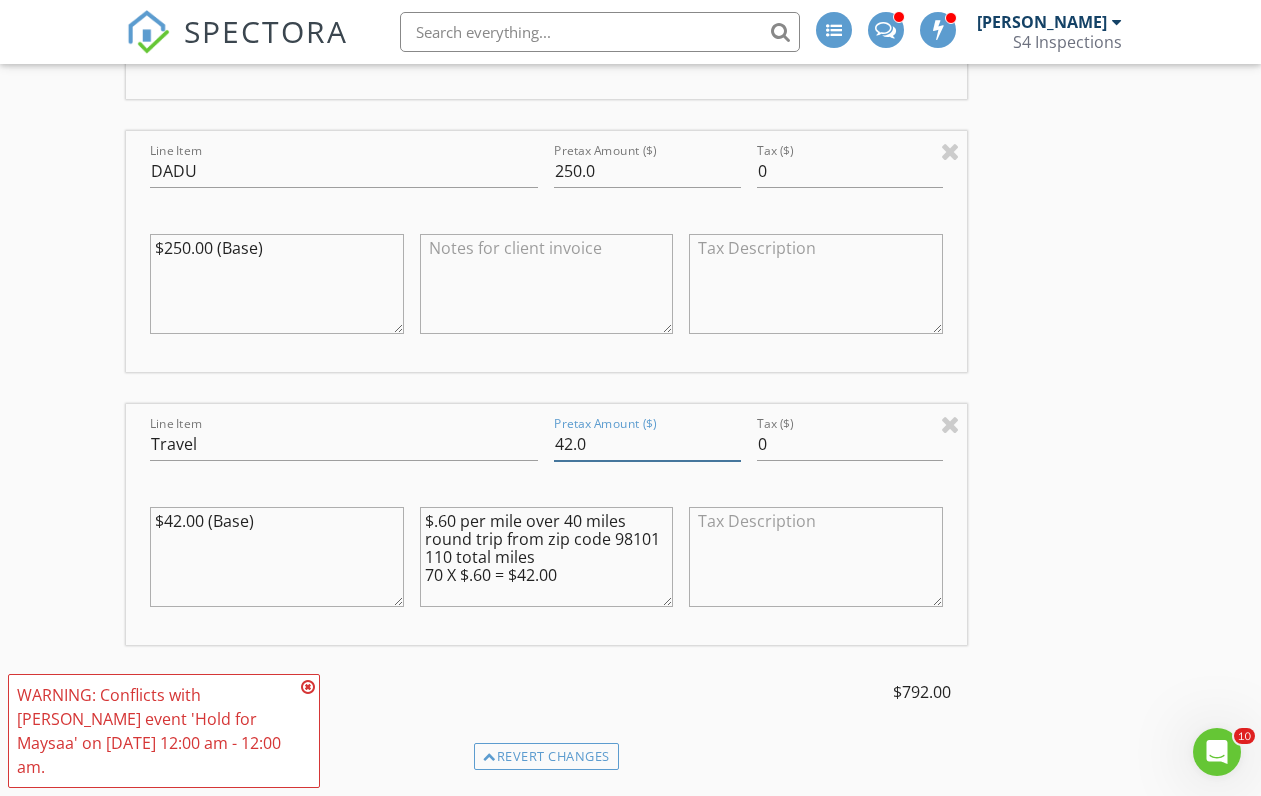 click on "42.0" at bounding box center (647, 444) 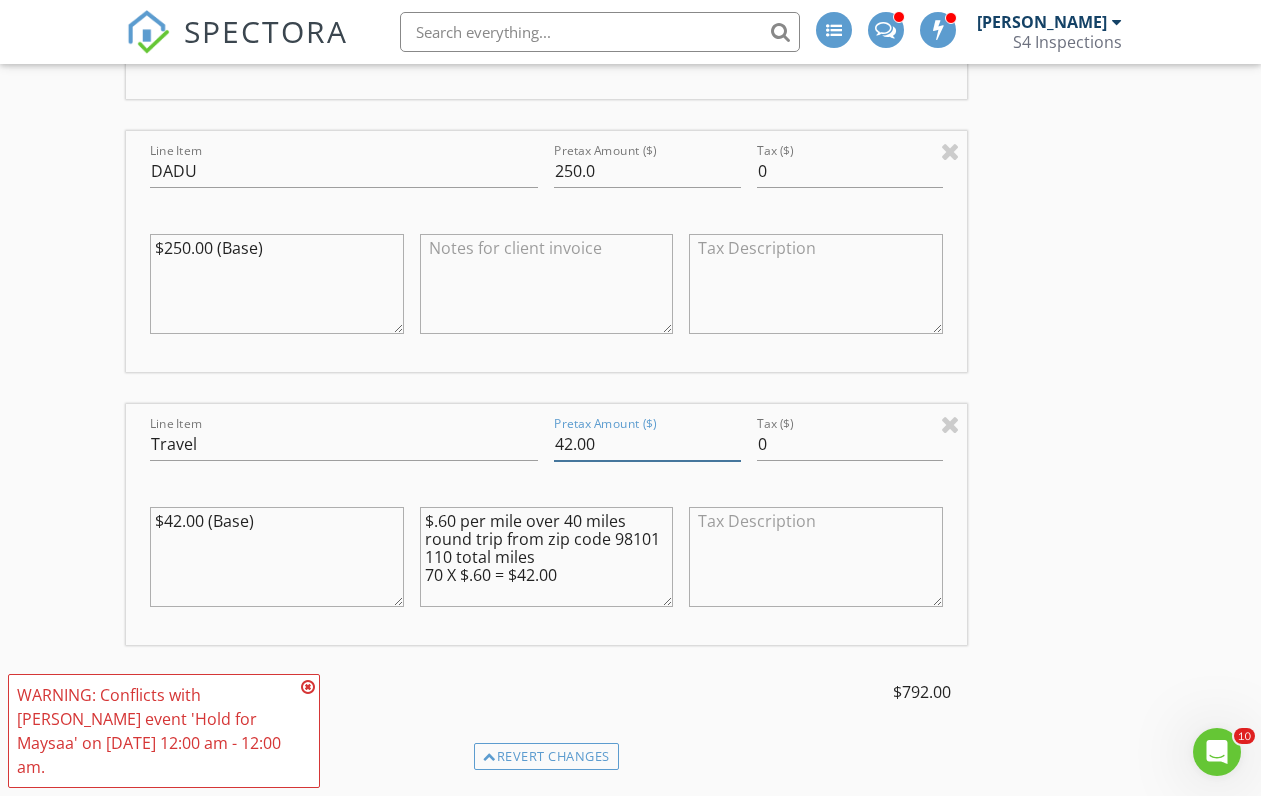 type on "42.00" 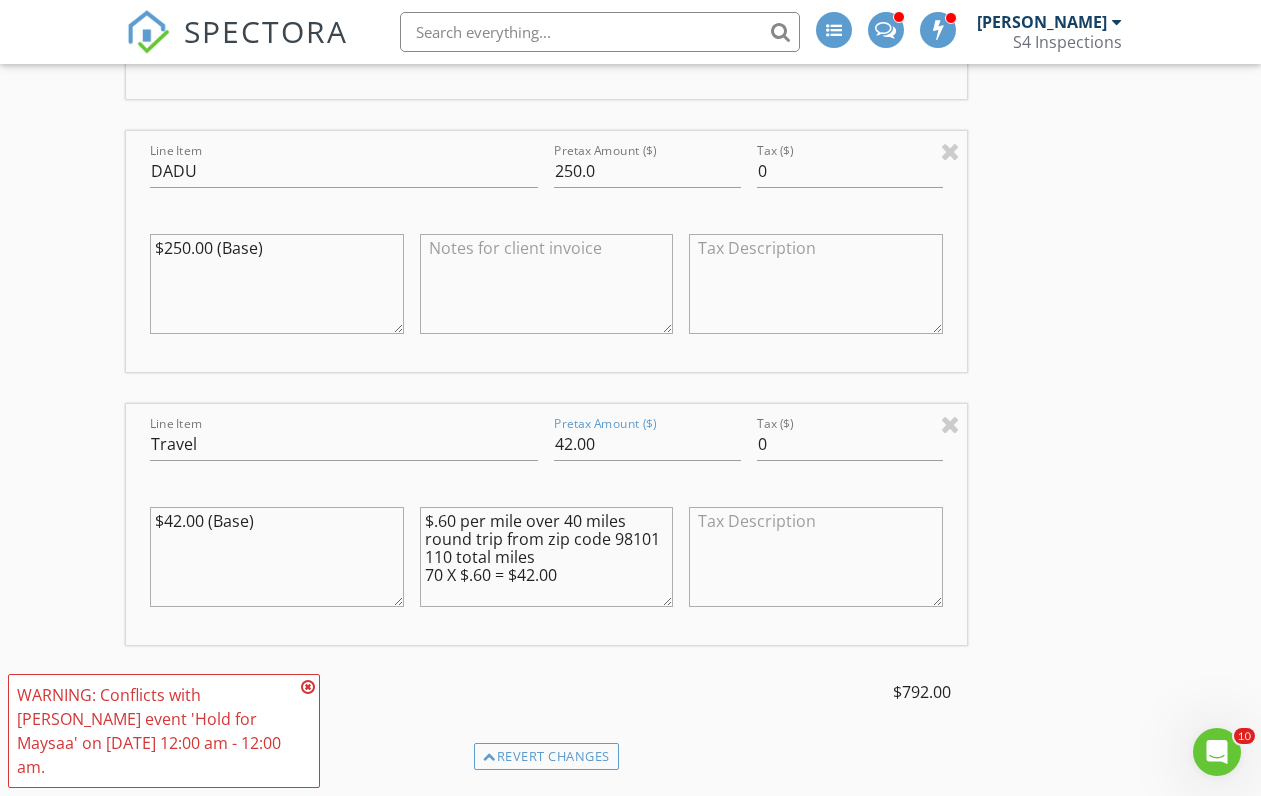 click on "INSPECTOR(S)
check_box   Anthony Tanagretta   PRIMARY   Anthony Tanagretta arrow_drop_down   check_box_outline_blank Anthony Tanagretta specifically requested
Date/Time
07/18/2025 1:00 PM
Location
Address Search       Address 34606 Benson Creek Road, Granite Falls, WA 98252   Unit   City Granite Falls   State WA   Zip 98252   County Snohomish     Square Feet 1296   Year Built 2009   Foundation Crawlspace arrow_drop_down     Anthony Tanagretta     64.8 miles     (2 hours)
client
check_box Enable Client CC email for this inspection   Client Search     check_box_outline_blank Client is a Company/Organization     First Name   Last Name   Email   CC Email   Phone         Tags         Notes   Private Notes
ADD ADDITIONAL client
SERVICES
check_box_outline_blank     $450      $550" at bounding box center [630, 493] 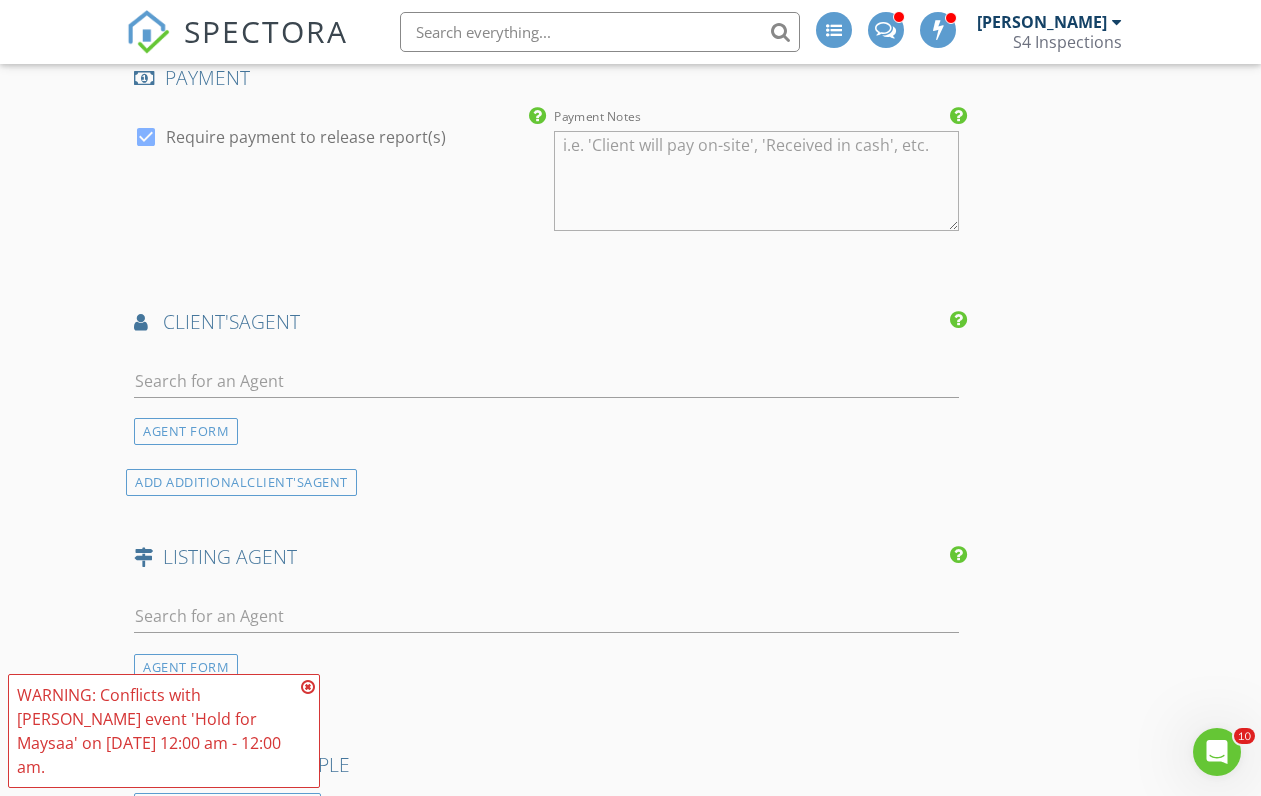 scroll, scrollTop: 2942, scrollLeft: 0, axis: vertical 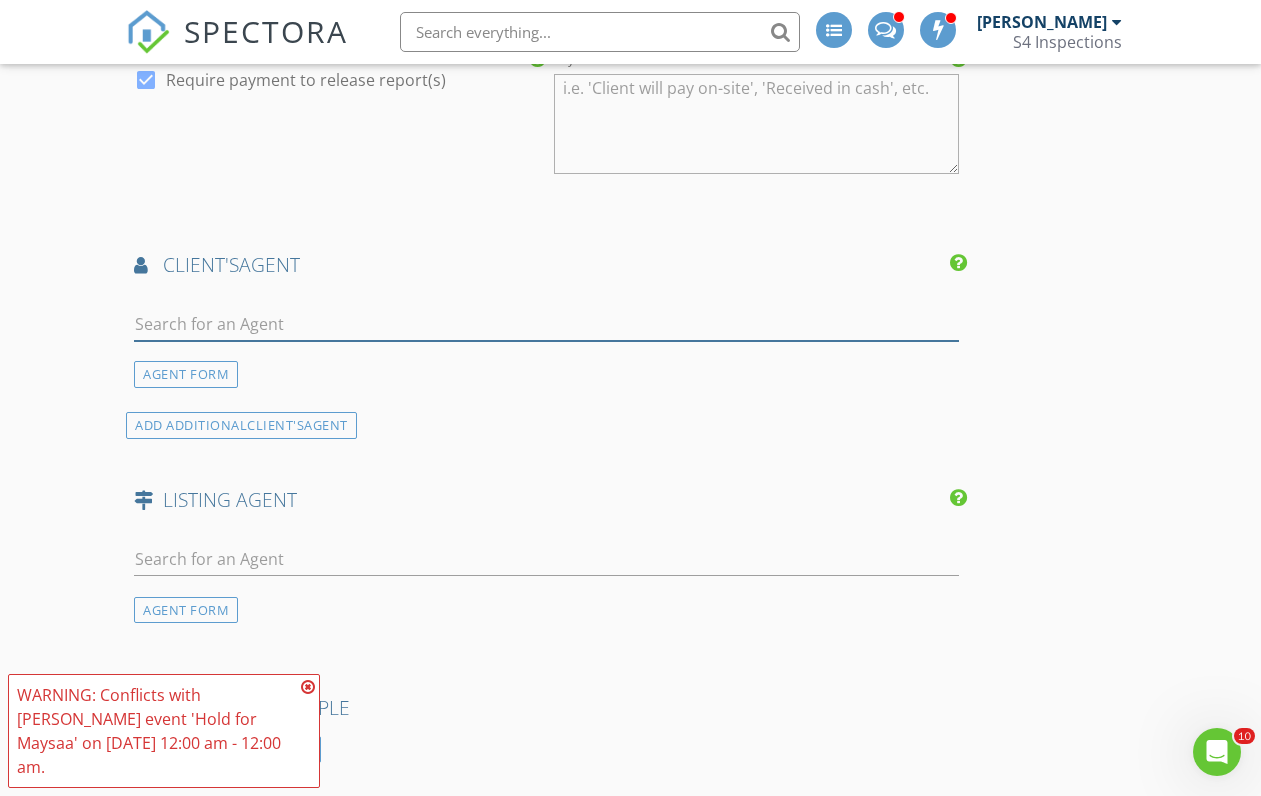 click at bounding box center [546, 324] 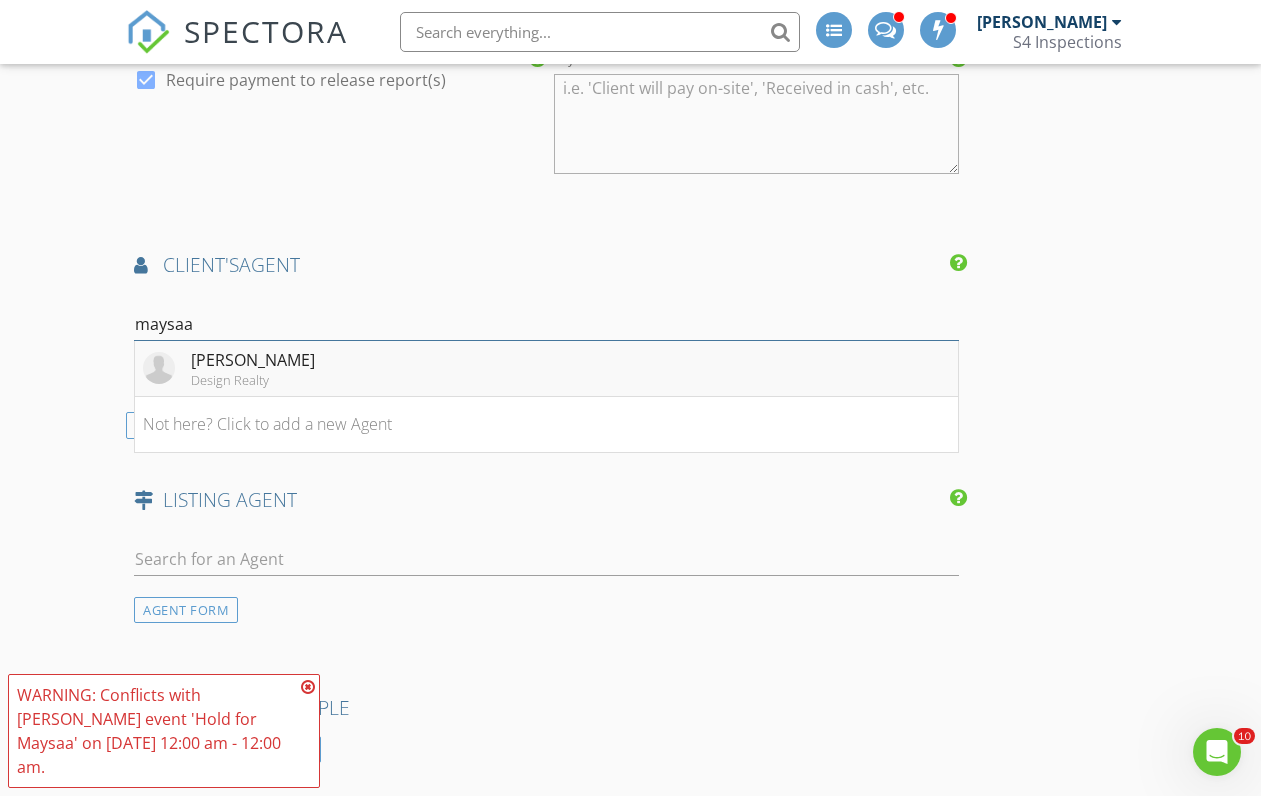 type on "maysaa" 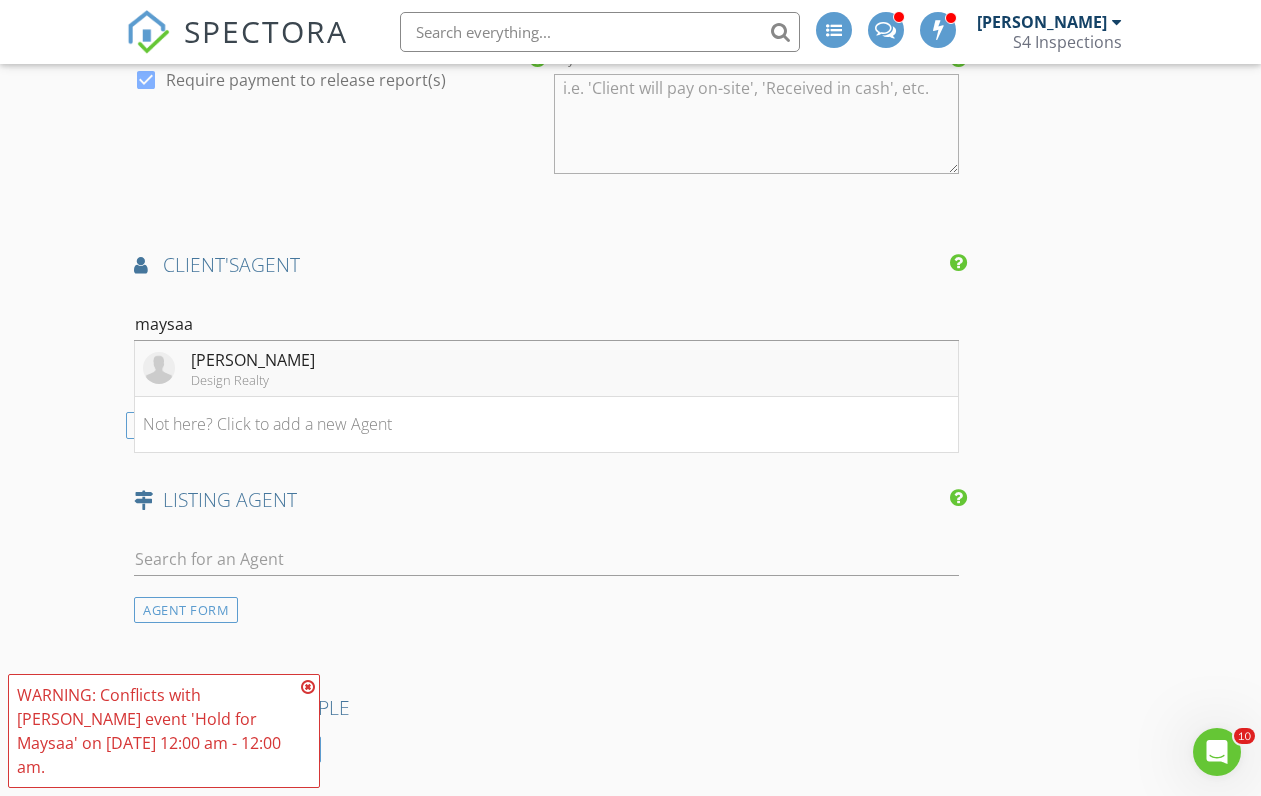 click on "Maysaa Souki
Design Realty" at bounding box center (546, 369) 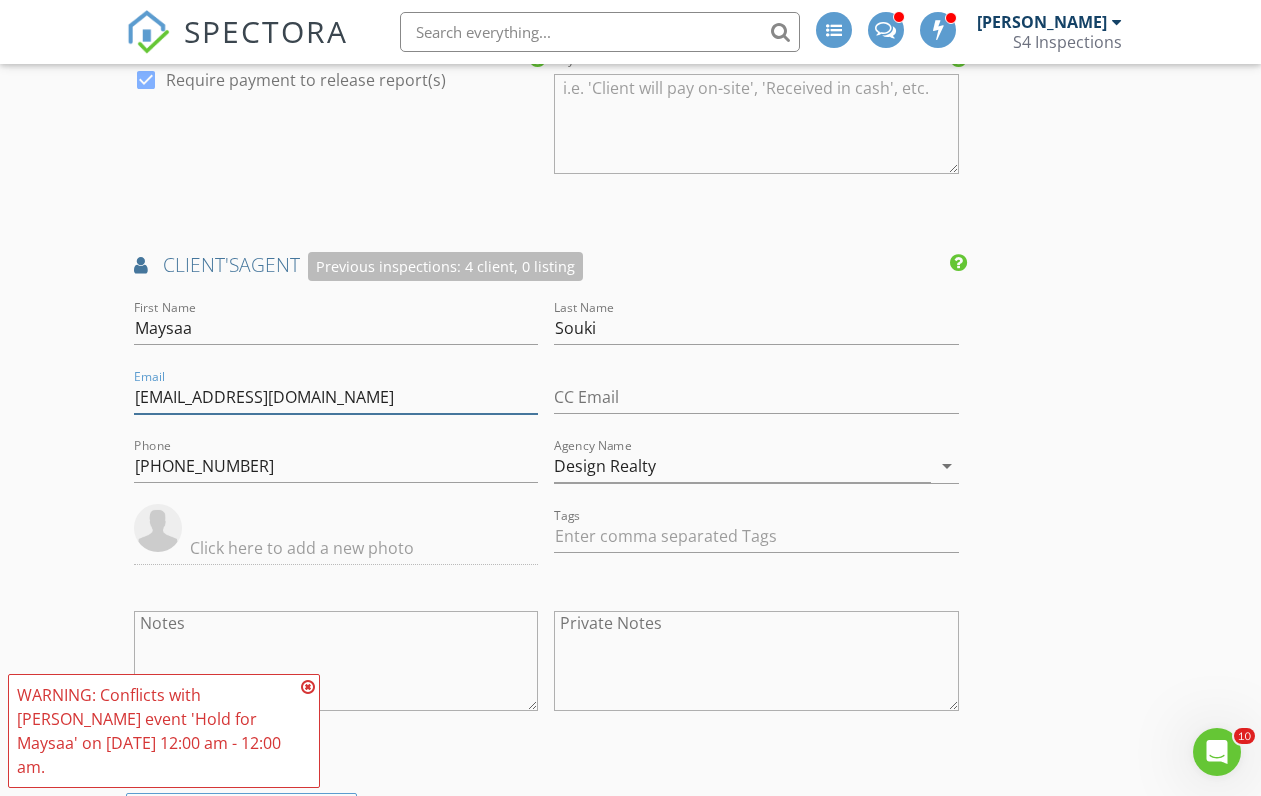 drag, startPoint x: 360, startPoint y: 435, endPoint x: 128, endPoint y: 430, distance: 232.05388 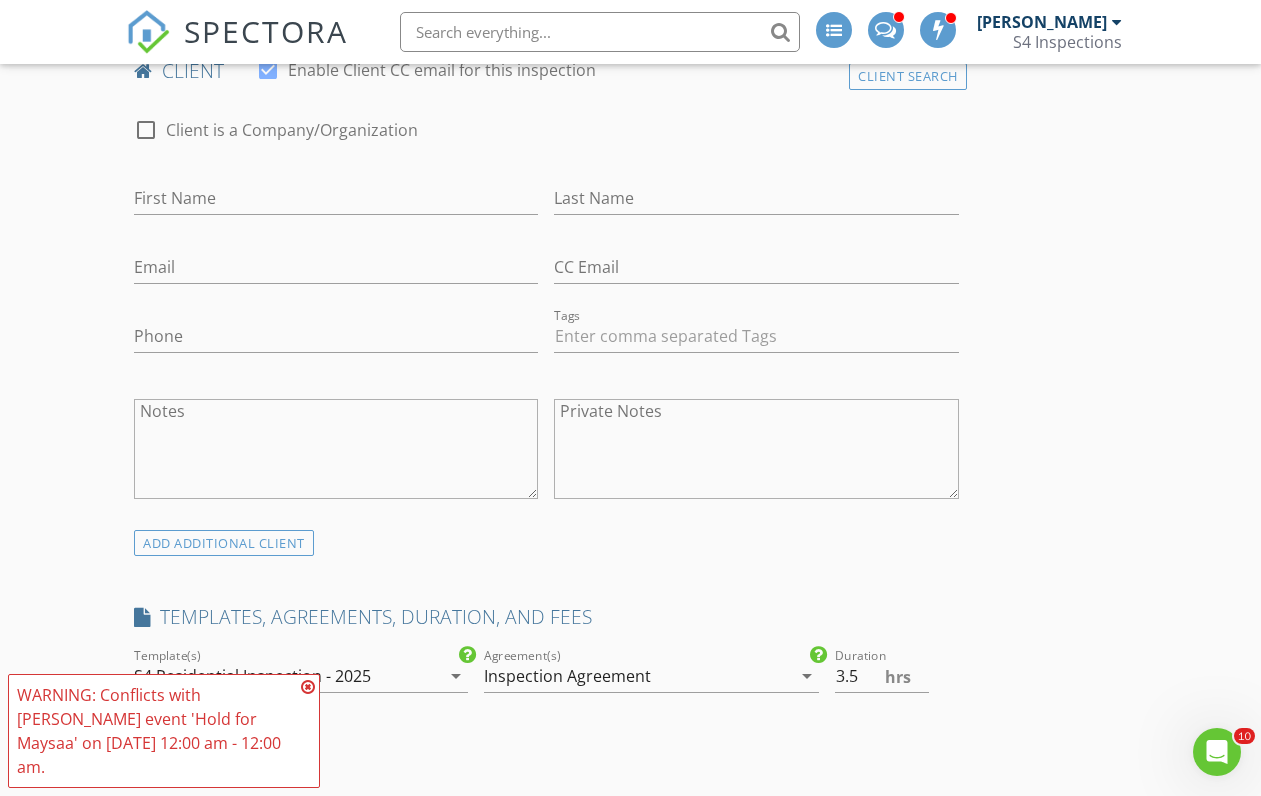 scroll, scrollTop: 874, scrollLeft: 0, axis: vertical 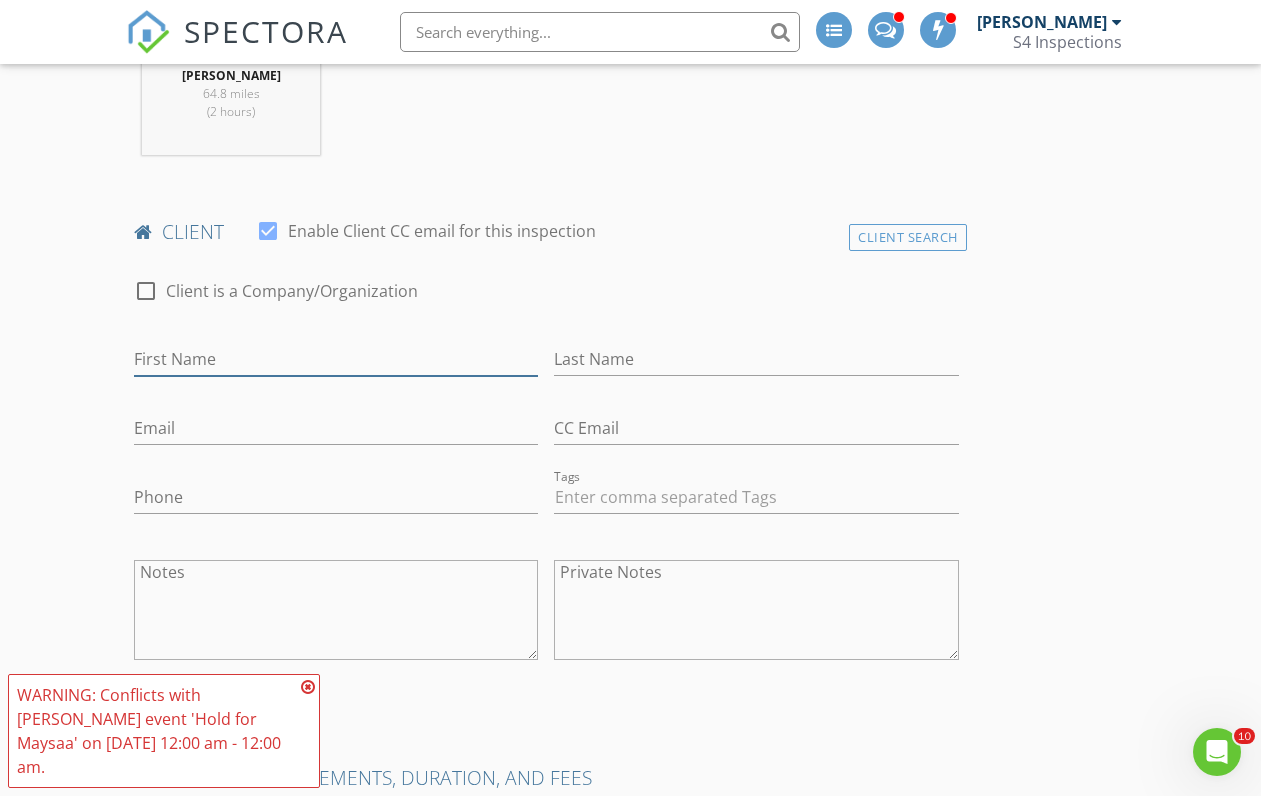 click on "First Name" at bounding box center [336, 359] 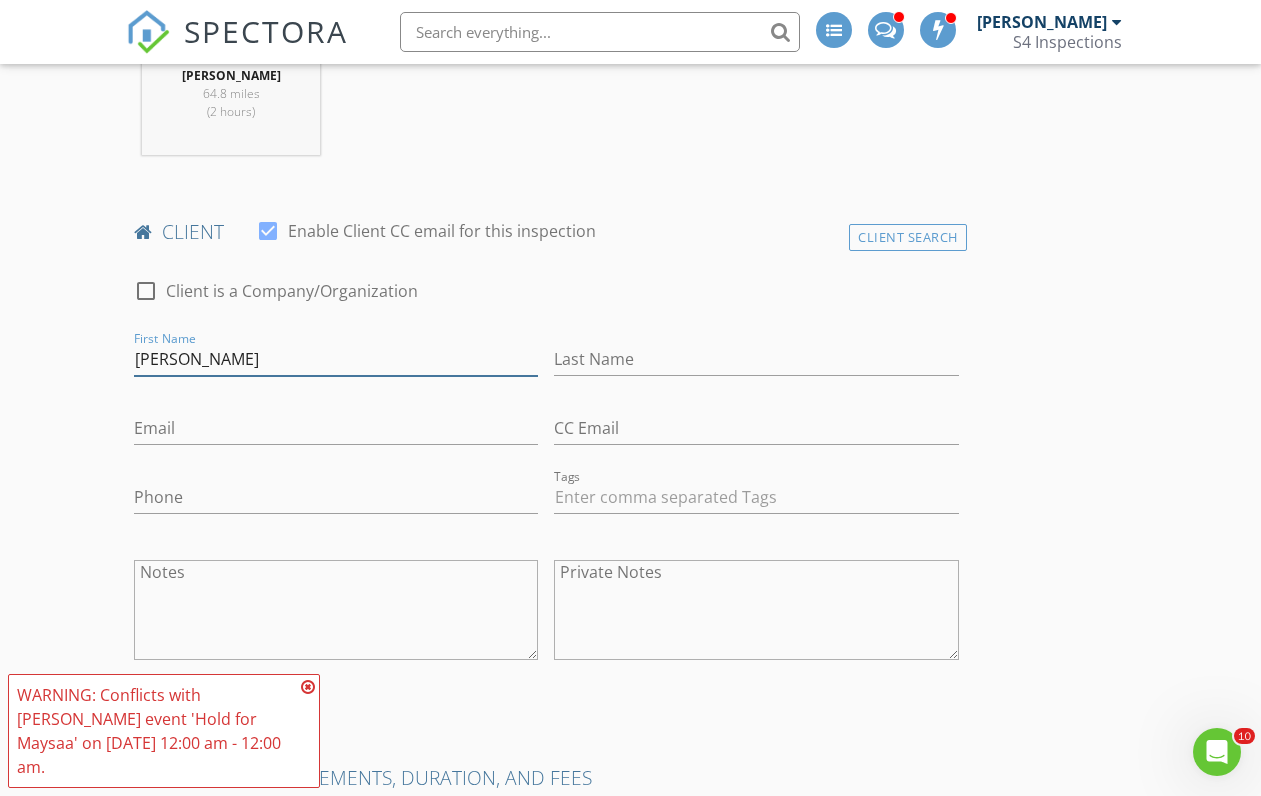 type on "Mike" 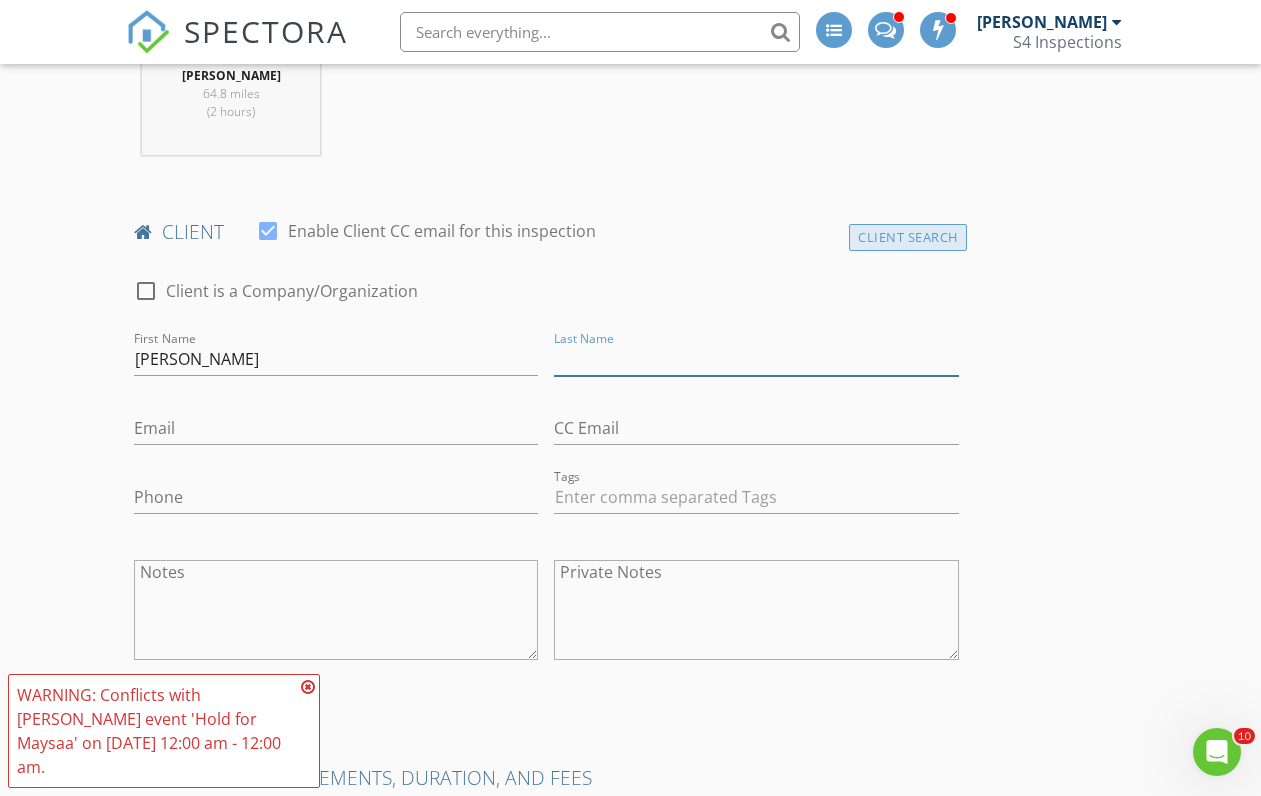 paste on "Brindamour" 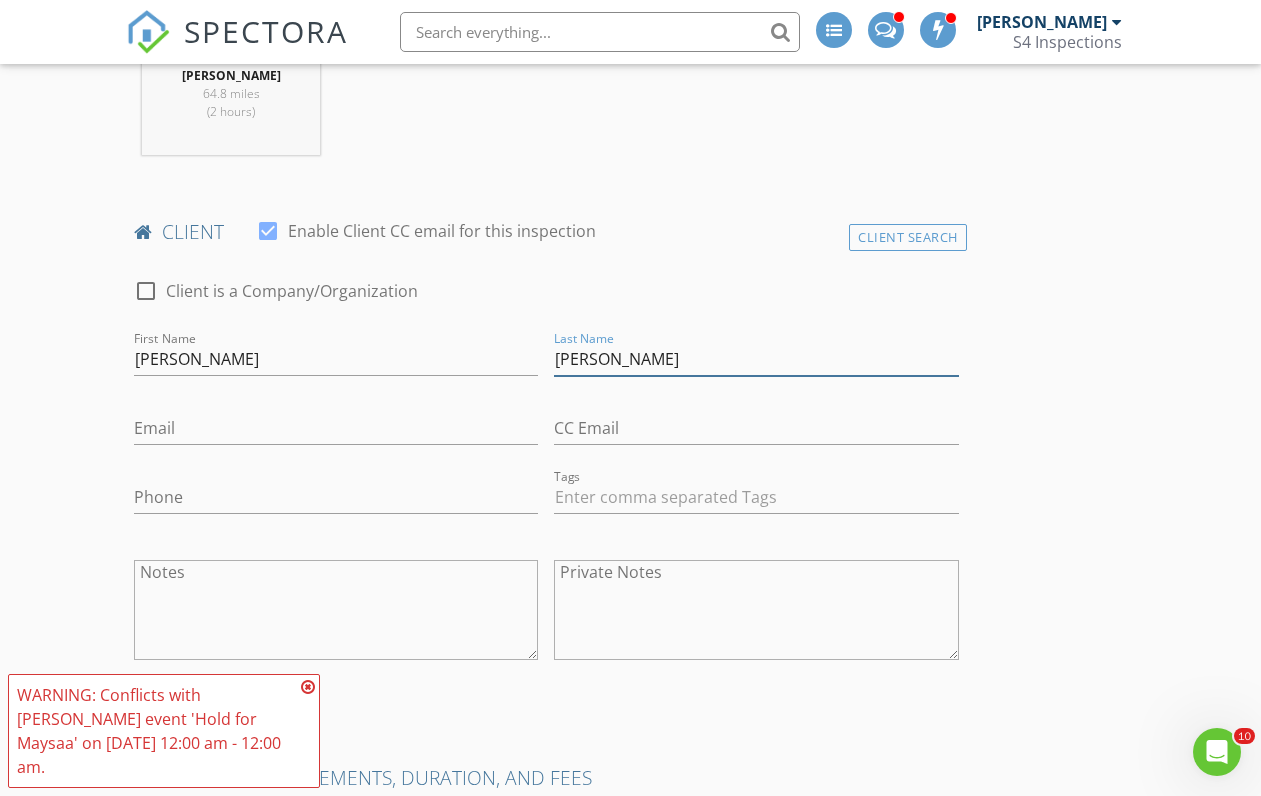 type on "Brindamour" 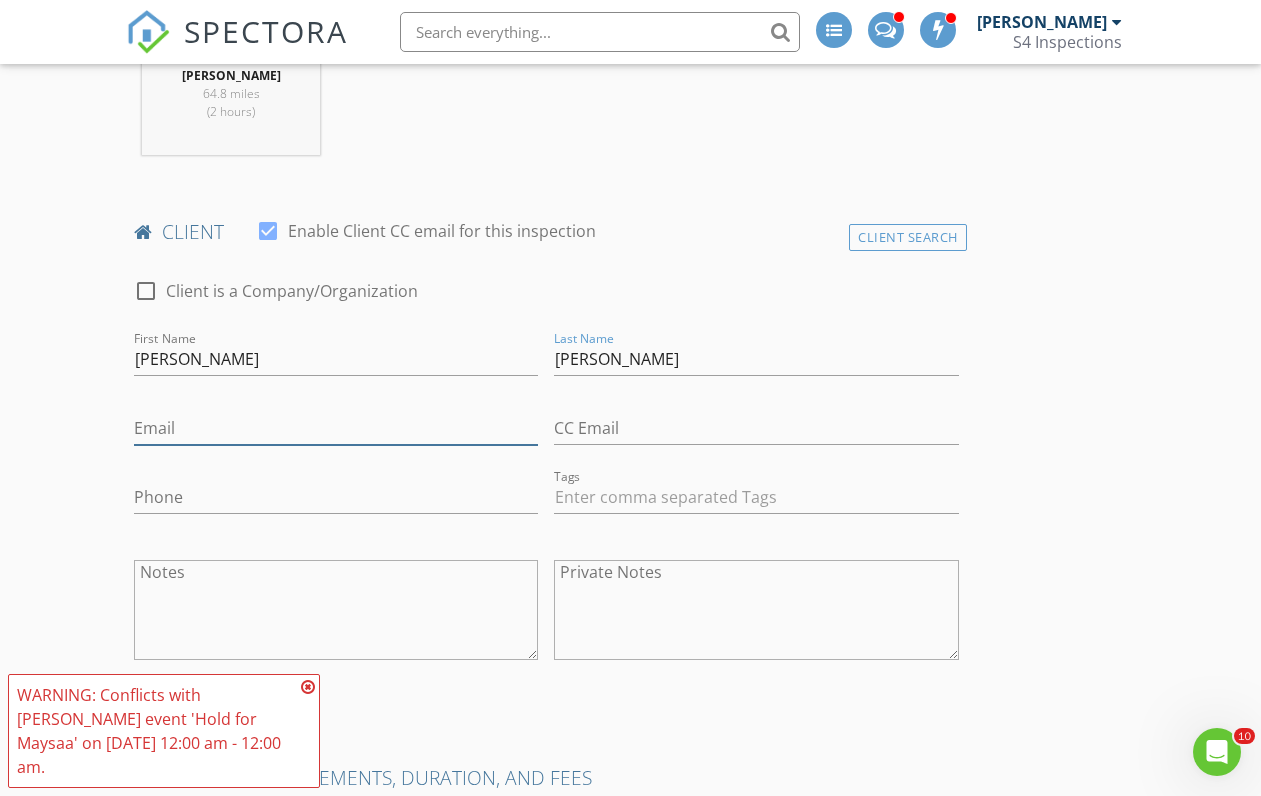 click on "Email" at bounding box center (336, 428) 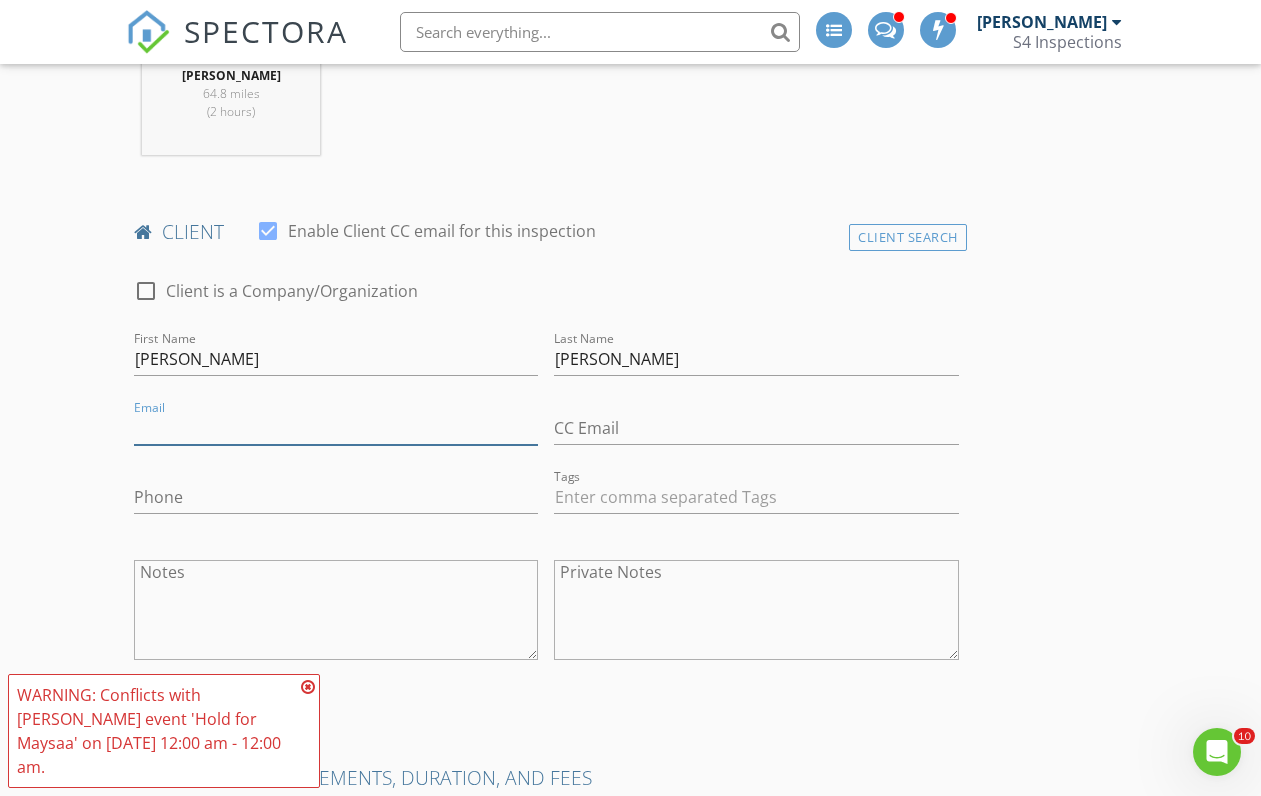 paste on "mikebrindamour76@gmail.com" 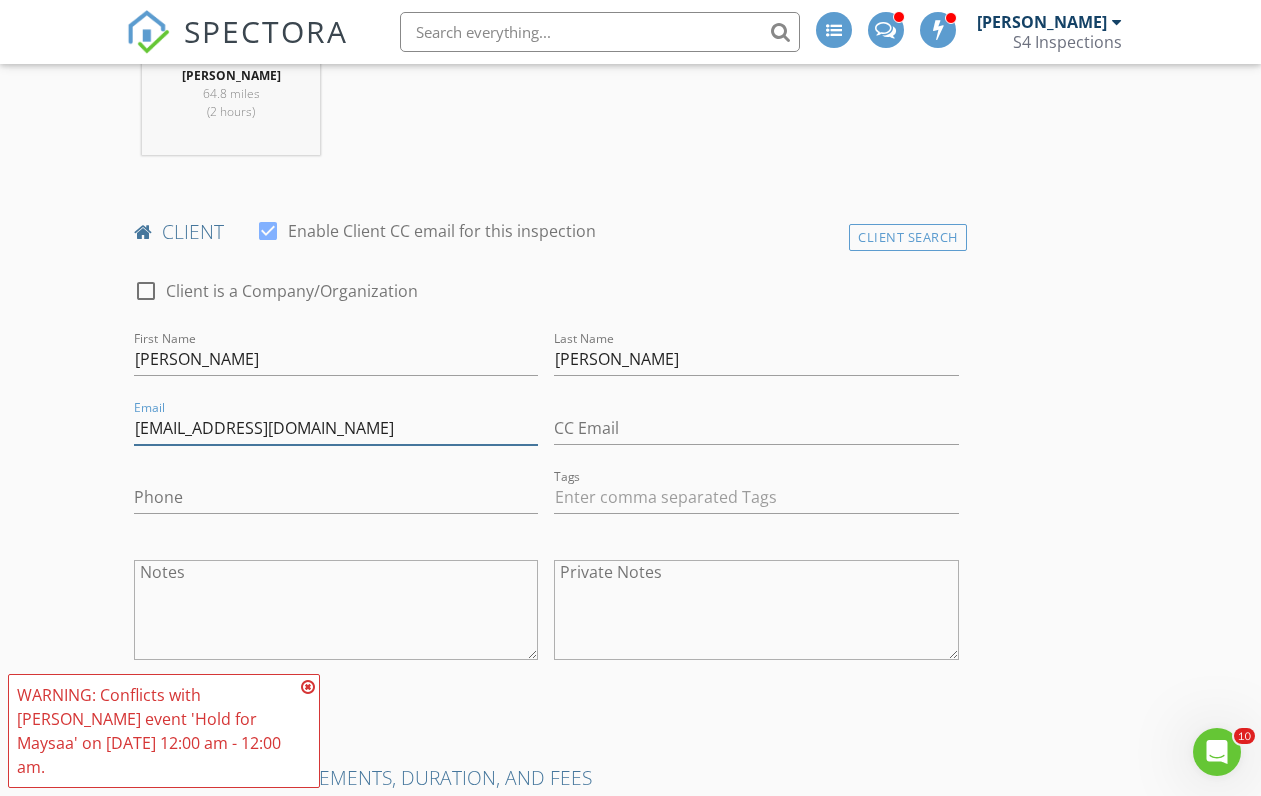 type on "mikebrindamour76@gmail.com" 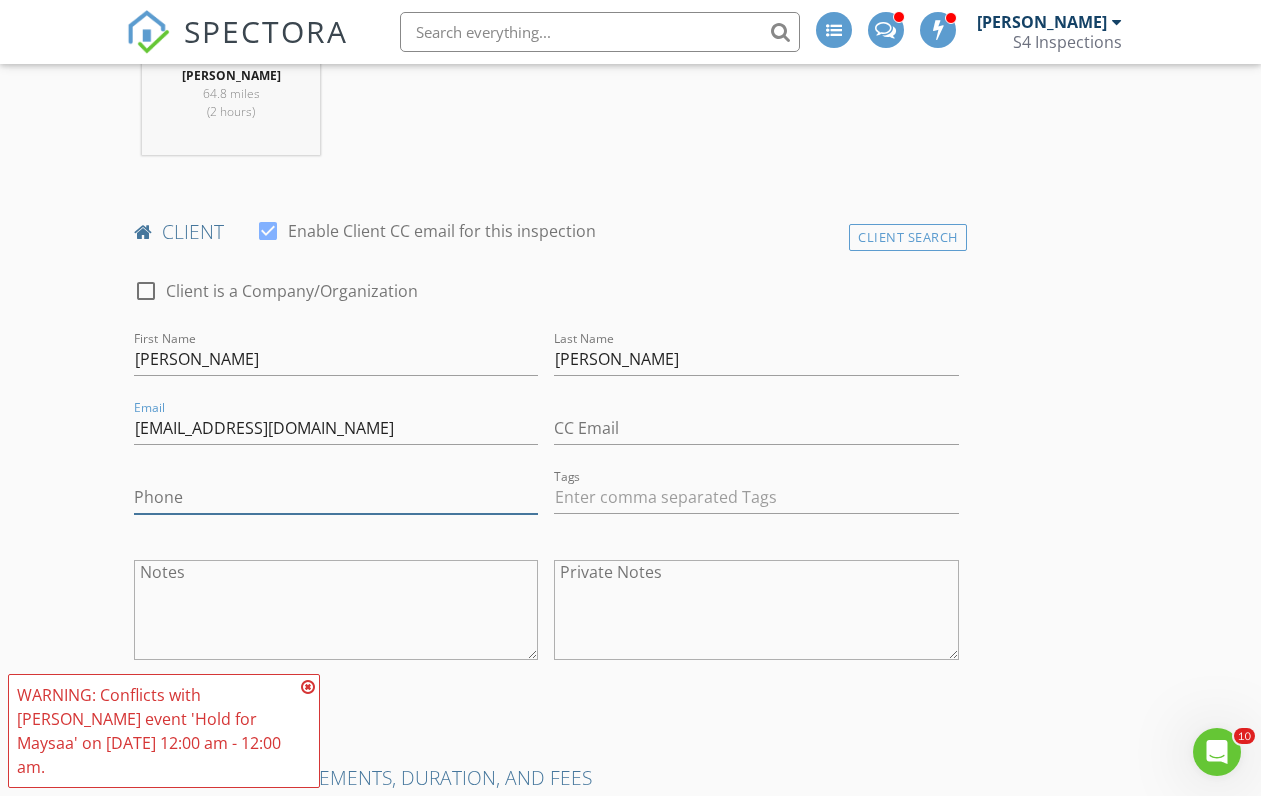 click on "Phone" at bounding box center (336, 497) 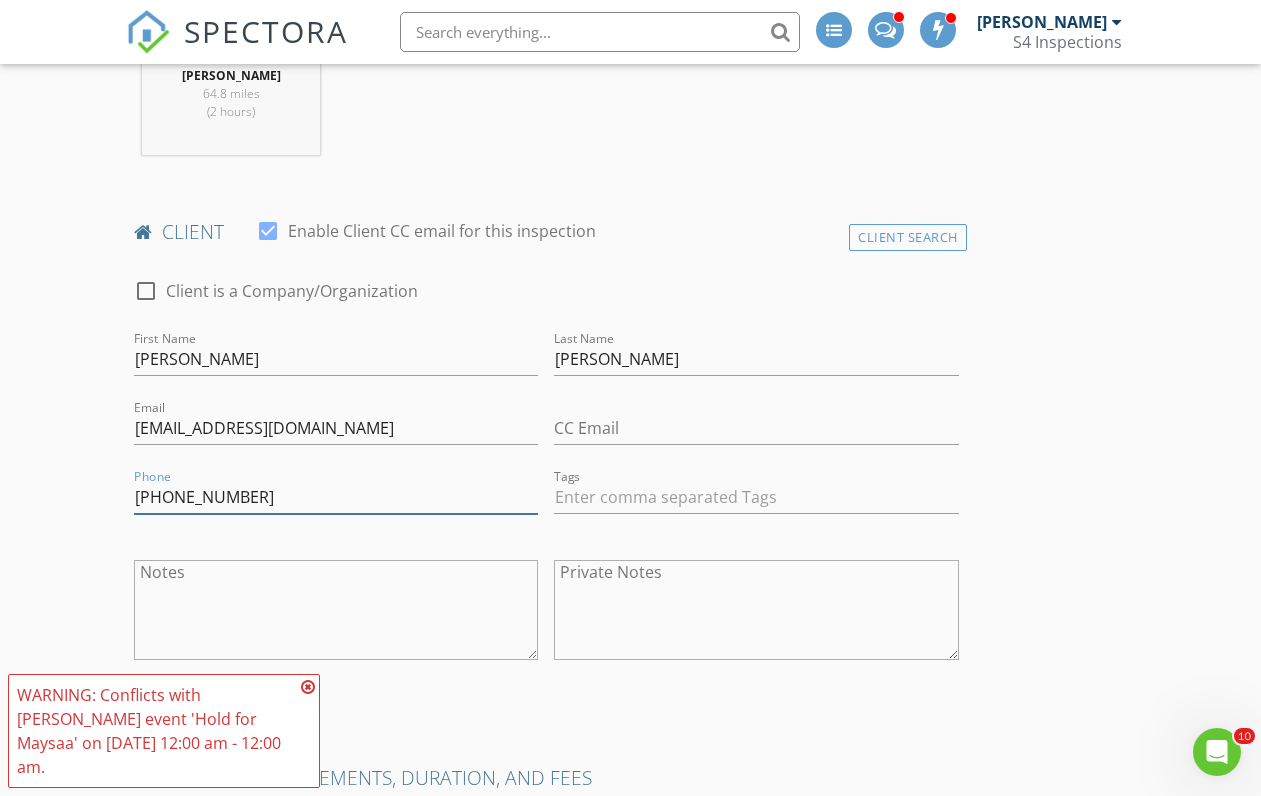 type on "425-350-7611" 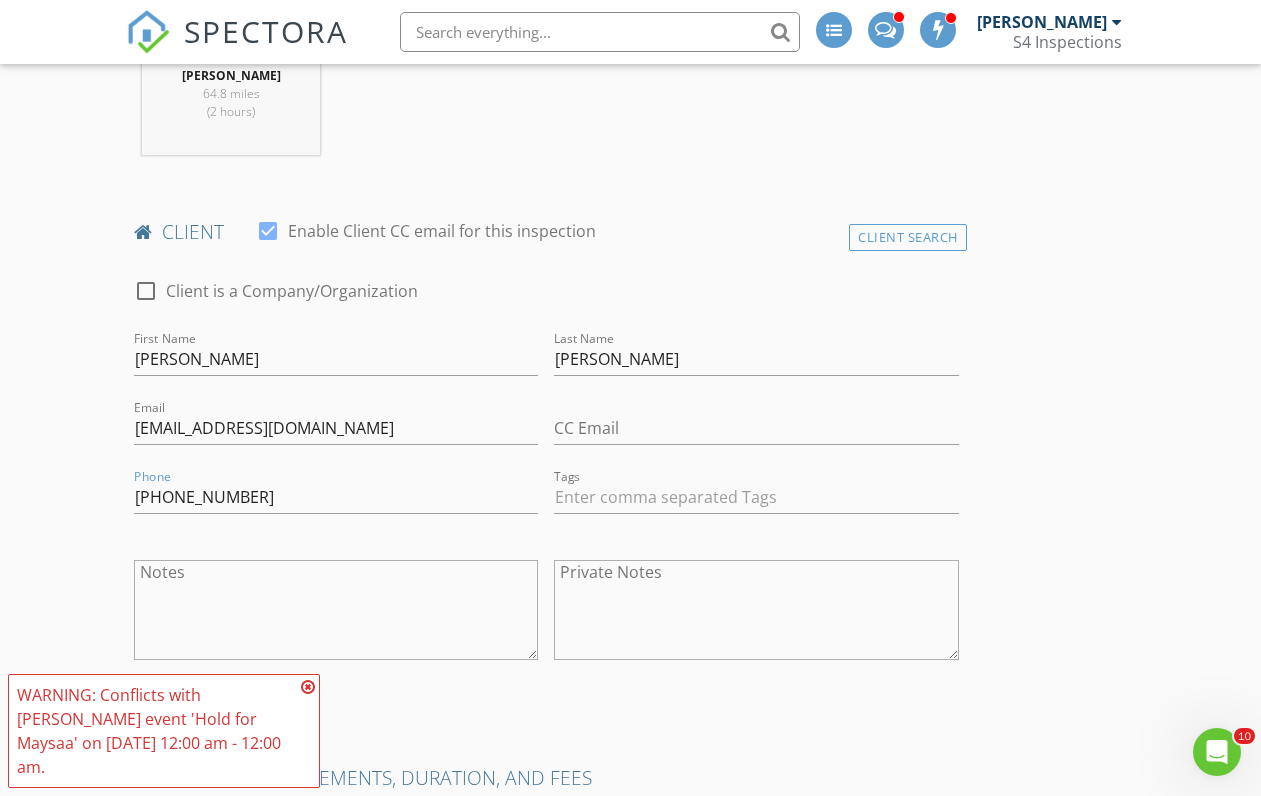 click on "INSPECTOR(S)
check_box   Anthony Tanagretta   PRIMARY   Anthony Tanagretta arrow_drop_down   check_box_outline_blank Anthony Tanagretta specifically requested
Date/Time
07/18/2025 1:00 PM
Location
Address Search       Address 34606 Benson Creek Road, Granite Falls, WA 98252   Unit   City Granite Falls   State WA   Zip 98252   County Snohomish     Square Feet 1296   Year Built 2009   Foundation Crawlspace arrow_drop_down     Anthony Tanagretta     64.8 miles     (2 hours)
client
check_box Enable Client CC email for this inspection   Client Search     check_box_outline_blank Client is a Company/Organization     First Name Mike   Last Name Brindamour   Email mikebrindamour76@gmail.com   CC Email   Phone 425-350-7611         Tags         Notes   Private Notes
ADD ADDITIONAL client
check_box_outline_blank     $450" at bounding box center (630, 1788) 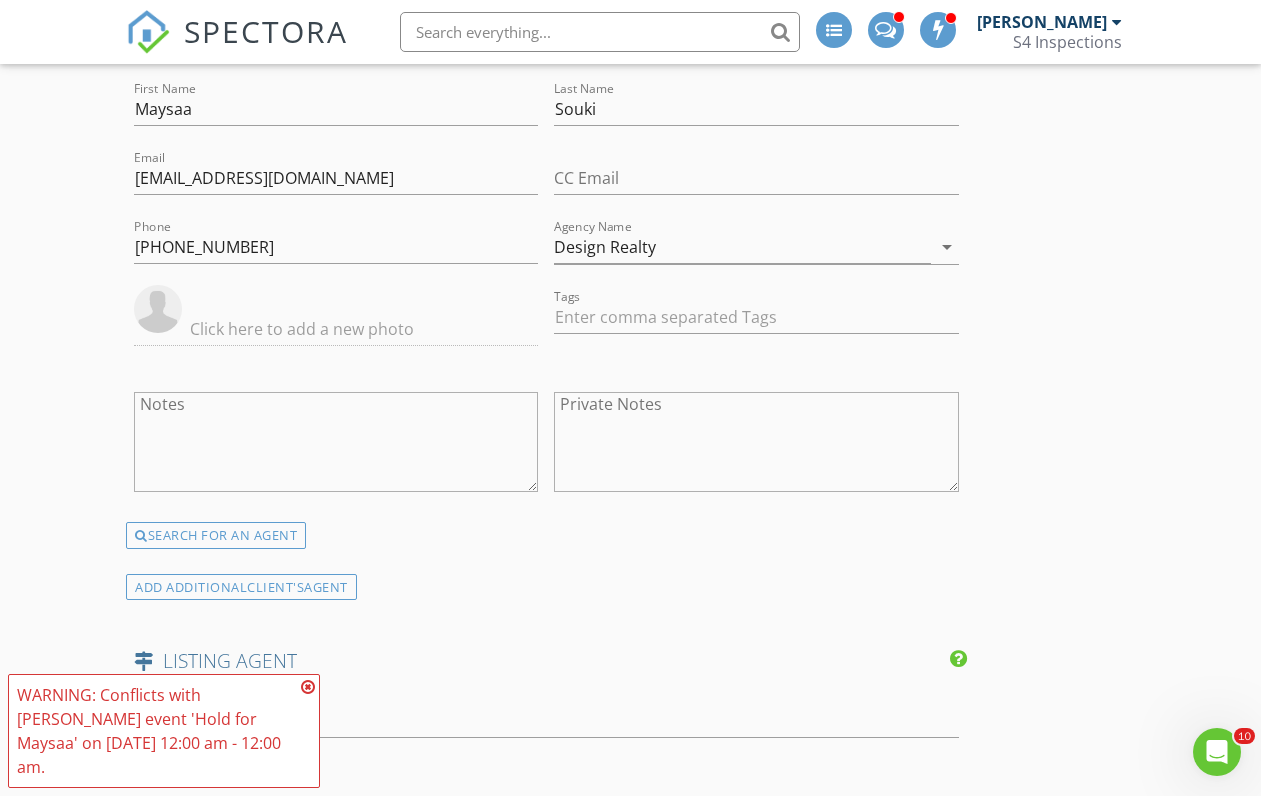 scroll, scrollTop: 3214, scrollLeft: 0, axis: vertical 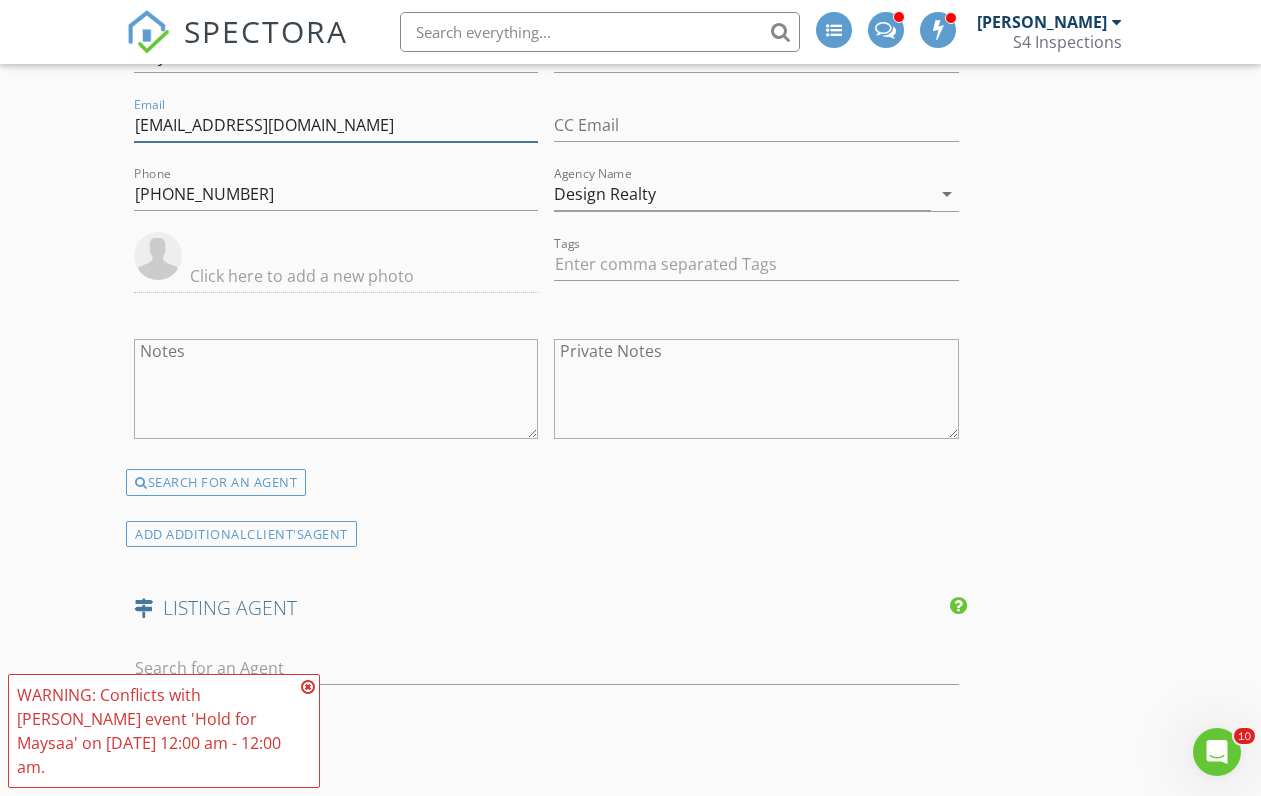 drag, startPoint x: 363, startPoint y: 157, endPoint x: 76, endPoint y: 165, distance: 287.11148 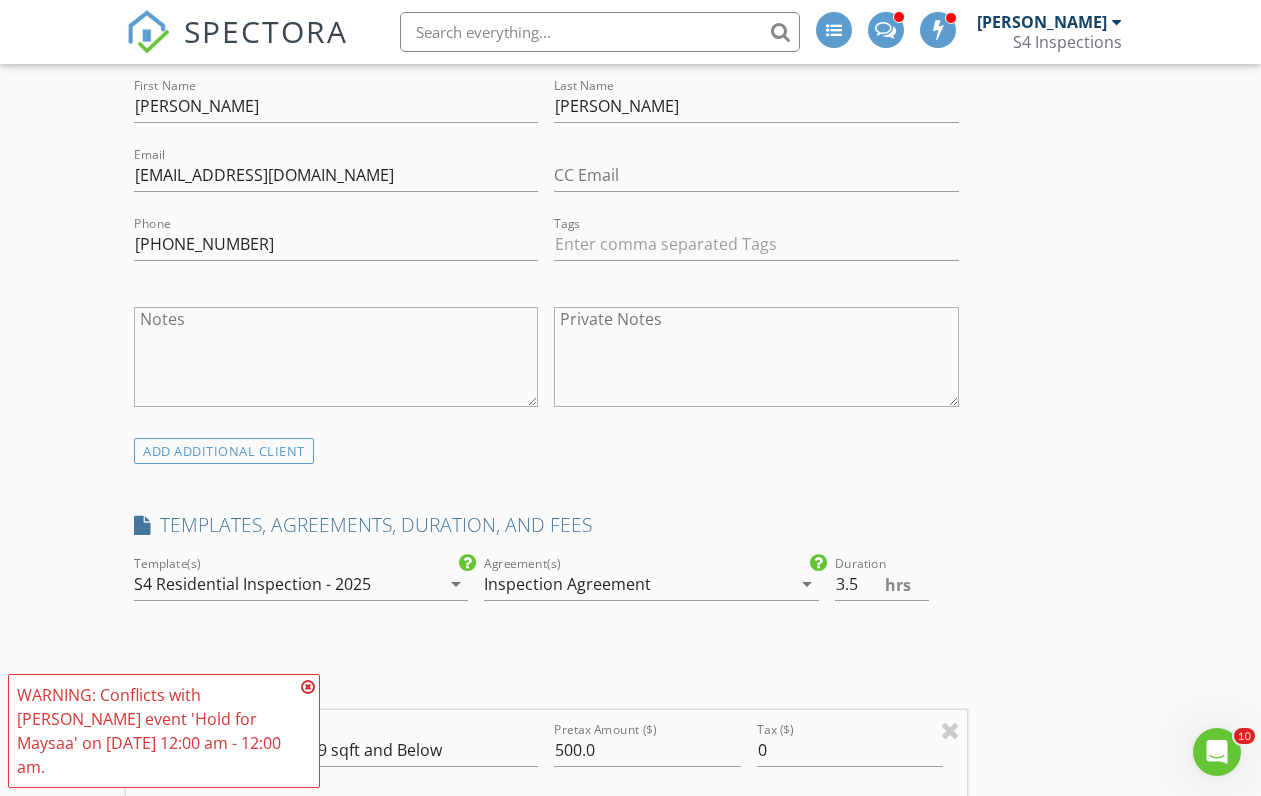 scroll, scrollTop: 1106, scrollLeft: 0, axis: vertical 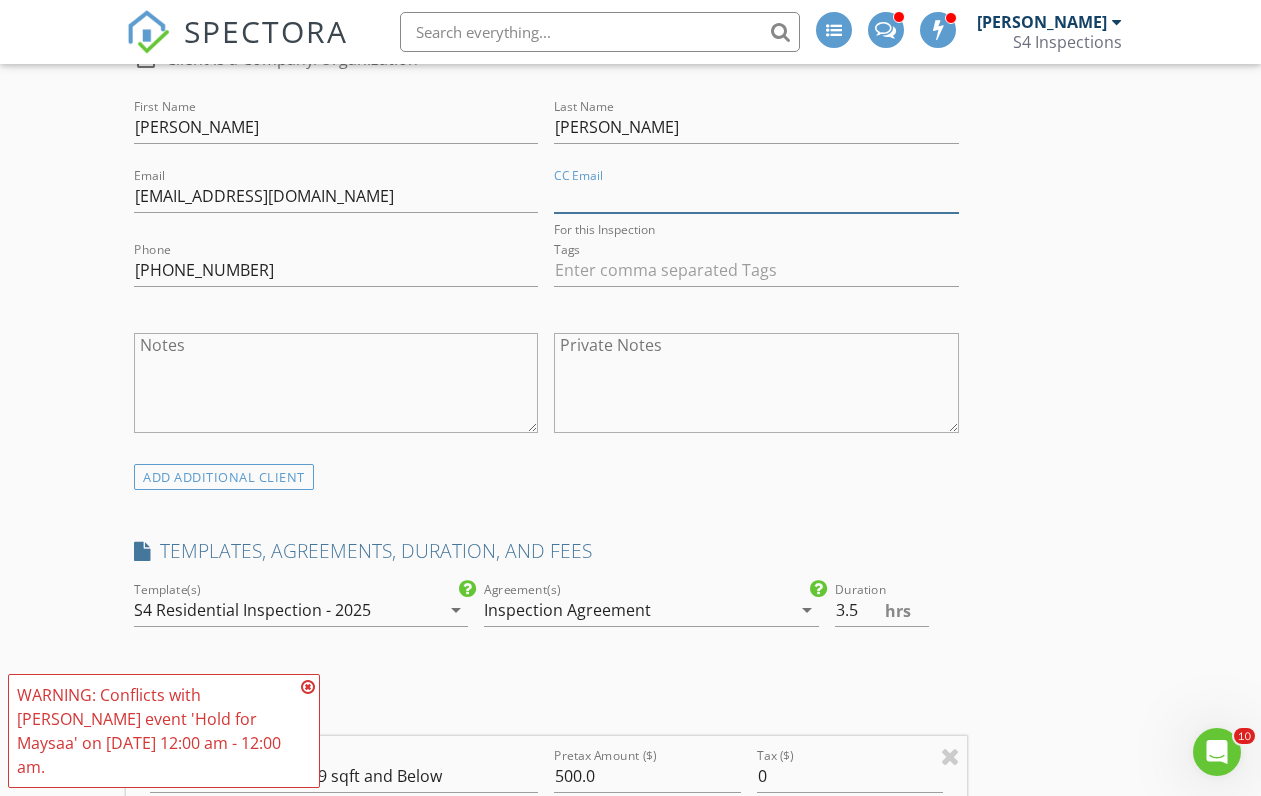 click on "CC Email" at bounding box center [756, 196] 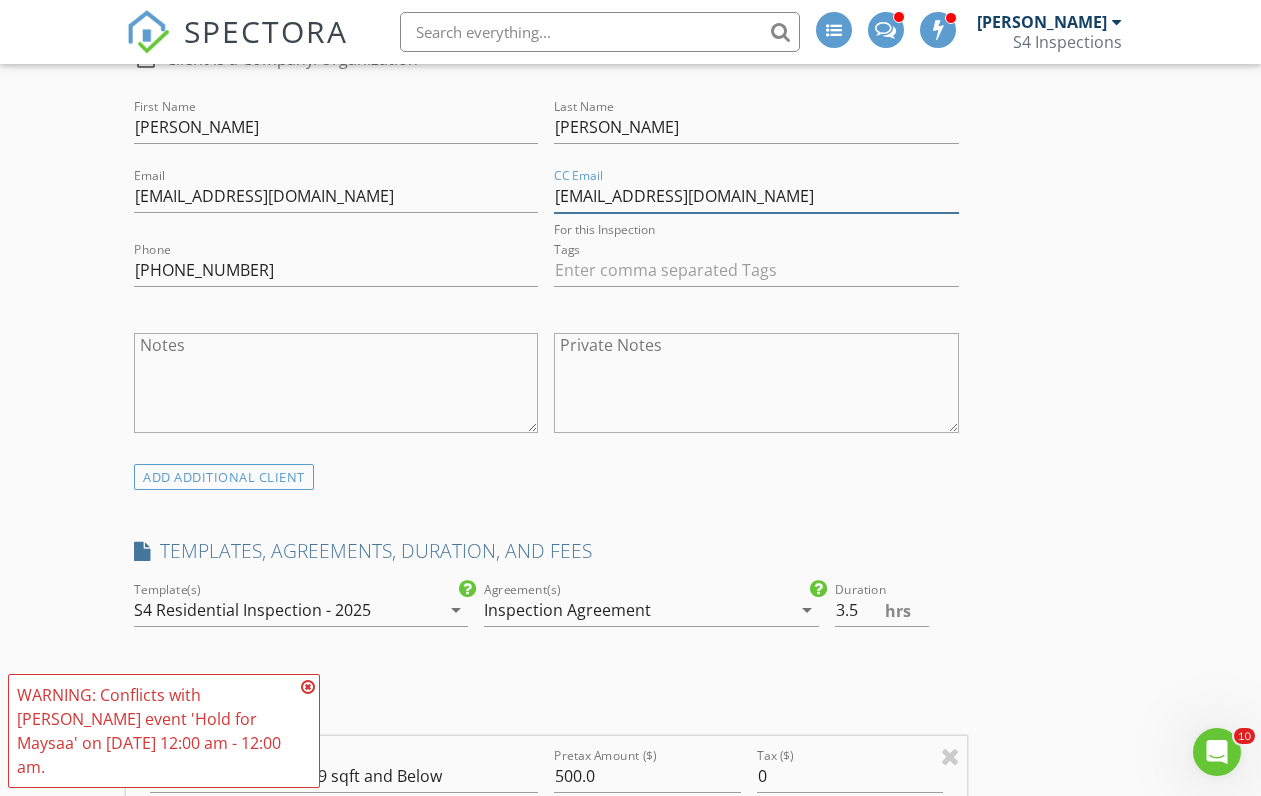 type on "maysaa@designwarealty.com" 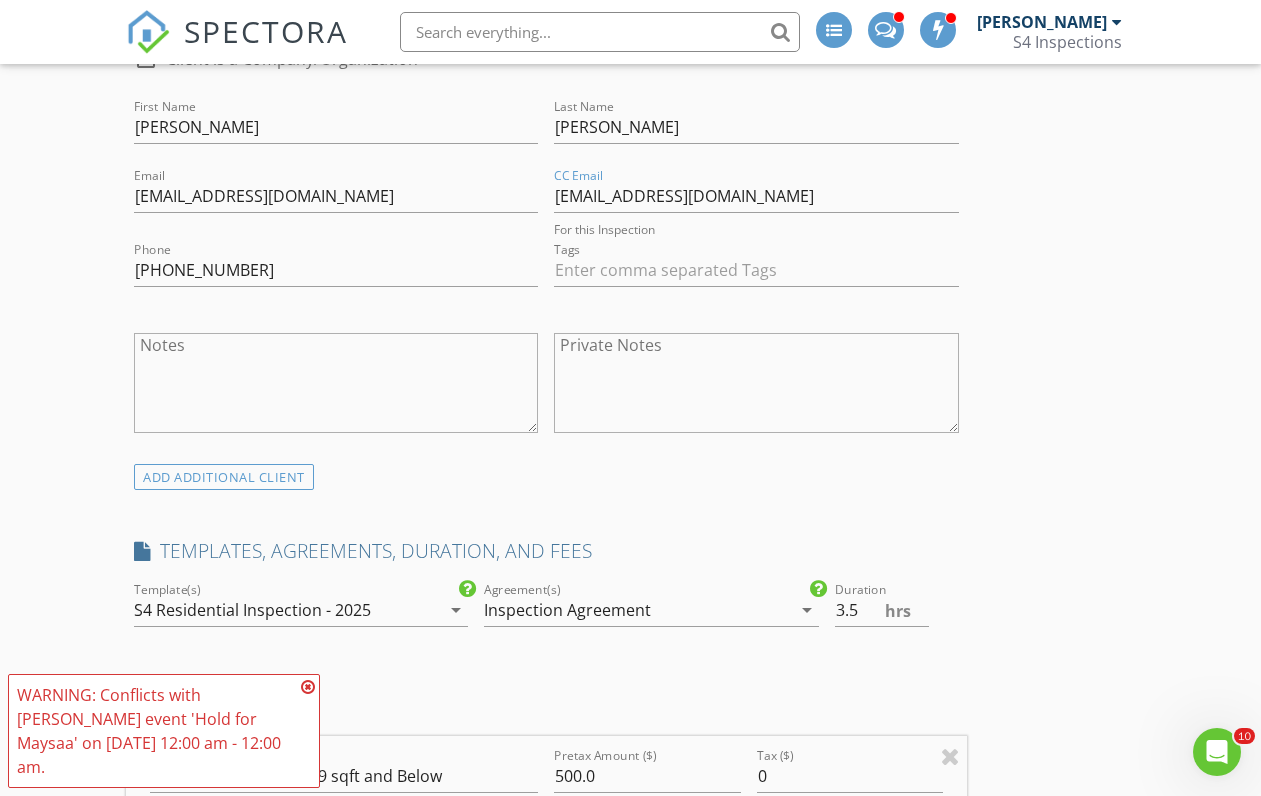 click on "INSPECTOR(S)
check_box   Anthony Tanagretta   PRIMARY   Anthony Tanagretta arrow_drop_down   check_box_outline_blank Anthony Tanagretta specifically requested
Date/Time
07/18/2025 1:00 PM
Location
Address Search       Address 34606 Benson Creek Road, Granite Falls, WA 98252   Unit   City Granite Falls   State WA   Zip 98252   County Snohomish     Square Feet 1296   Year Built 2009   Foundation Crawlspace arrow_drop_down     Anthony Tanagretta     64.8 miles     (2 hours)
client
check_box Enable Client CC email for this inspection   Client Search     check_box_outline_blank Client is a Company/Organization     First Name Mike   Last Name Brindamour   Email mikebrindamour76@gmail.com   CC Email maysaa@designwarealty.com For this Inspection   Phone 425-350-7611         Tags         Notes   Private Notes
SERVICES" at bounding box center (630, 1559) 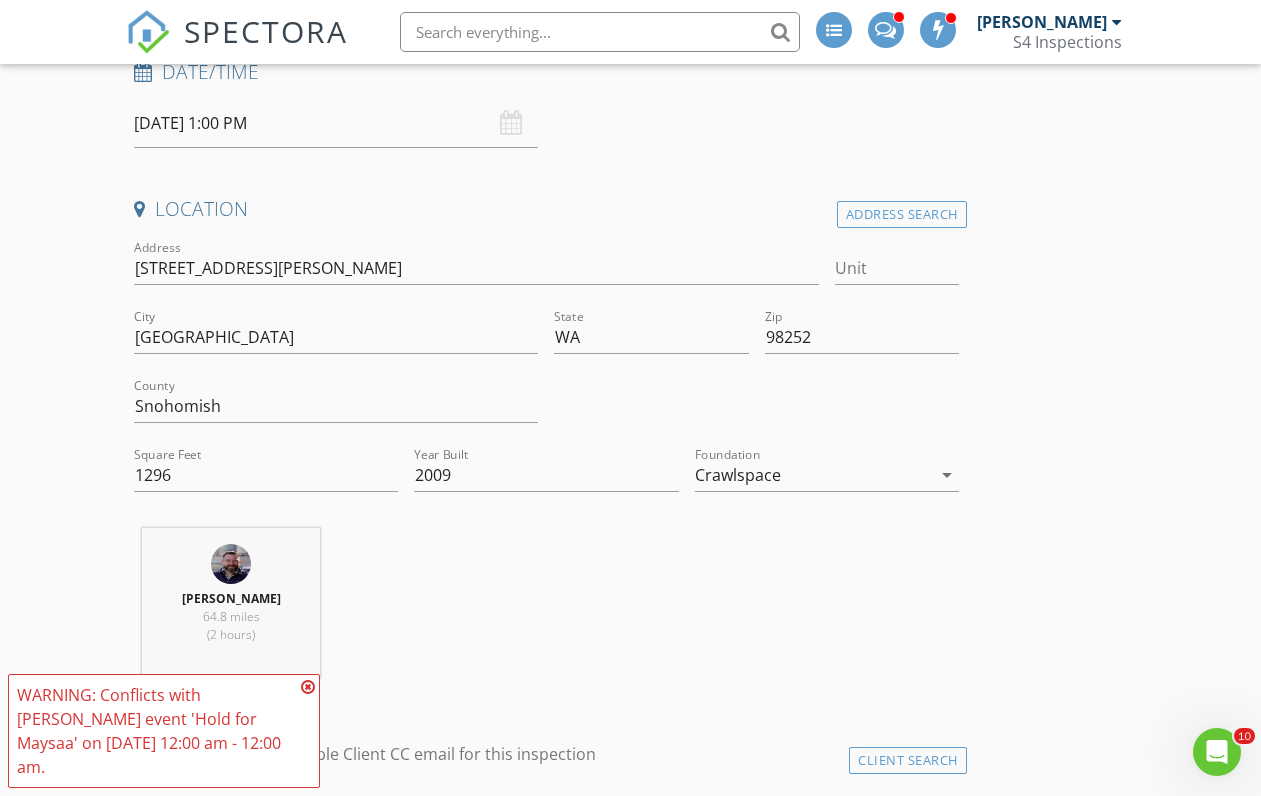 scroll, scrollTop: 334, scrollLeft: 0, axis: vertical 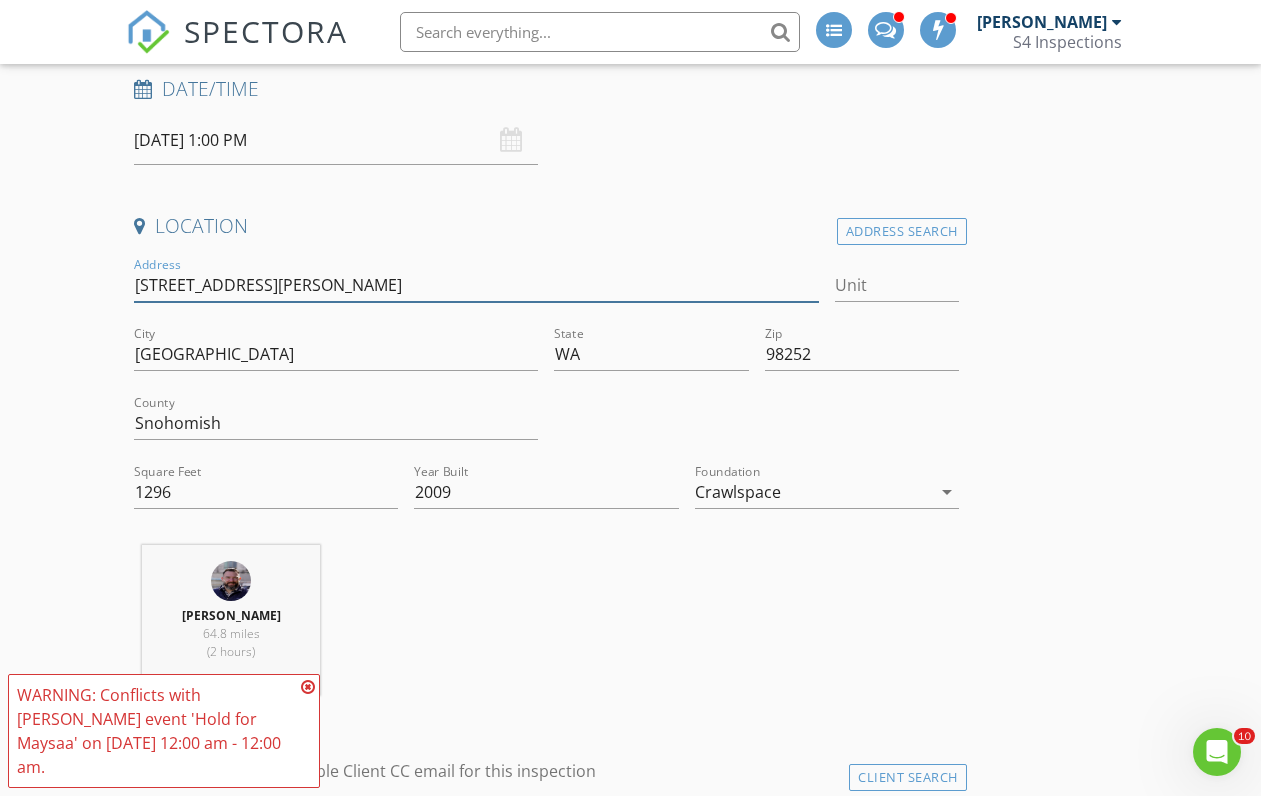 drag, startPoint x: 330, startPoint y: 286, endPoint x: 526, endPoint y: 277, distance: 196.20653 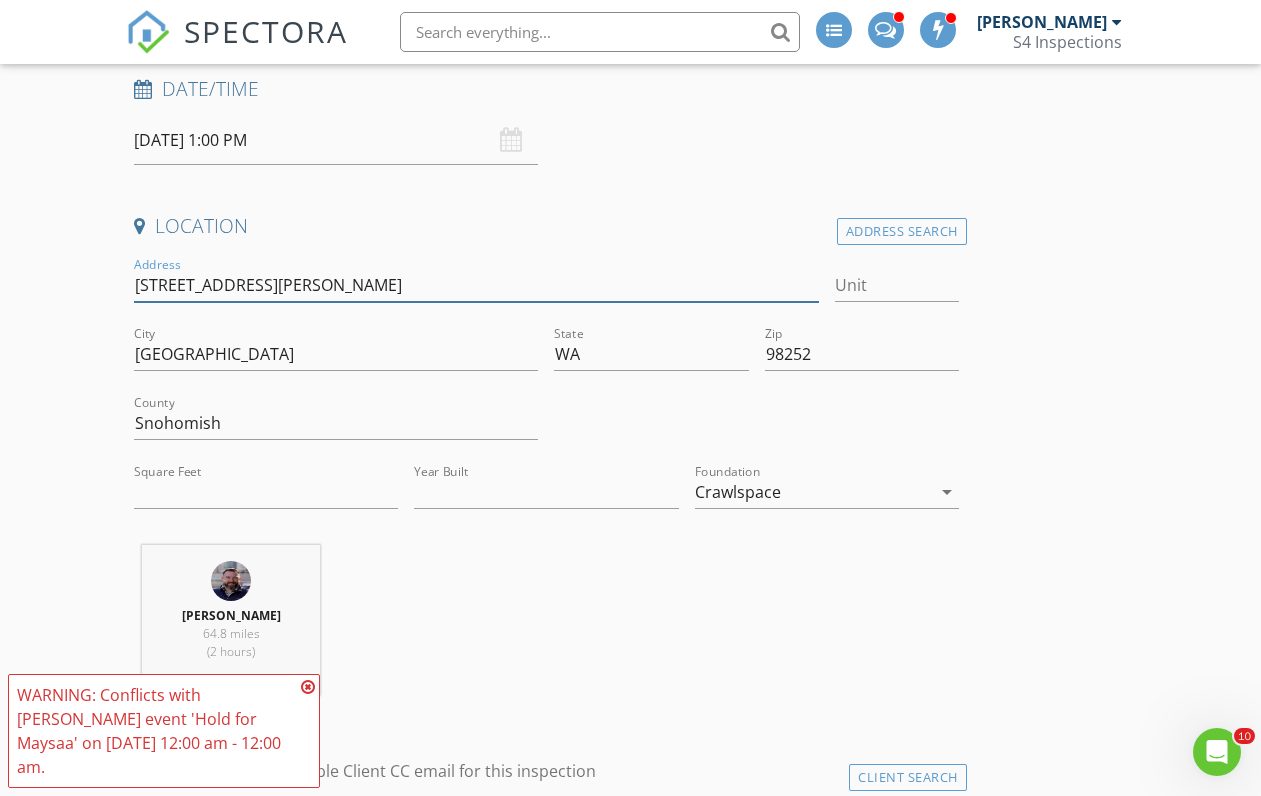 type on "34606 Benson Creek Road" 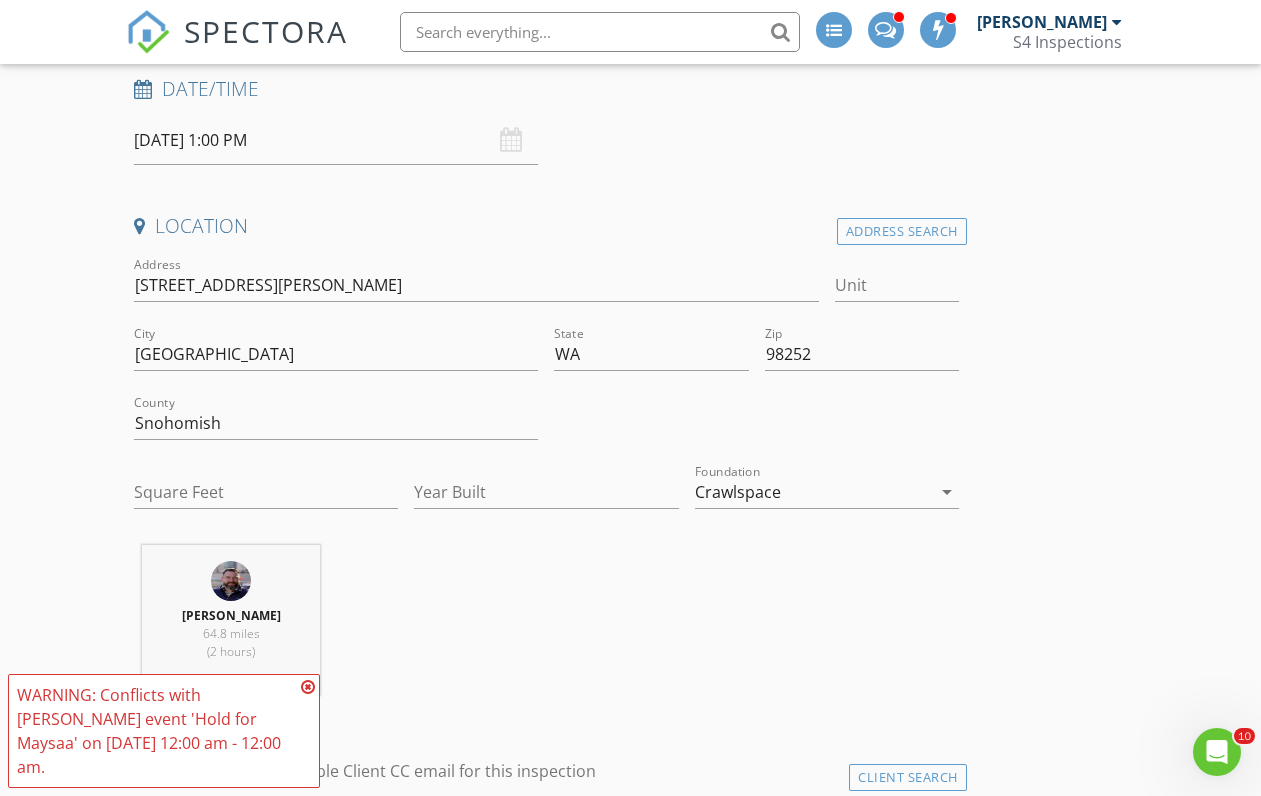 click on "INSPECTOR(S)
check_box   Anthony Tanagretta   PRIMARY   Anthony Tanagretta arrow_drop_down   check_box_outline_blank Anthony Tanagretta specifically requested
Date/Time
07/18/2025 1:00 PM
Location
Address Search       Address 34606 Benson Creek Road   Unit   City Granite Falls   State WA   Zip 98252   County Snohomish     Square Feet   Year Built   Foundation Crawlspace arrow_drop_down     Anthony Tanagretta     64.8 miles     (2 hours)
client
check_box Enable Client CC email for this inspection   Client Search     check_box_outline_blank Client is a Company/Organization     First Name Mike   Last Name Brindamour   Email mikebrindamour76@gmail.com   CC Email maysaa@designwarealty.com   Phone 425-350-7611         Tags         Notes   Private Notes
ADD ADDITIONAL client
check_box_outline_blank     $450" at bounding box center [630, 2328] 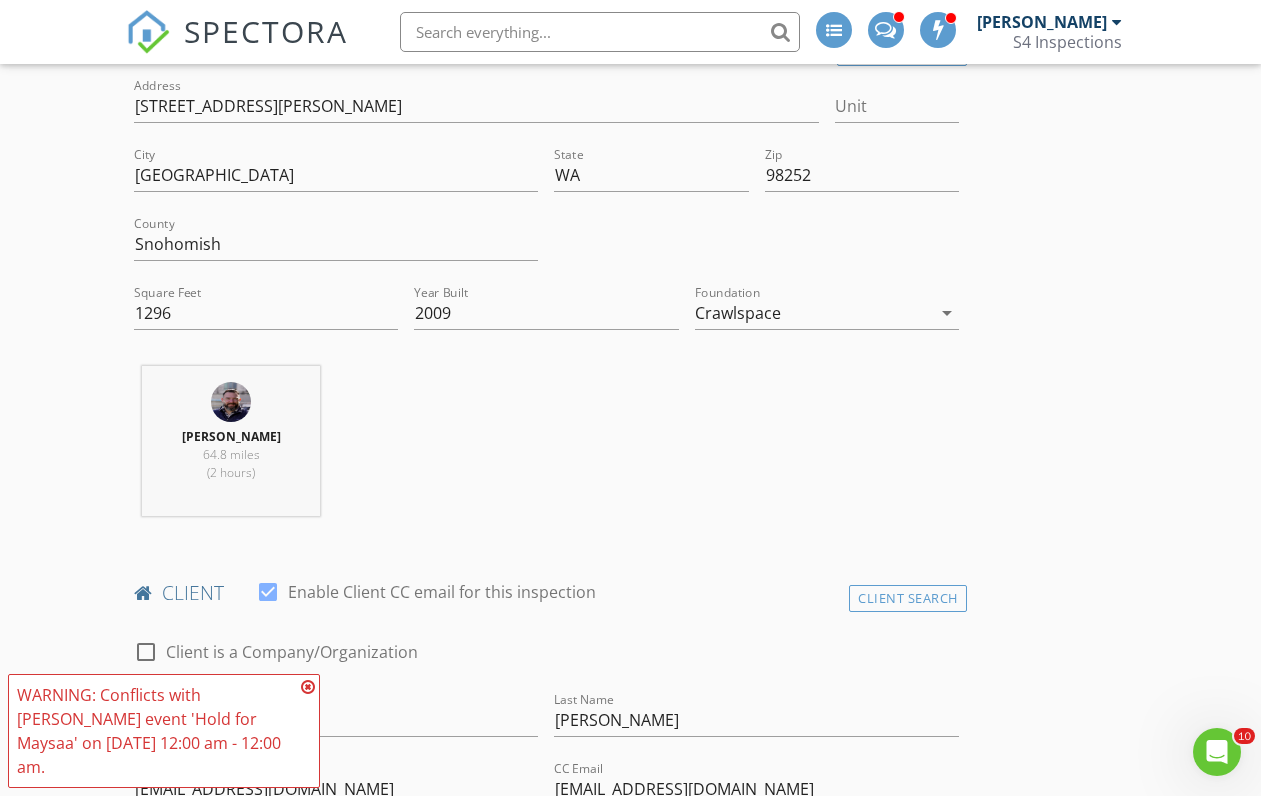scroll, scrollTop: 511, scrollLeft: 0, axis: vertical 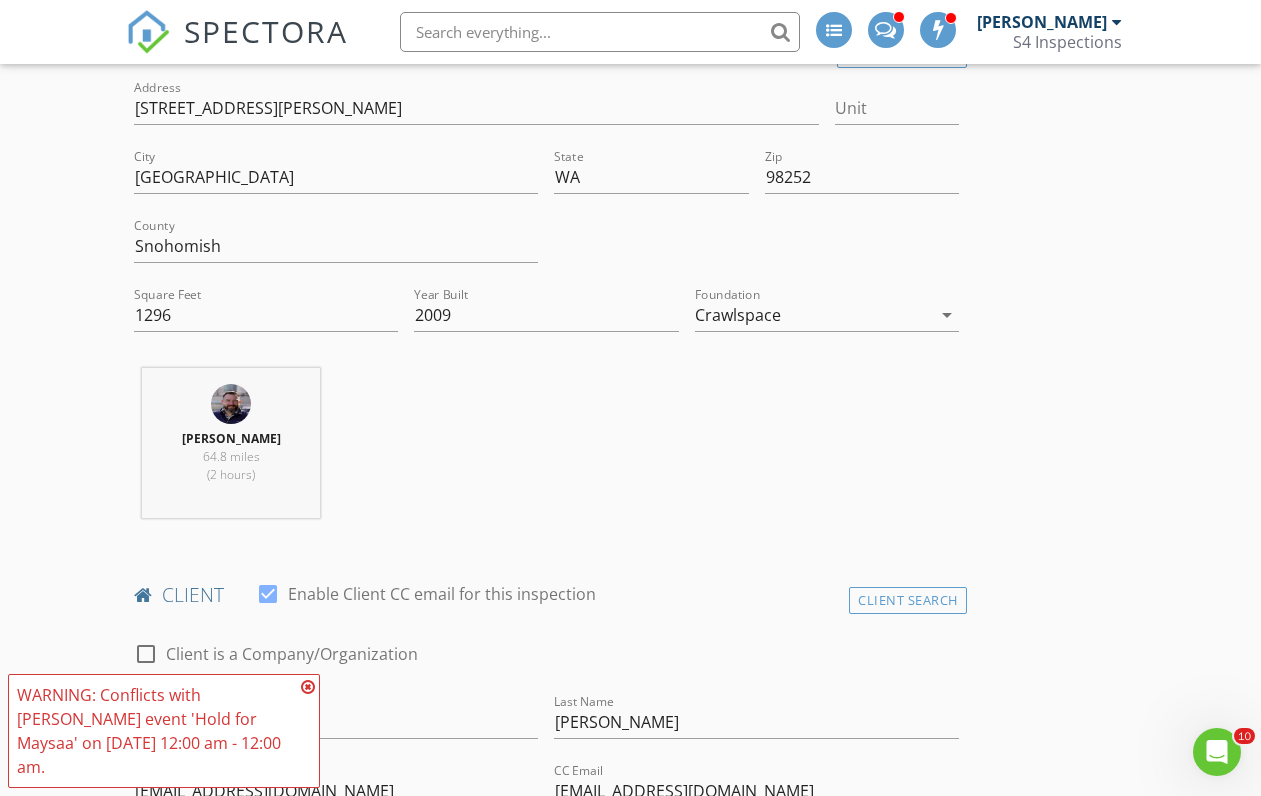 click at bounding box center [308, 687] 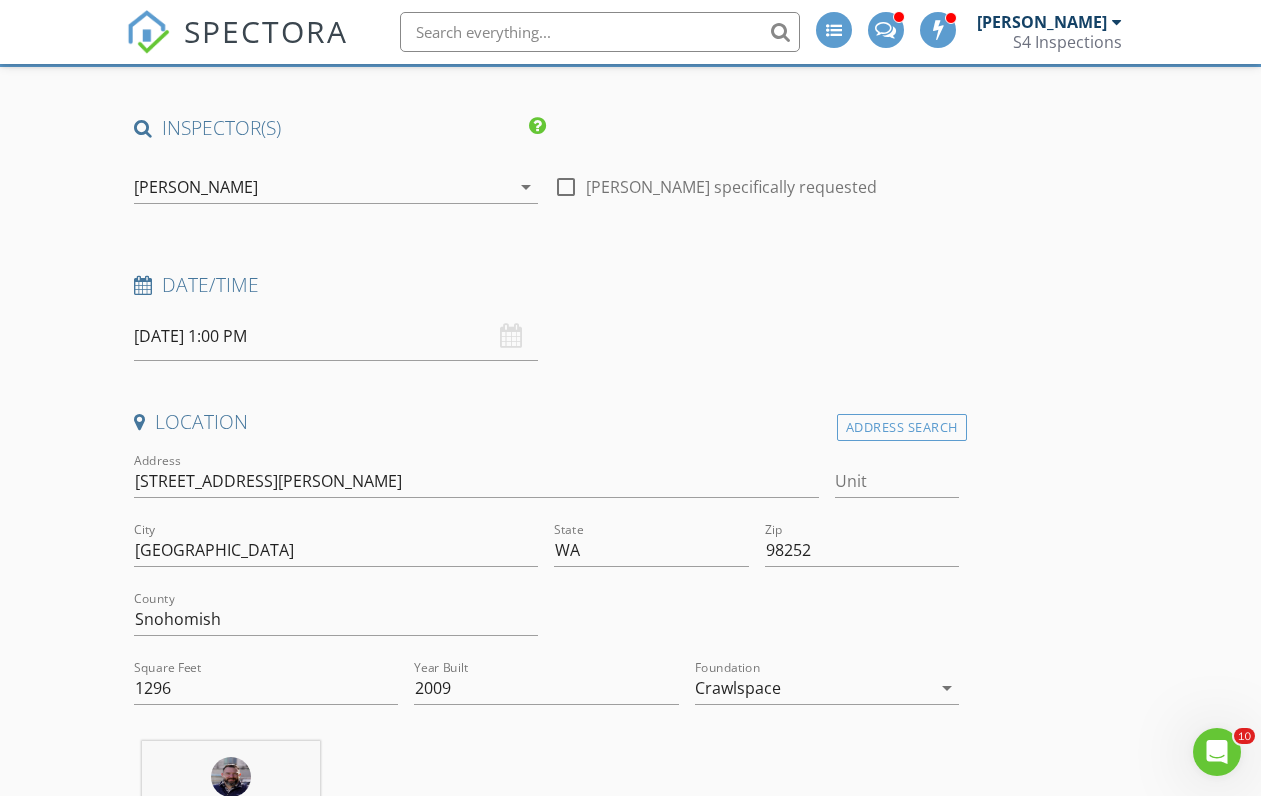 scroll, scrollTop: 135, scrollLeft: 0, axis: vertical 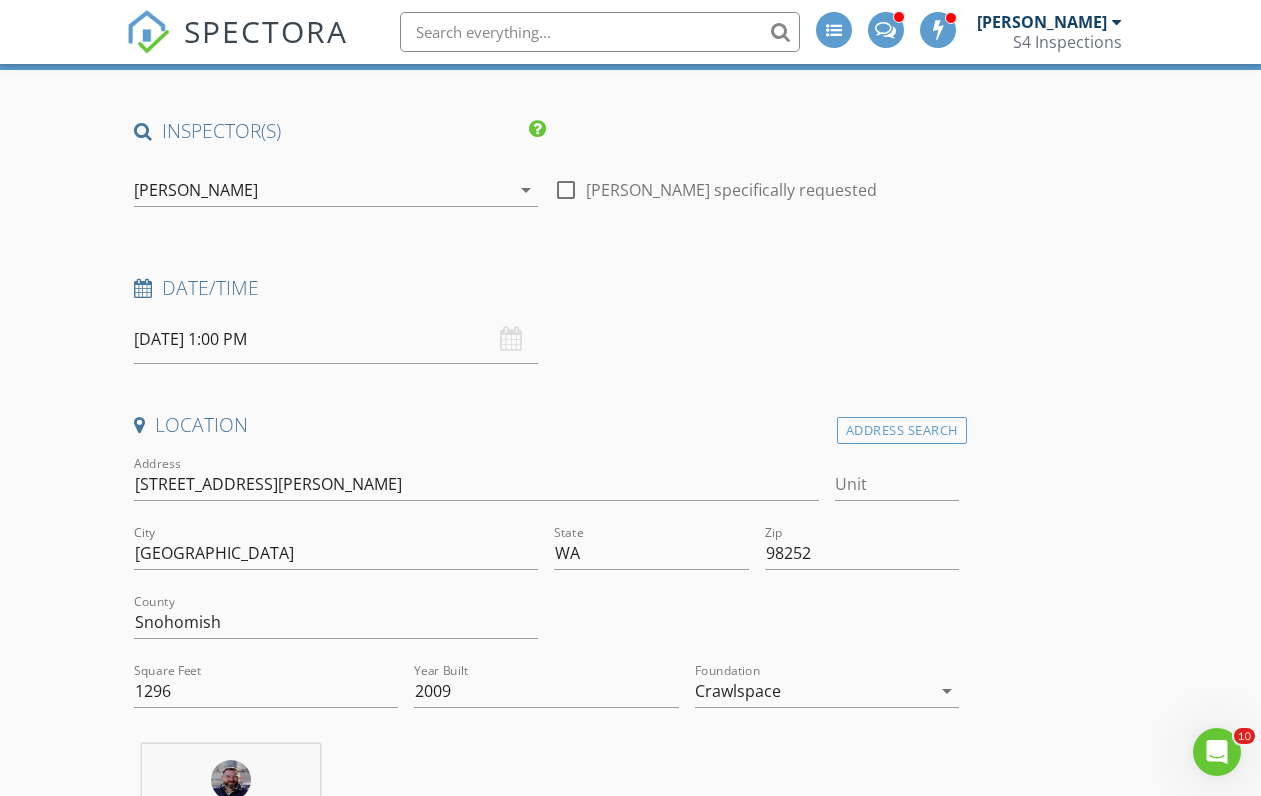 click on "07/18/2025 1:00 PM" at bounding box center (336, 339) 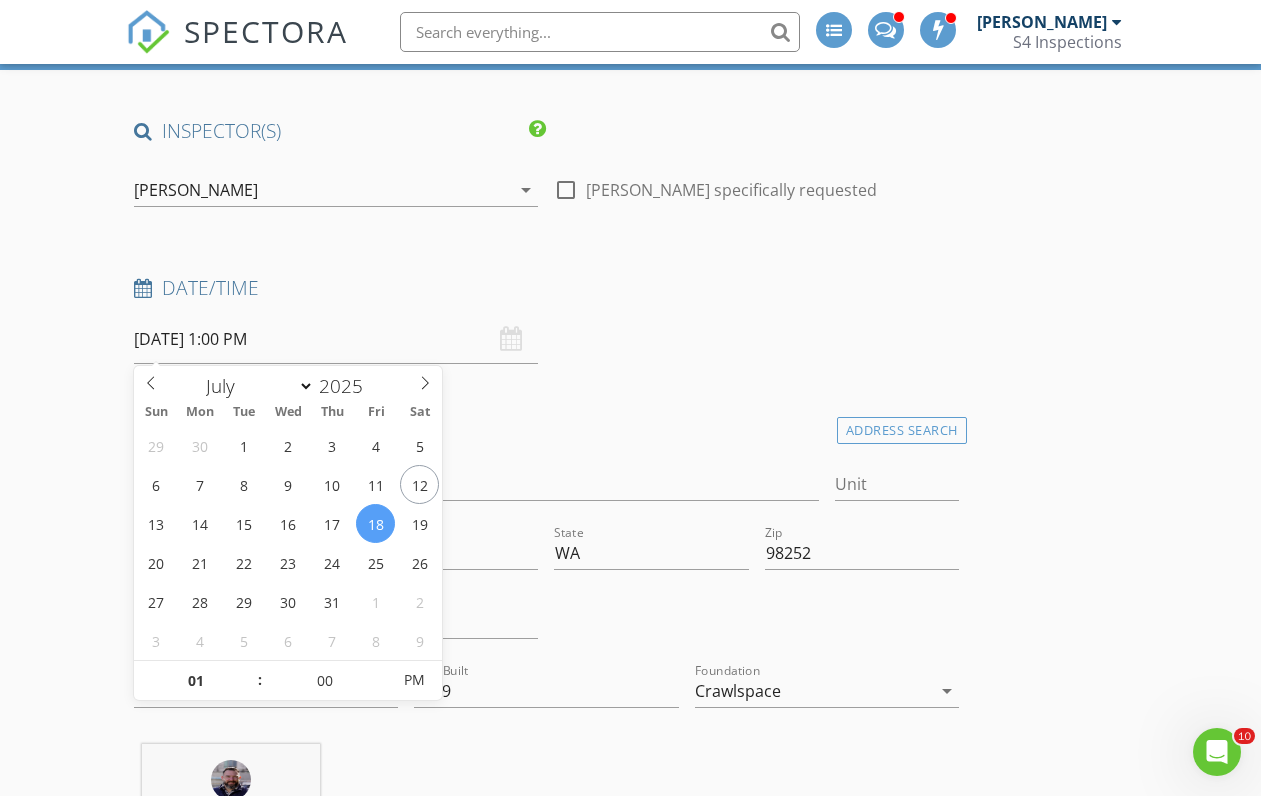 click on "INSPECTOR(S)
check_box   Anthony Tanagretta   PRIMARY   Anthony Tanagretta arrow_drop_down   check_box_outline_blank Anthony Tanagretta specifically requested
Date/Time
07/18/2025 1:00 PM
Location
Address Search       Address 34606 Benson Creek Road   Unit   City Granite Falls   State WA   Zip 98252   County Snohomish     Square Feet 1296   Year Built 2009   Foundation Crawlspace arrow_drop_down     Anthony Tanagretta     64.8 miles     (2 hours)
client
check_box Enable Client CC email for this inspection   Client Search     check_box_outline_blank Client is a Company/Organization     First Name Mike   Last Name Brindamour   Email mikebrindamour76@gmail.com   CC Email maysaa@designwarealty.com   Phone 425-350-7611         Tags         Notes   Private Notes
ADD ADDITIONAL client
check_box_outline_blank     $450" at bounding box center [546, 2469] 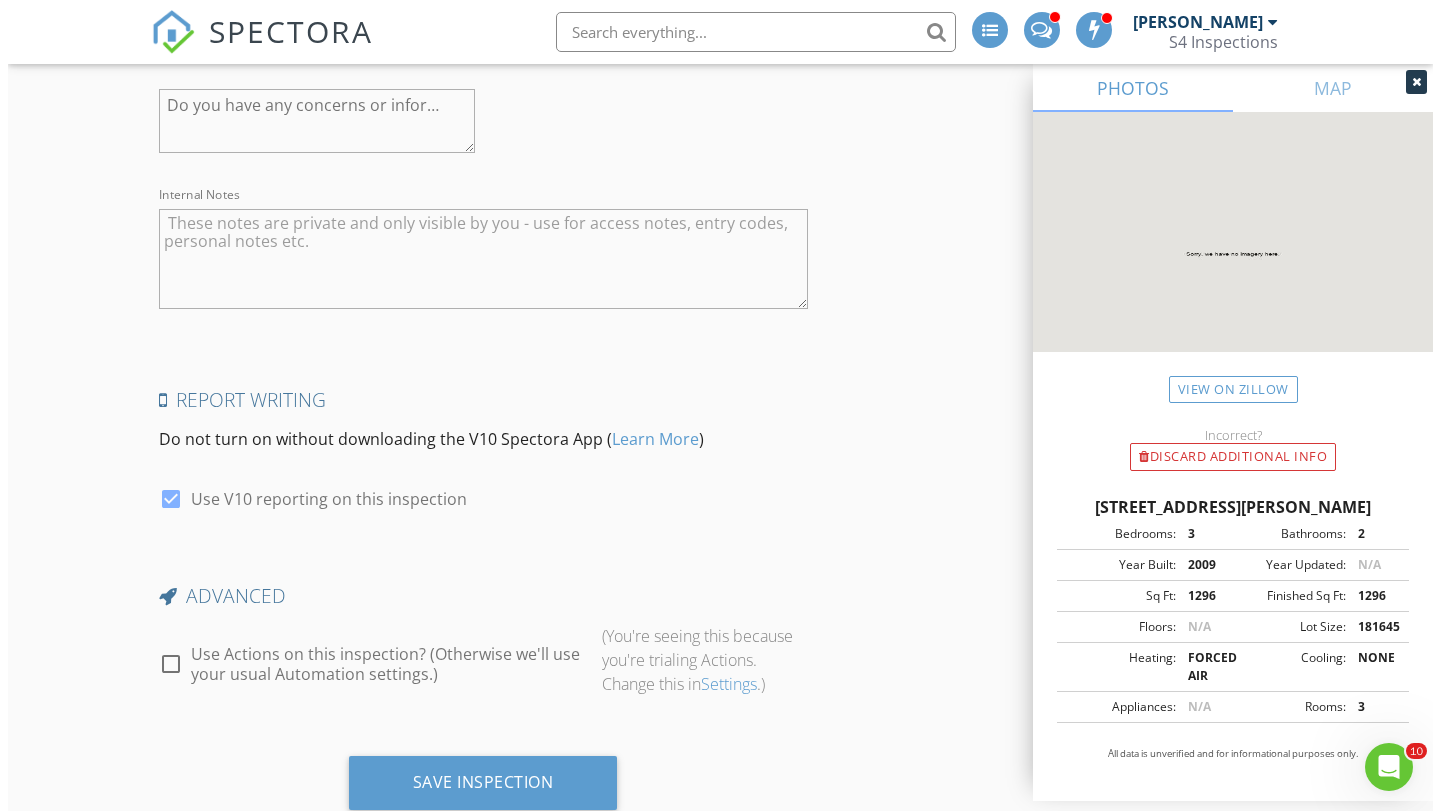 scroll, scrollTop: 4343, scrollLeft: 0, axis: vertical 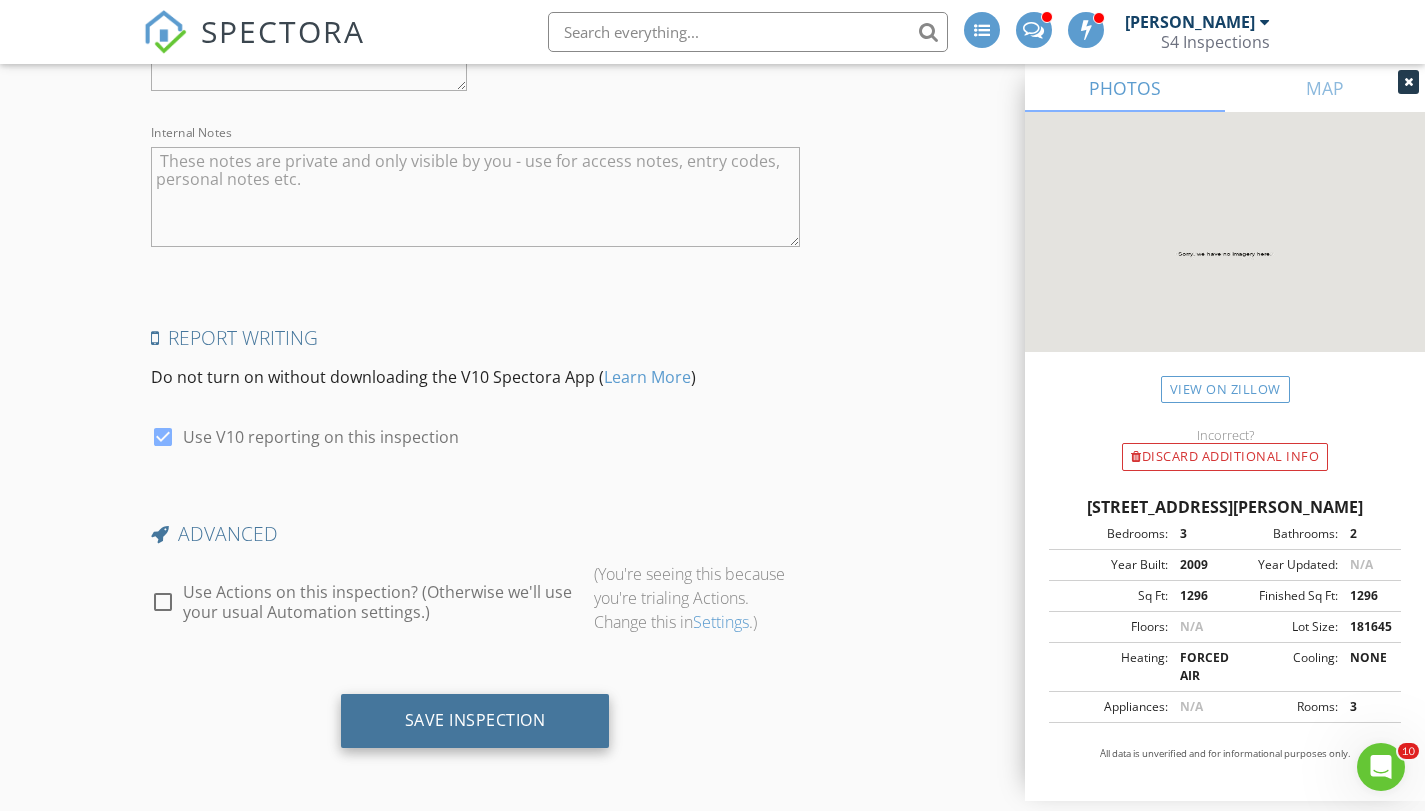 click on "Save Inspection" at bounding box center (475, 721) 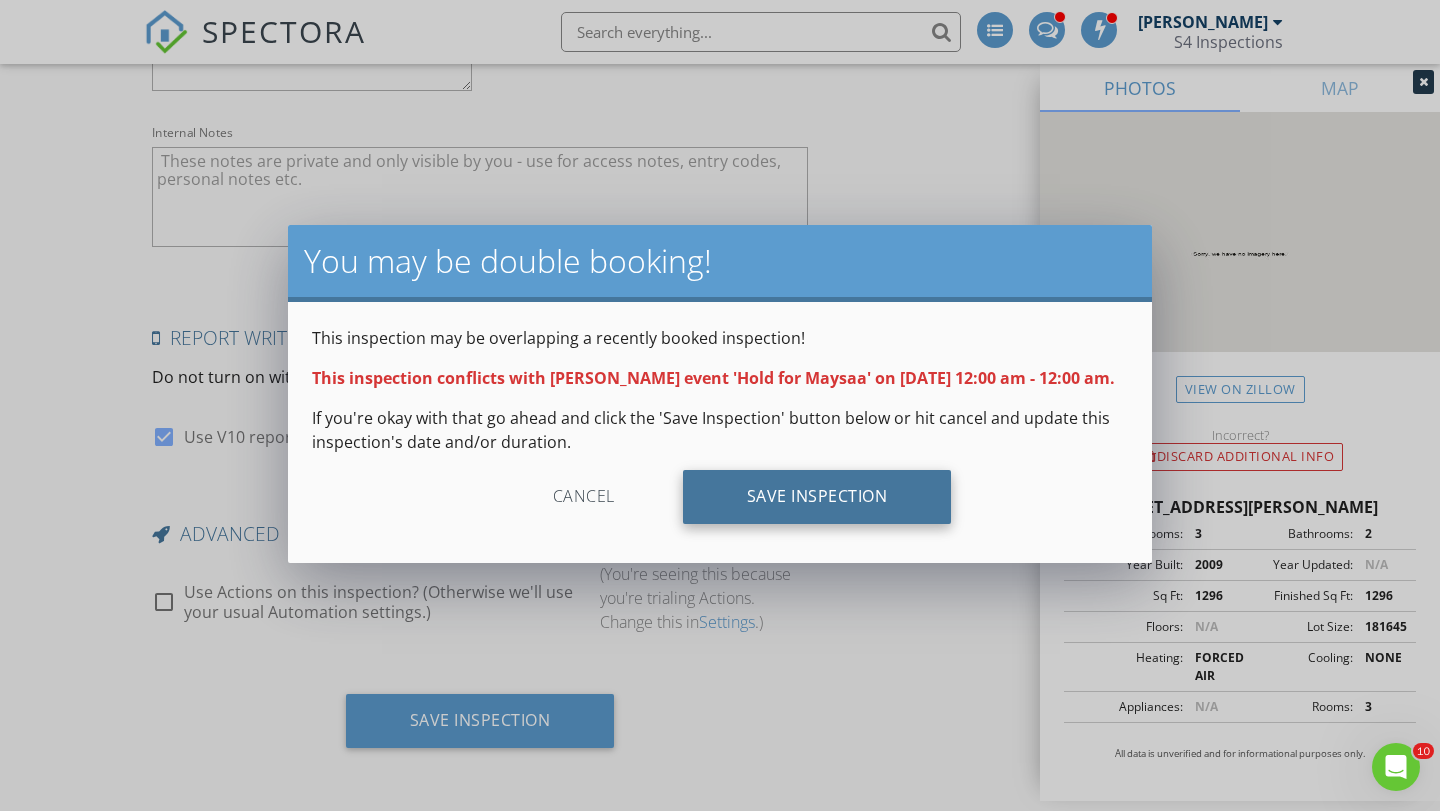 click on "Save Inspection" at bounding box center (817, 497) 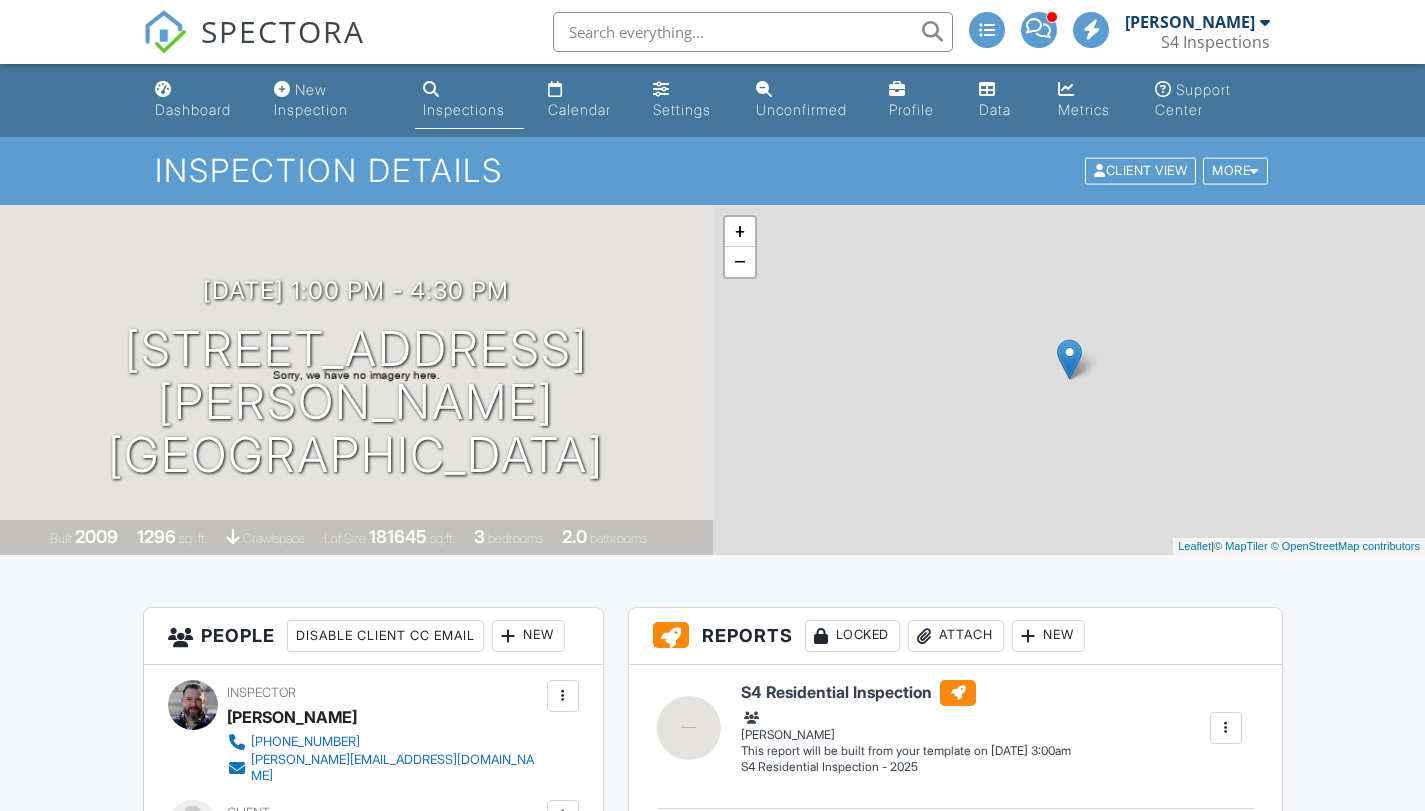scroll, scrollTop: 0, scrollLeft: 0, axis: both 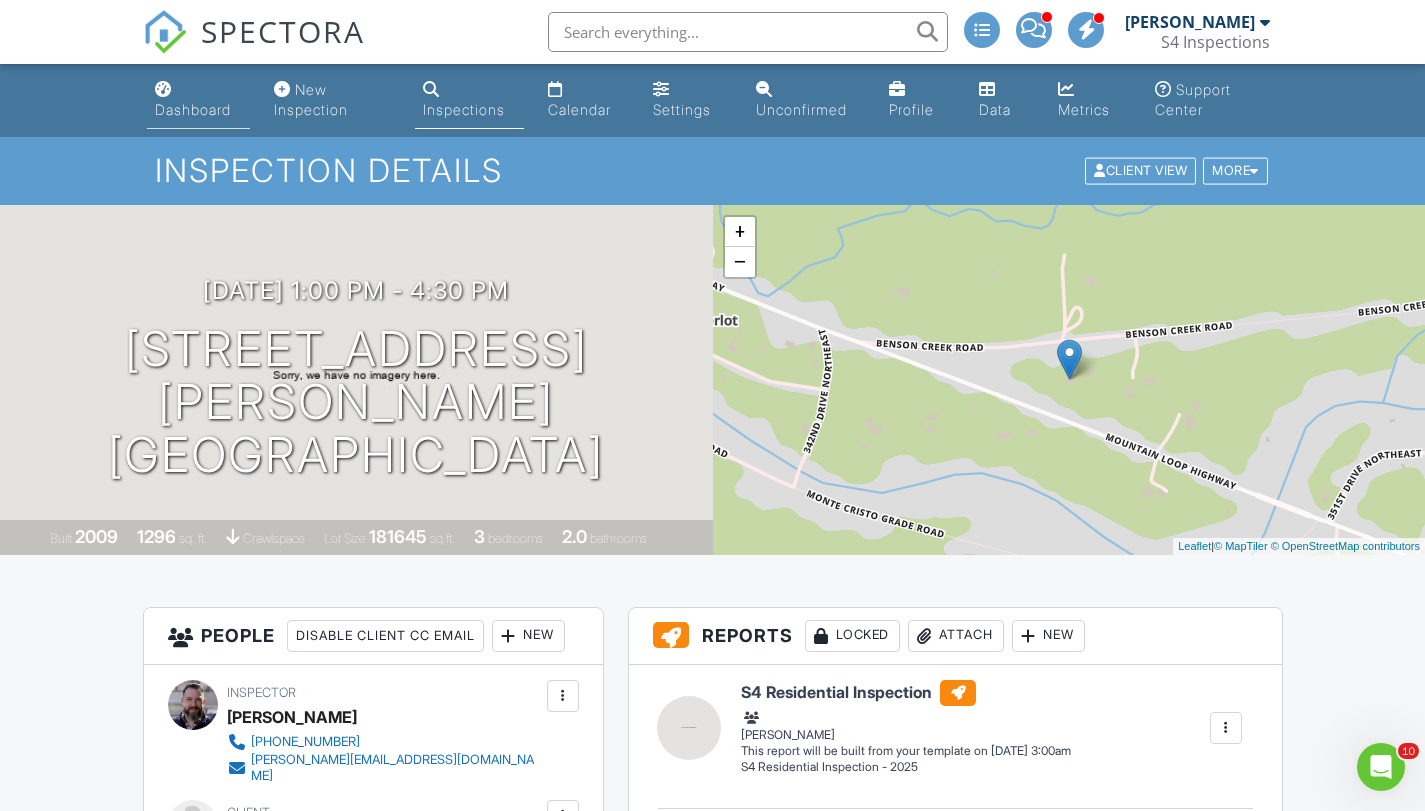 click on "Dashboard" at bounding box center (198, 100) 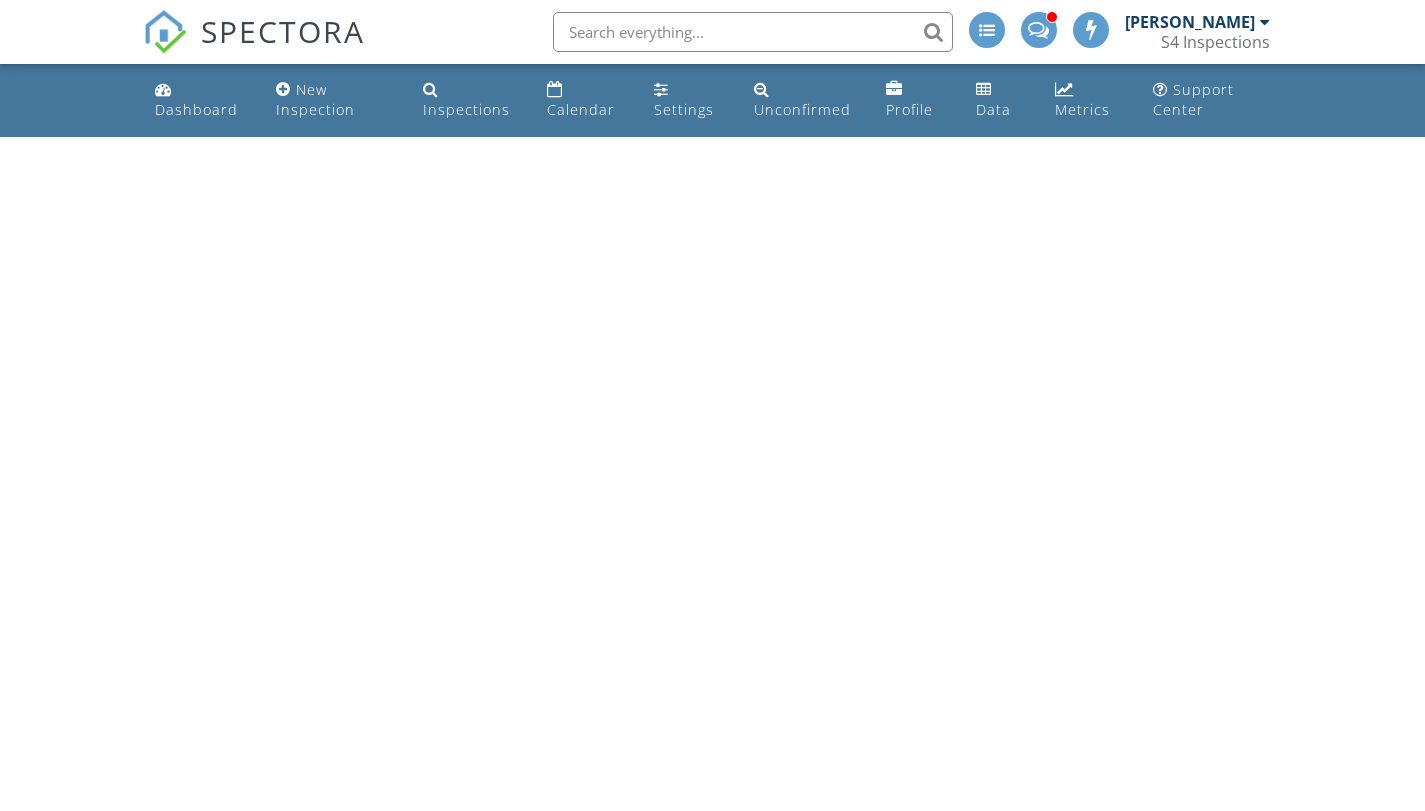 scroll, scrollTop: 0, scrollLeft: 0, axis: both 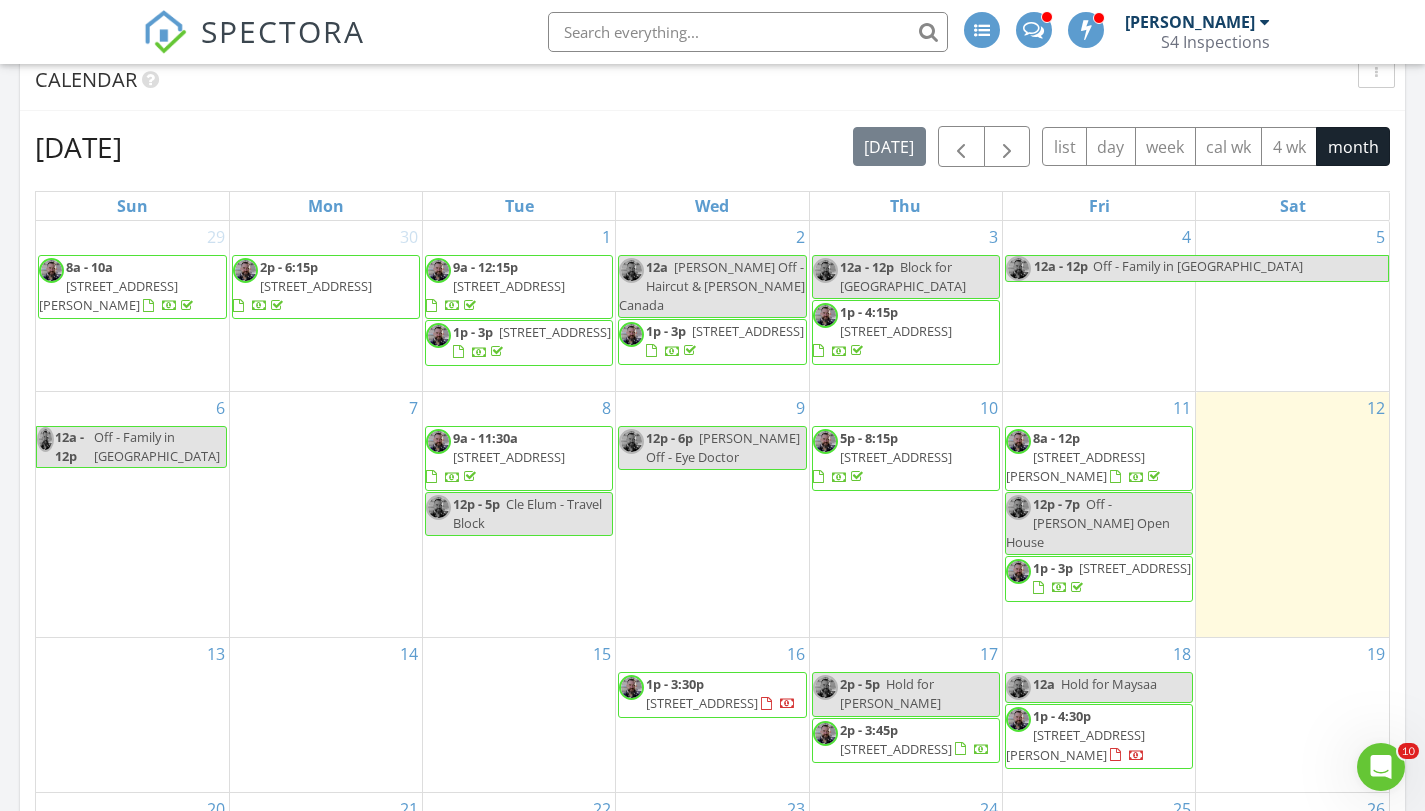 click on "Hold for Maysaa" at bounding box center (1109, 684) 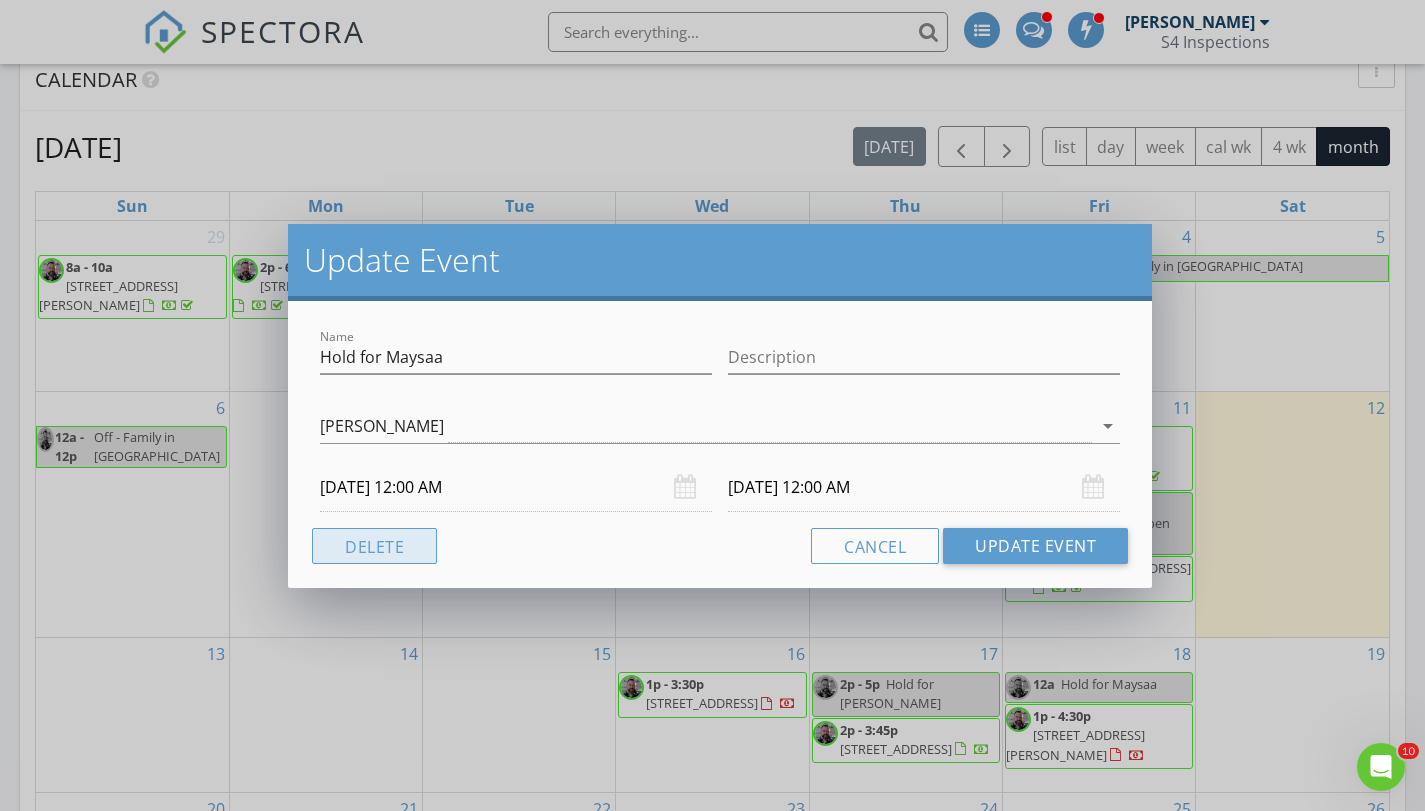 click on "Delete" at bounding box center (374, 546) 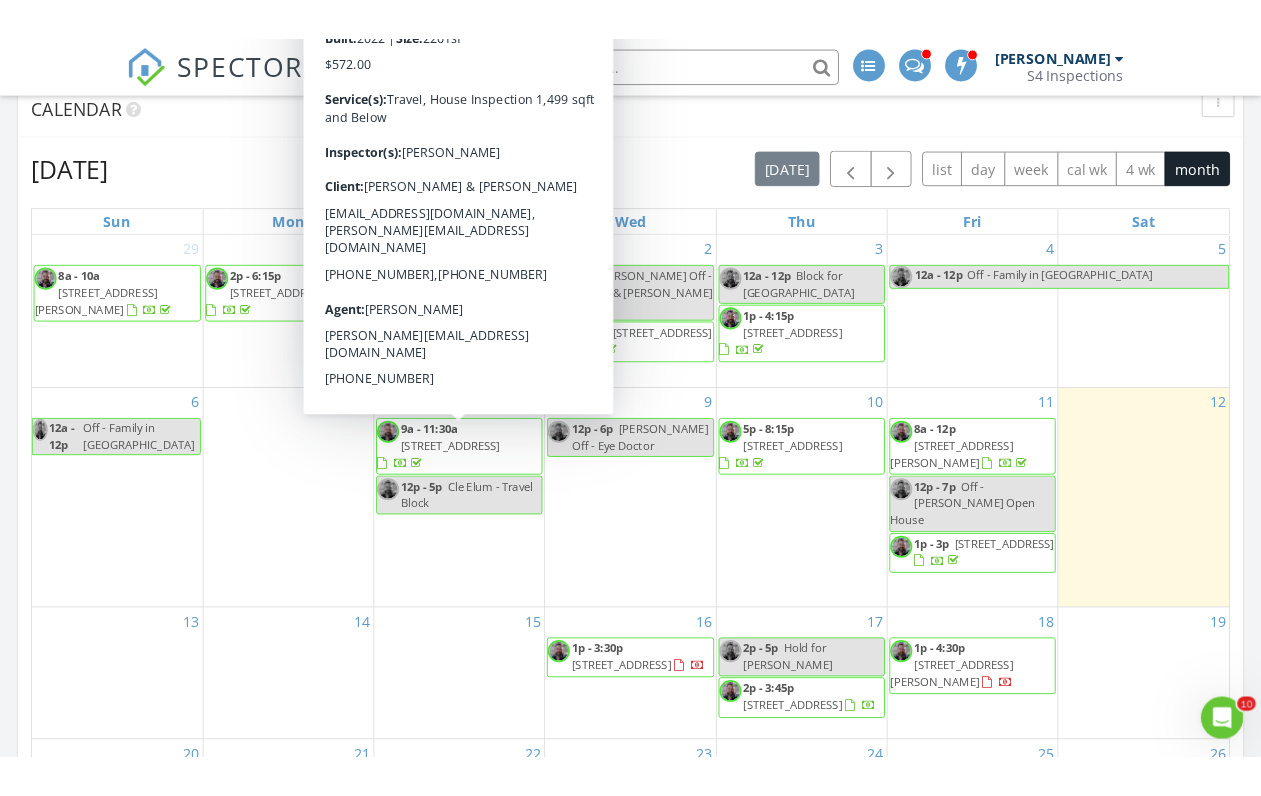 scroll, scrollTop: 4451, scrollLeft: 1292, axis: both 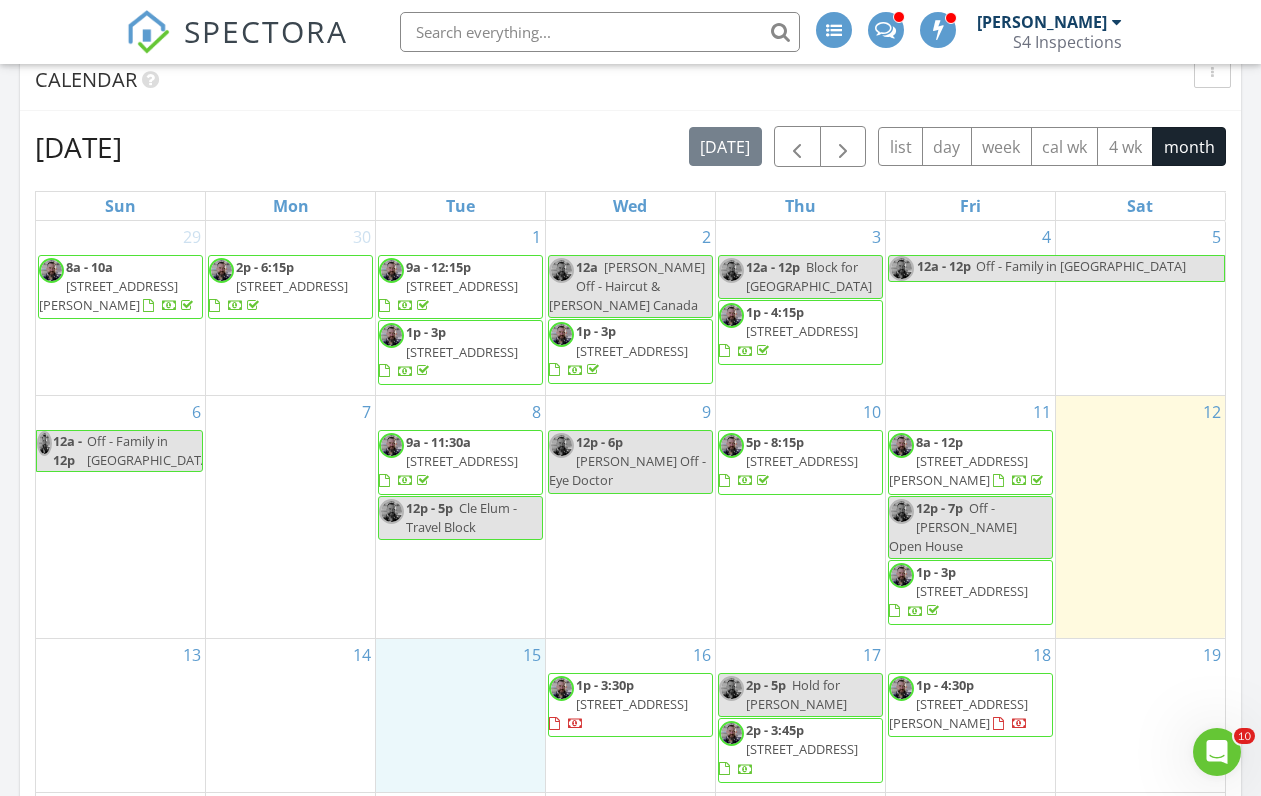 click on "15" at bounding box center [460, 715] 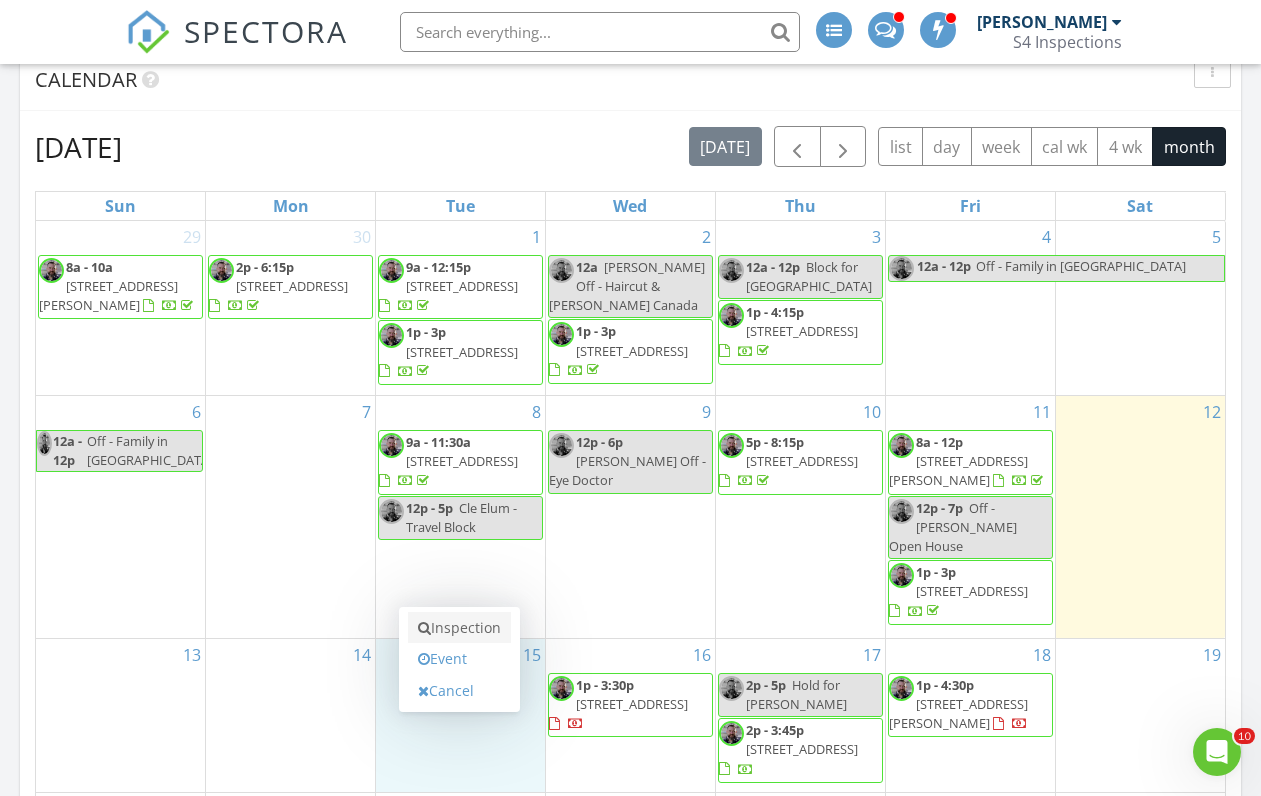 click on "Inspection" at bounding box center [459, 628] 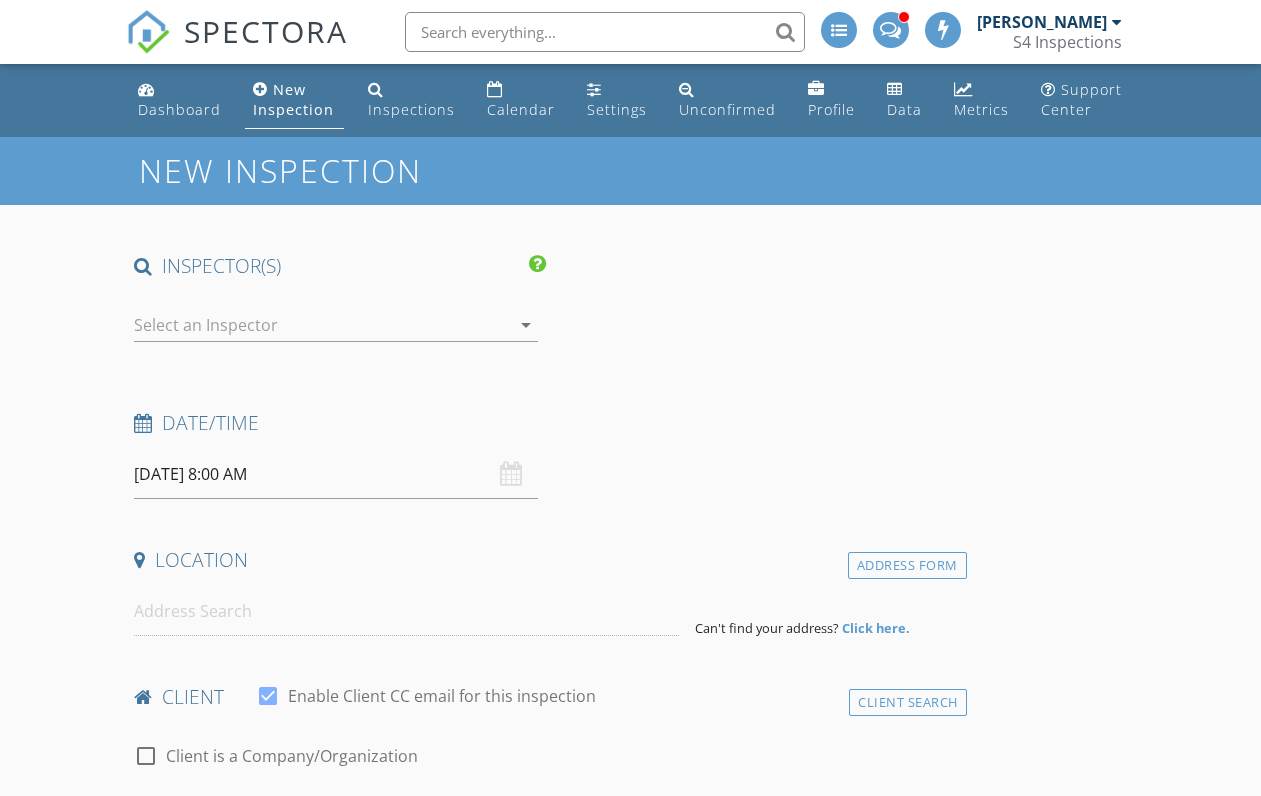 select on "6" 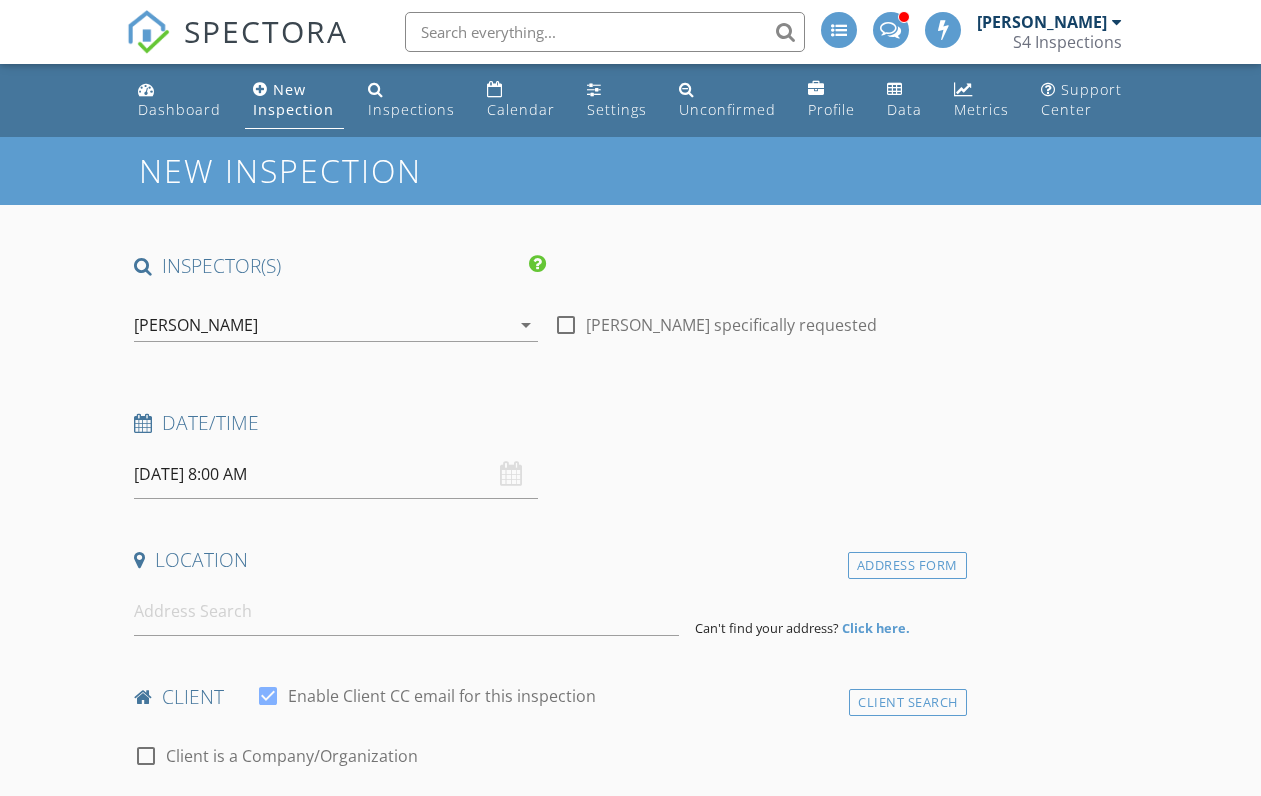 scroll, scrollTop: 0, scrollLeft: 0, axis: both 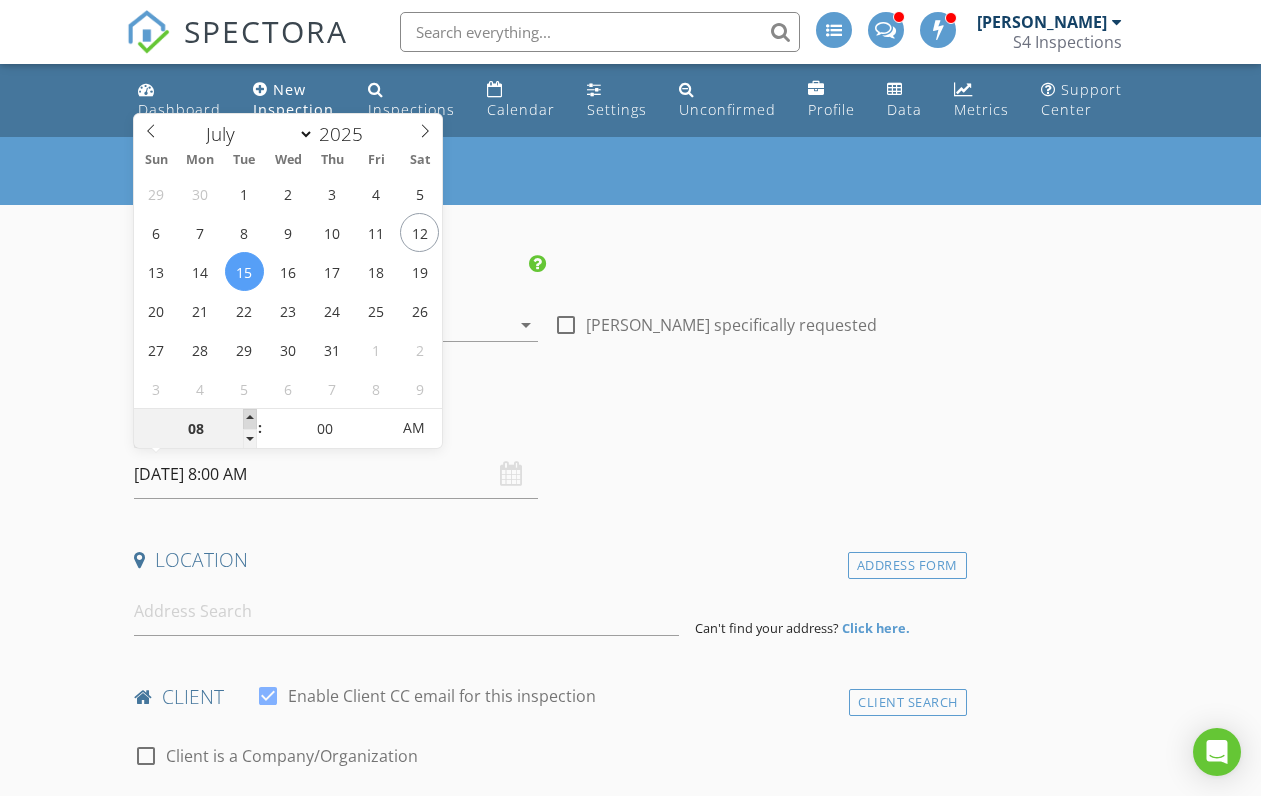 type on "07/15/2025 9:00 AM" 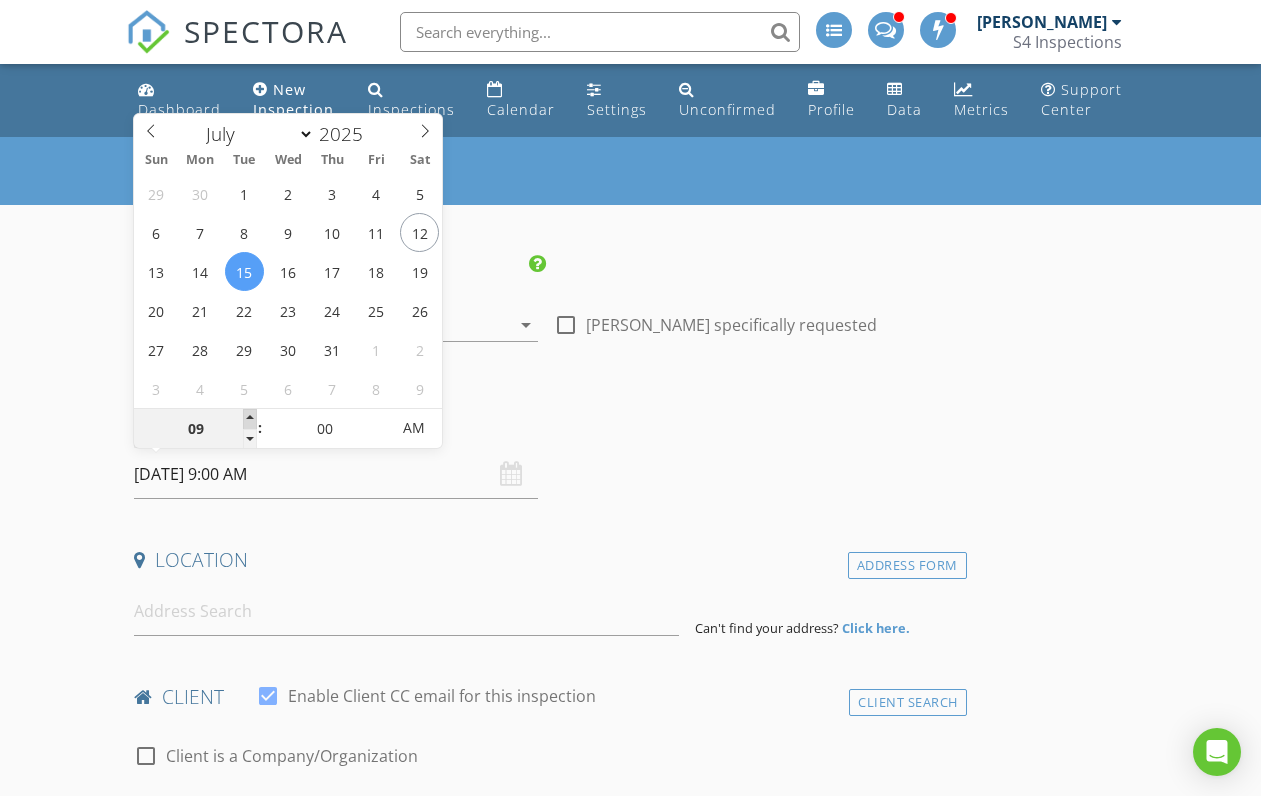 click at bounding box center [250, 419] 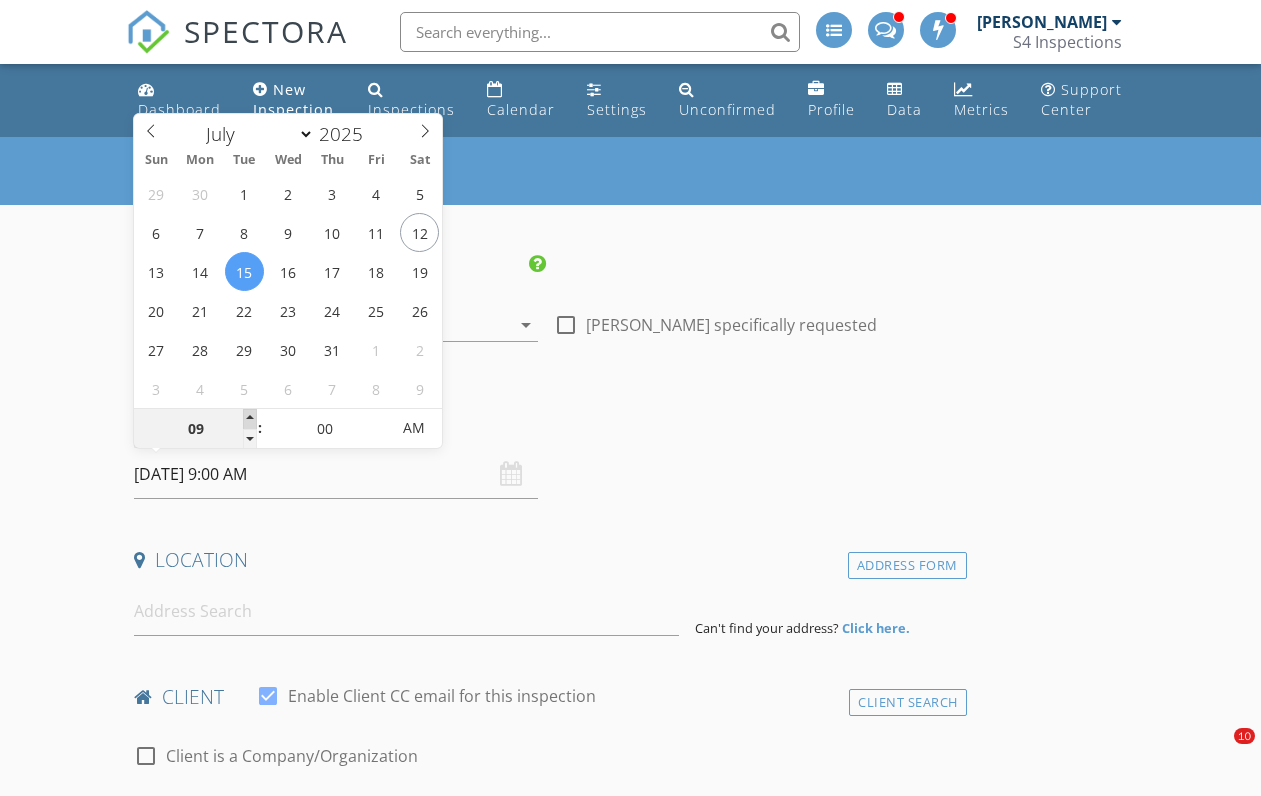 type on "07/15/2025 10:00 AM" 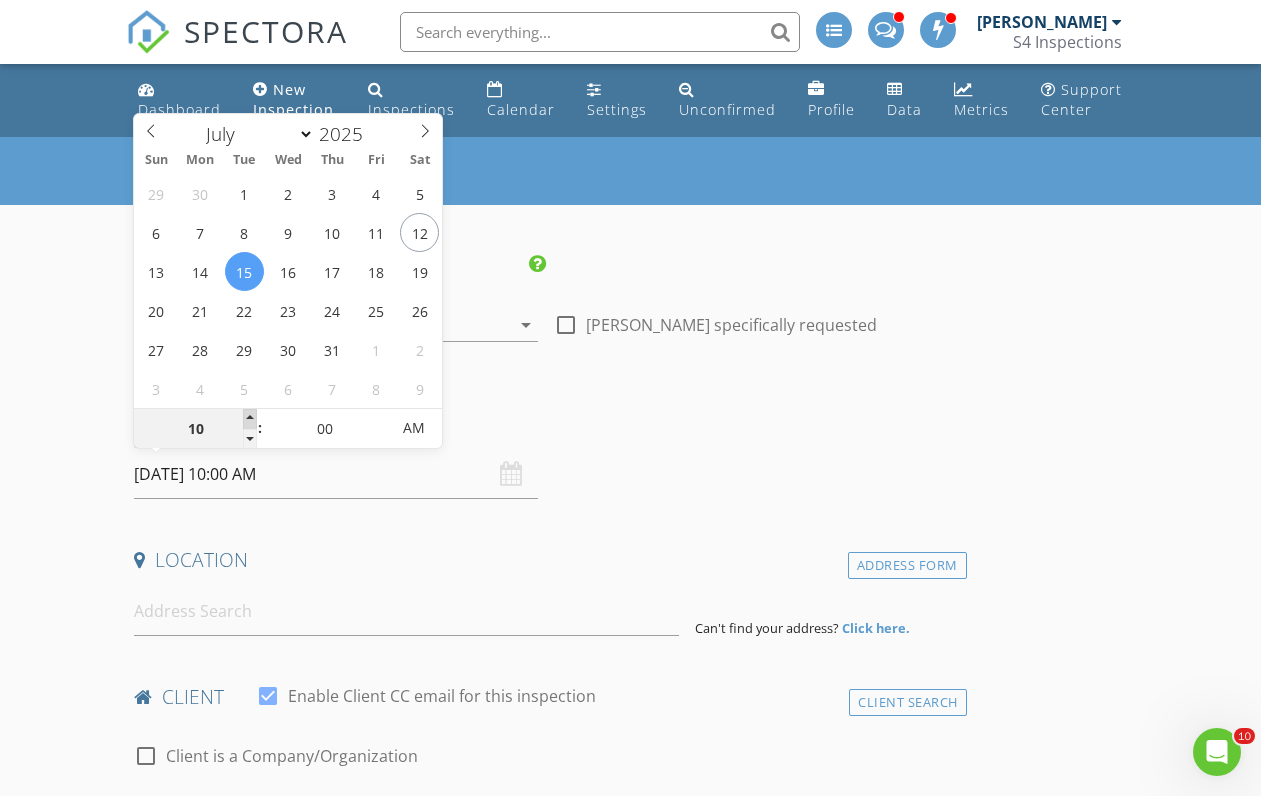 scroll, scrollTop: 0, scrollLeft: 0, axis: both 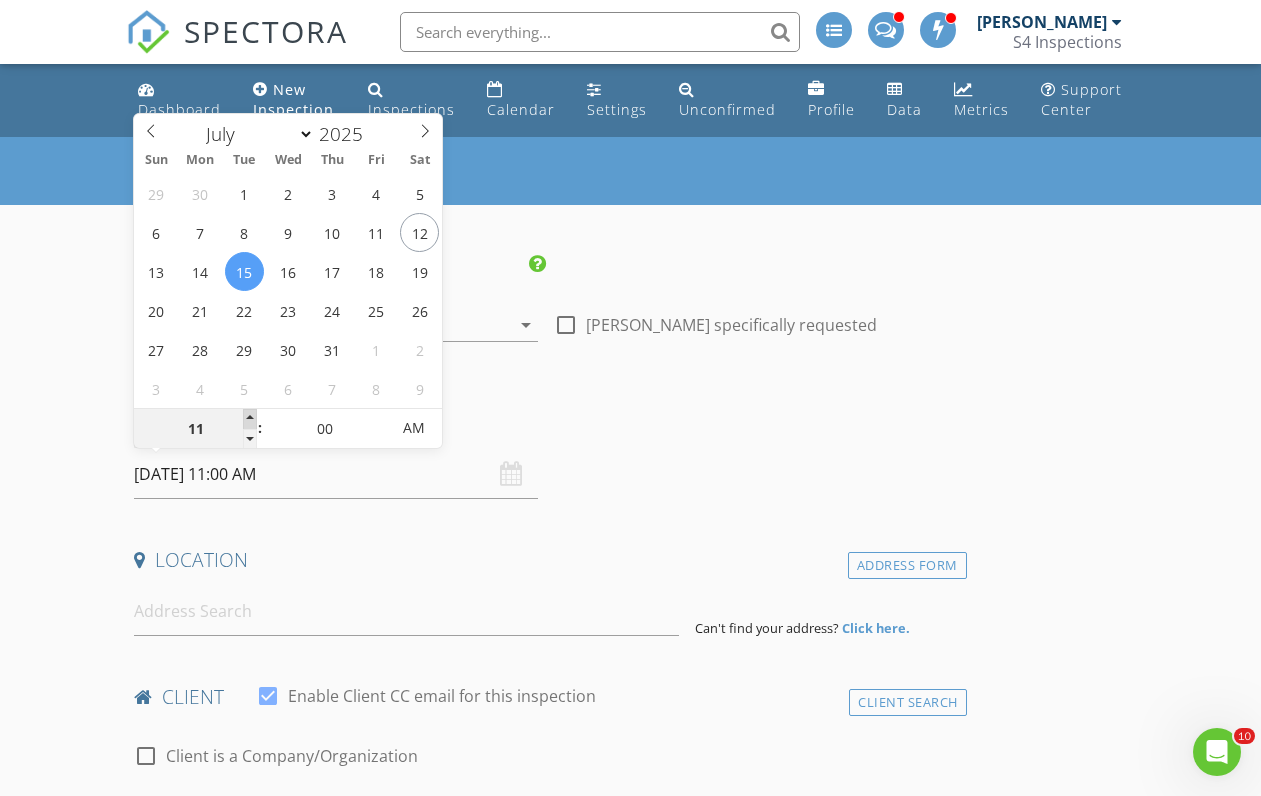 click at bounding box center [250, 419] 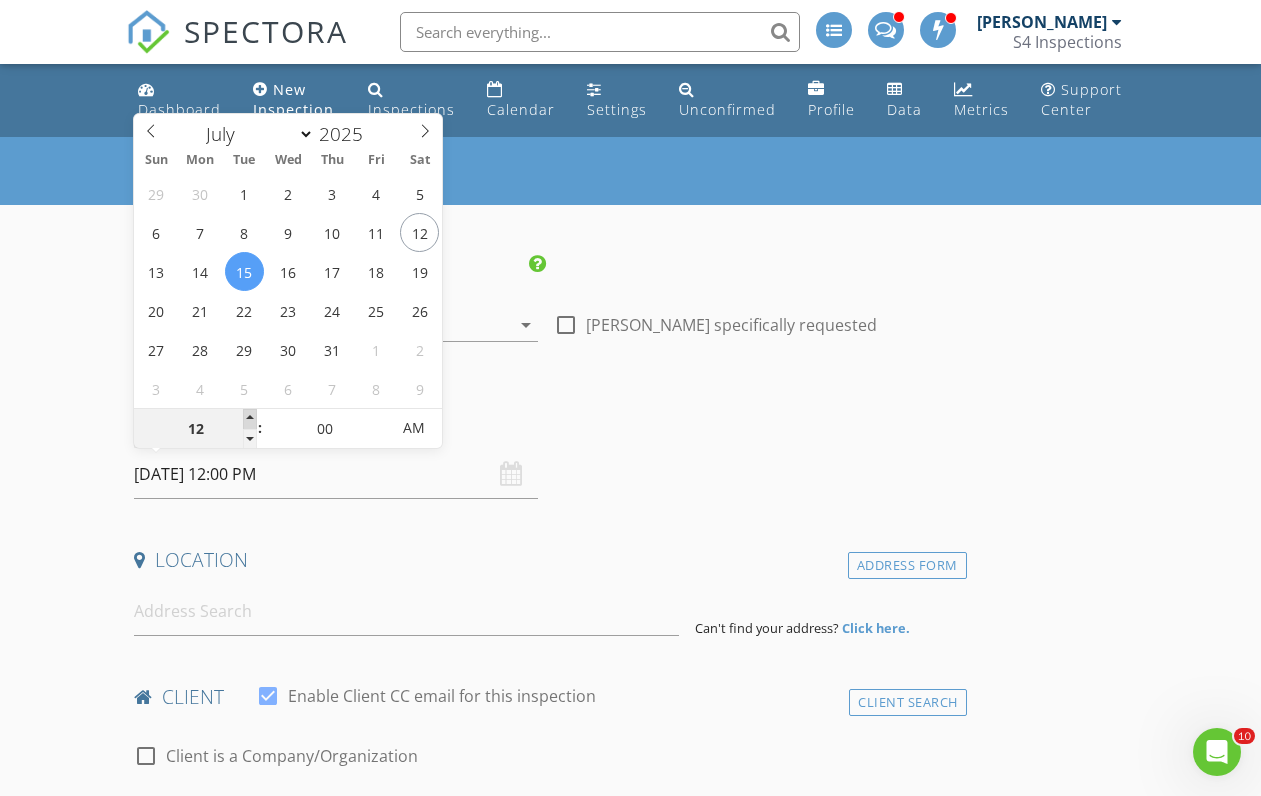 click at bounding box center [250, 419] 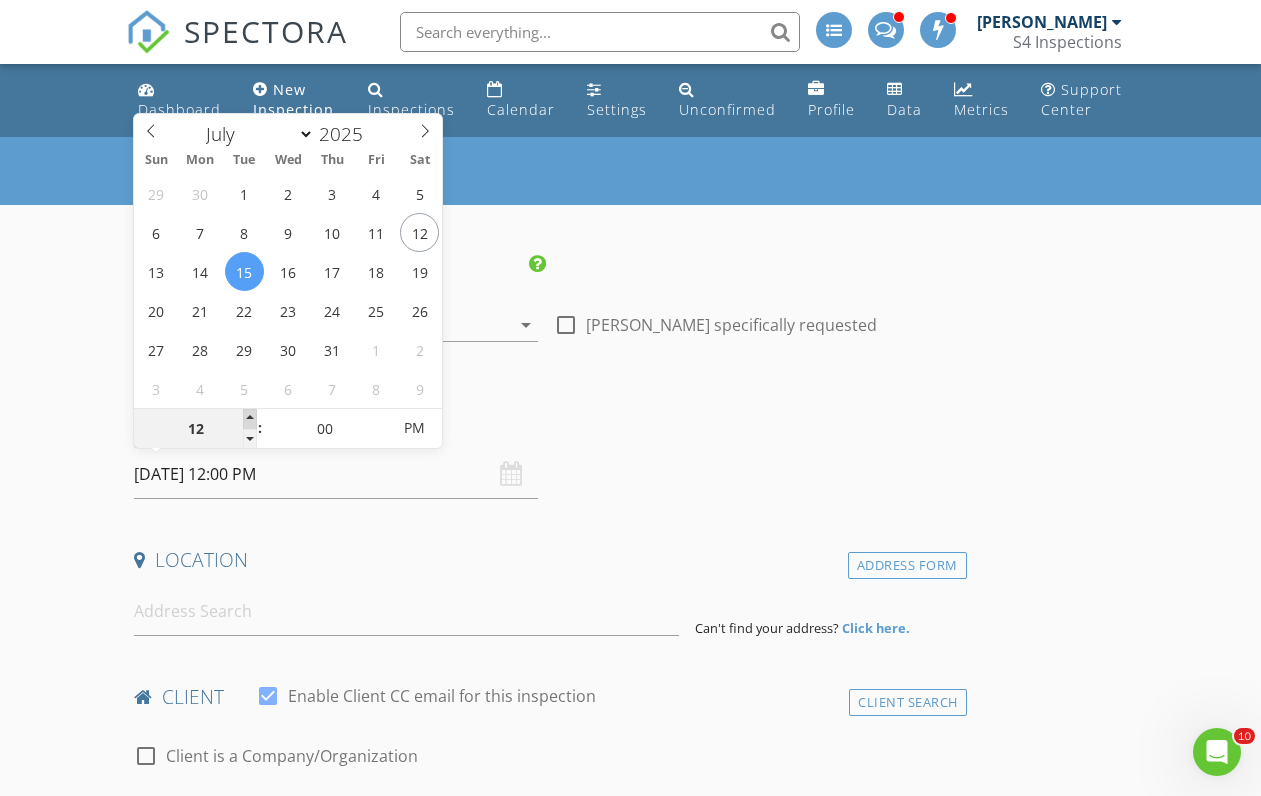type on "07/15/2025 1:00 PM" 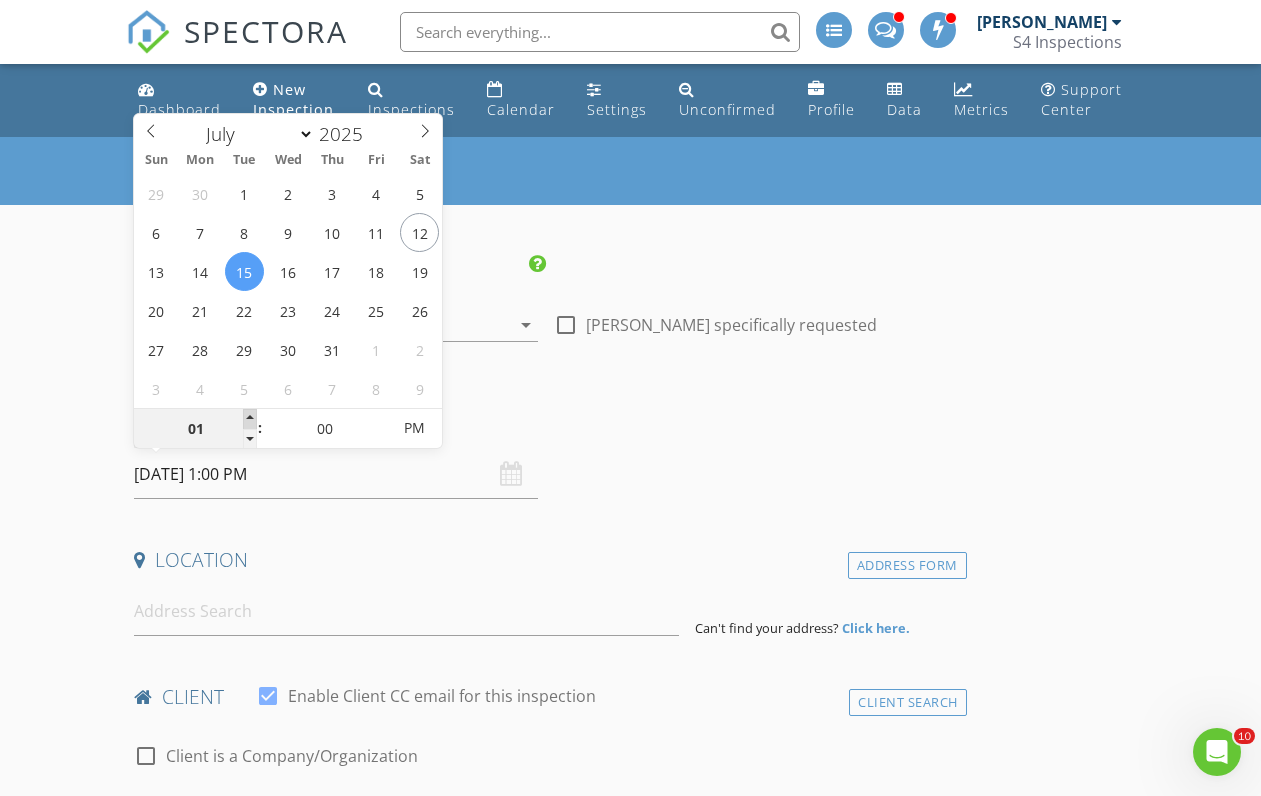 click at bounding box center [250, 419] 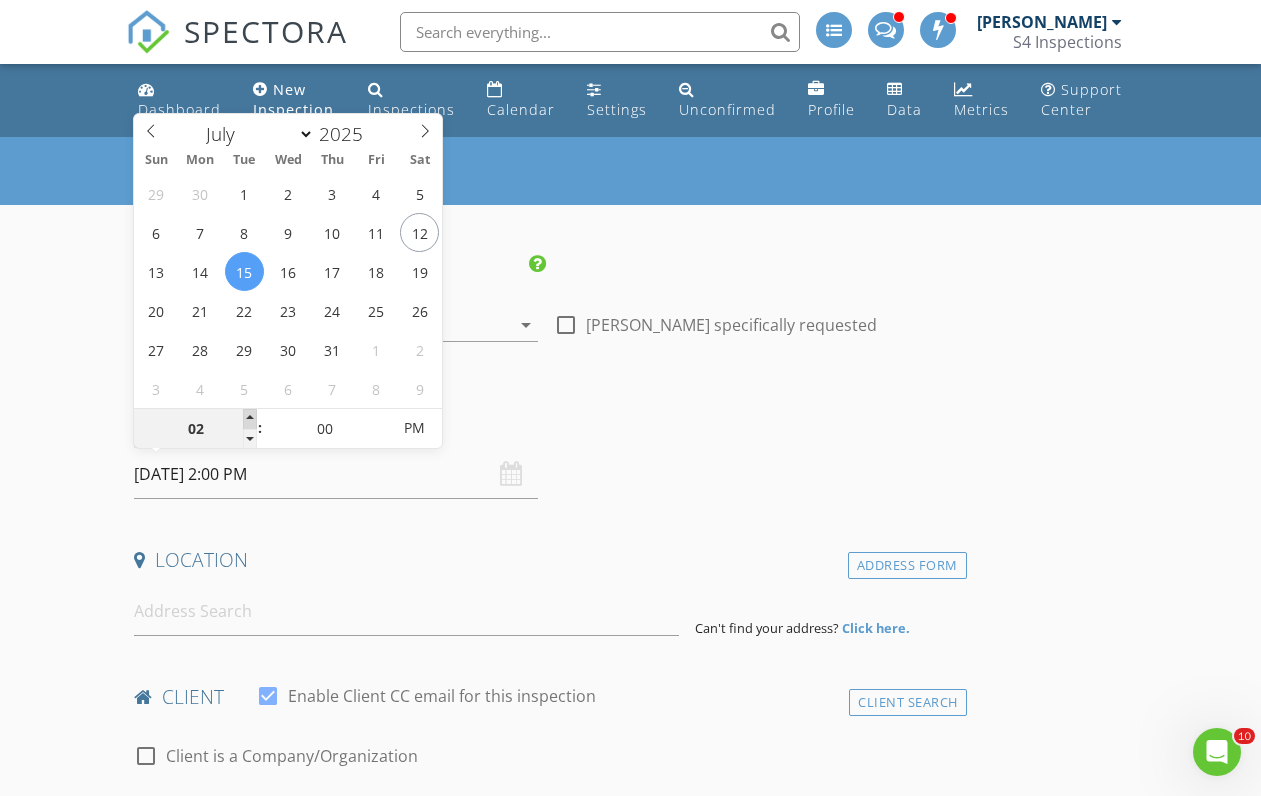 click at bounding box center [250, 419] 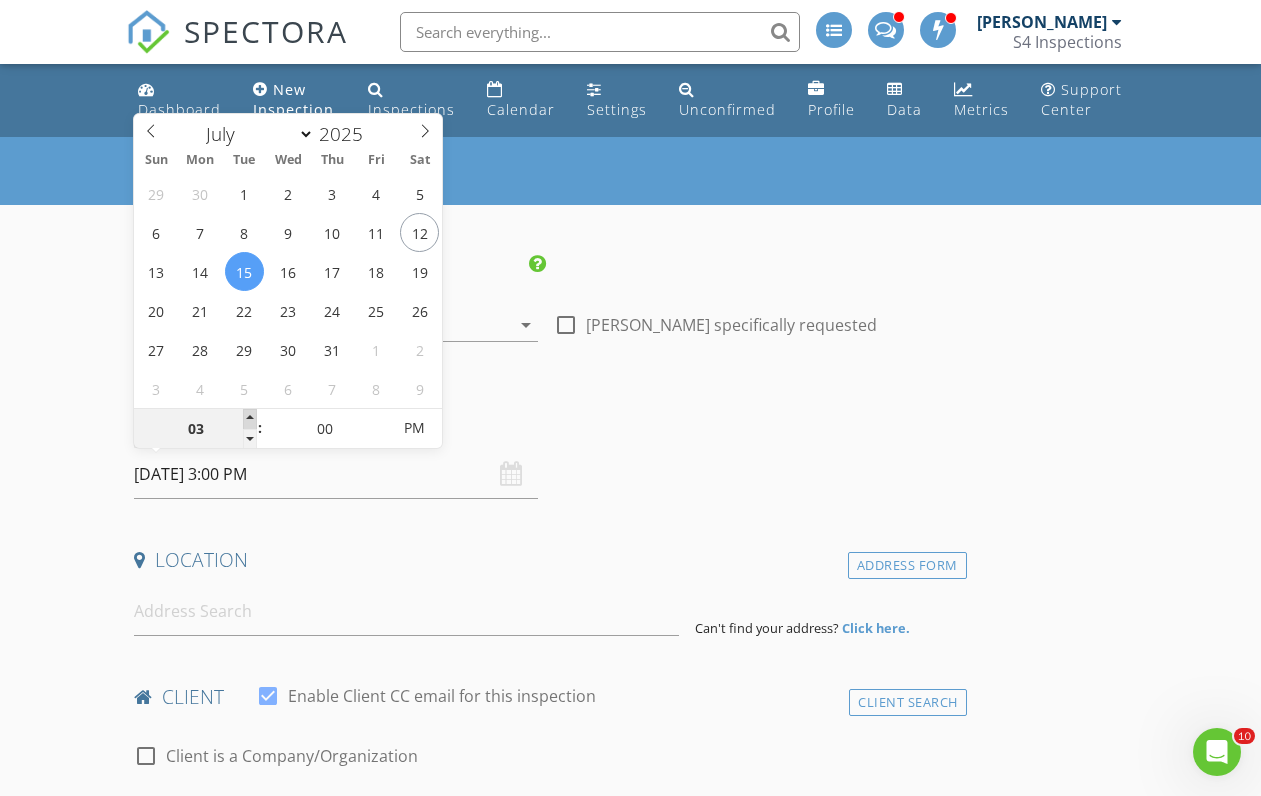 click at bounding box center (250, 419) 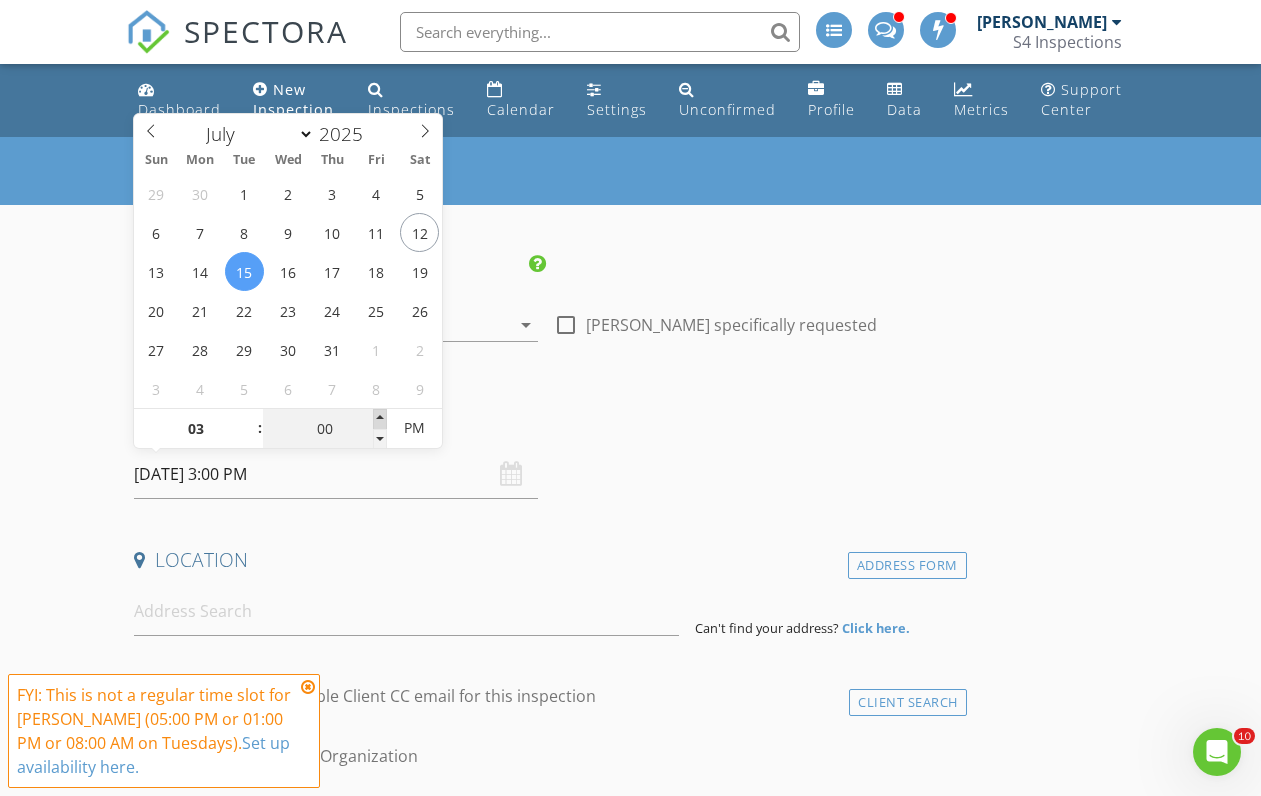 type on "07/15/2025 3:05 PM" 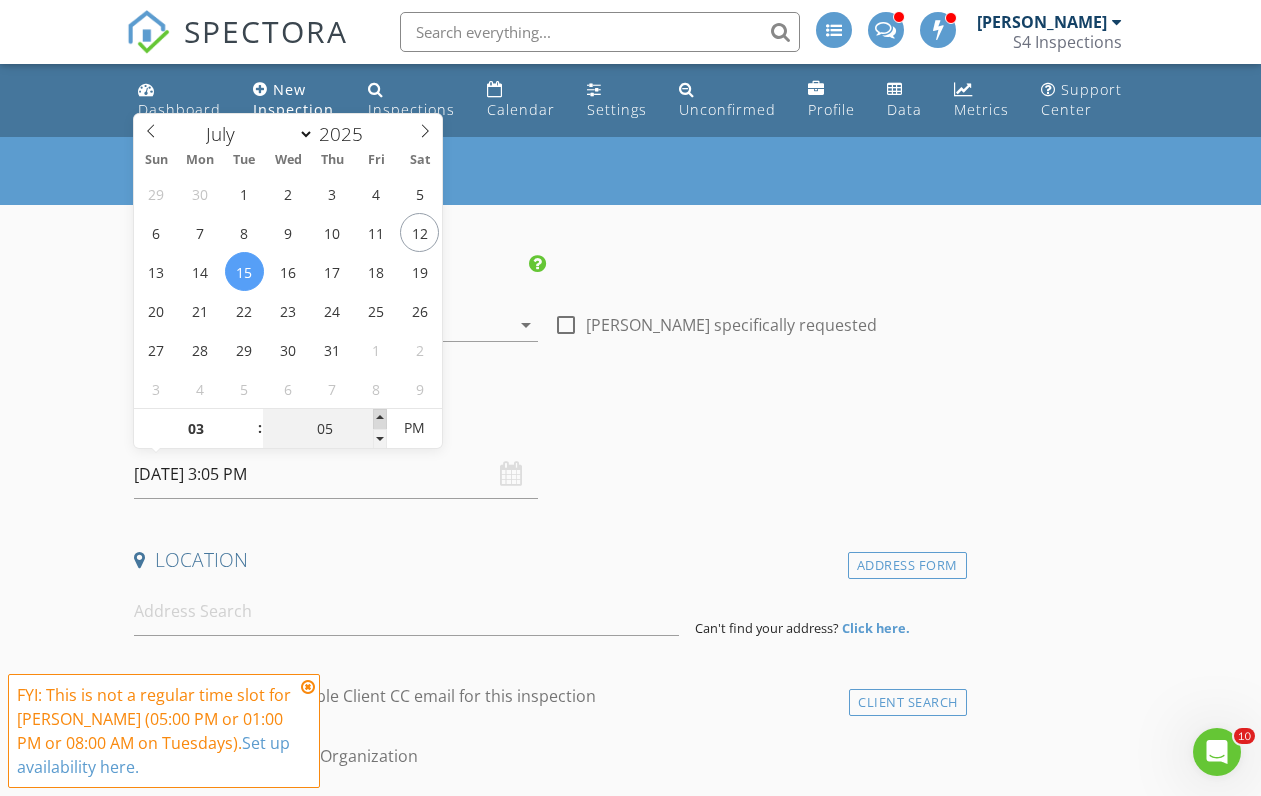 click at bounding box center (380, 419) 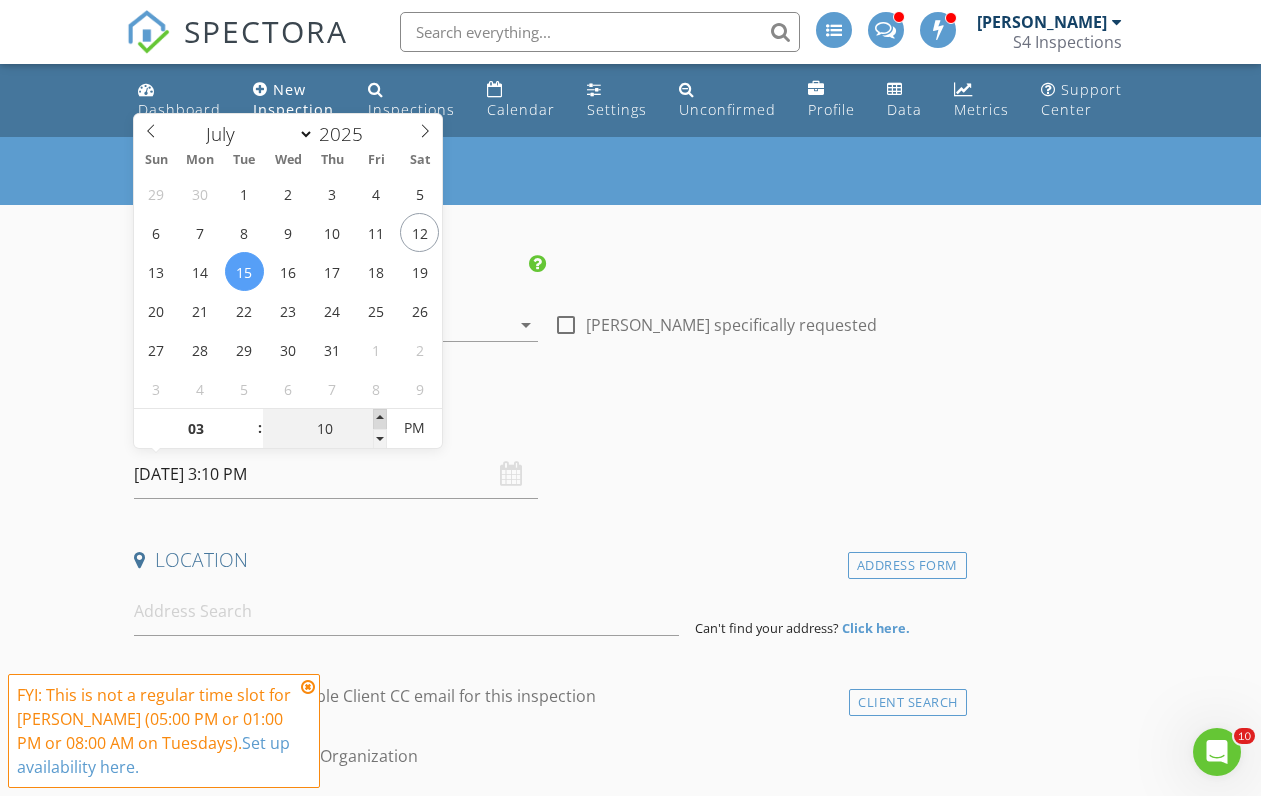 click at bounding box center [380, 419] 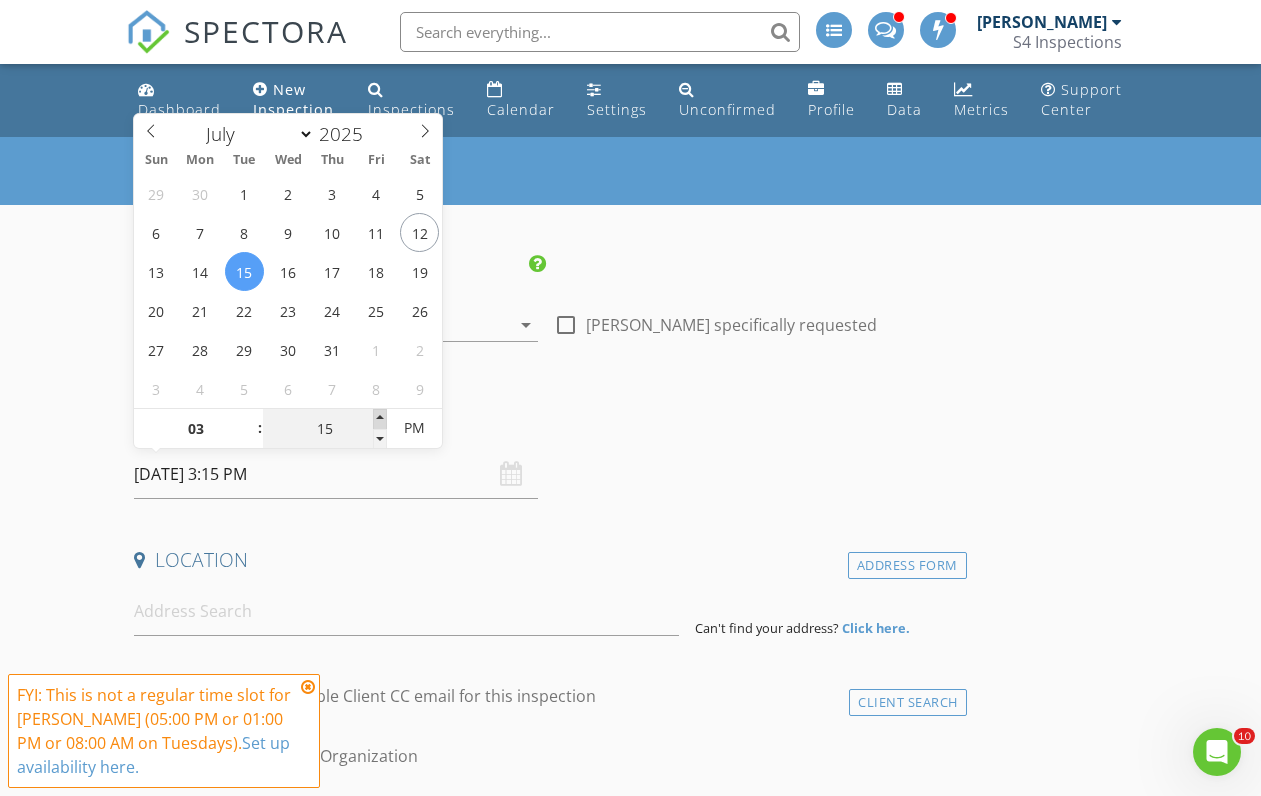 click at bounding box center (380, 419) 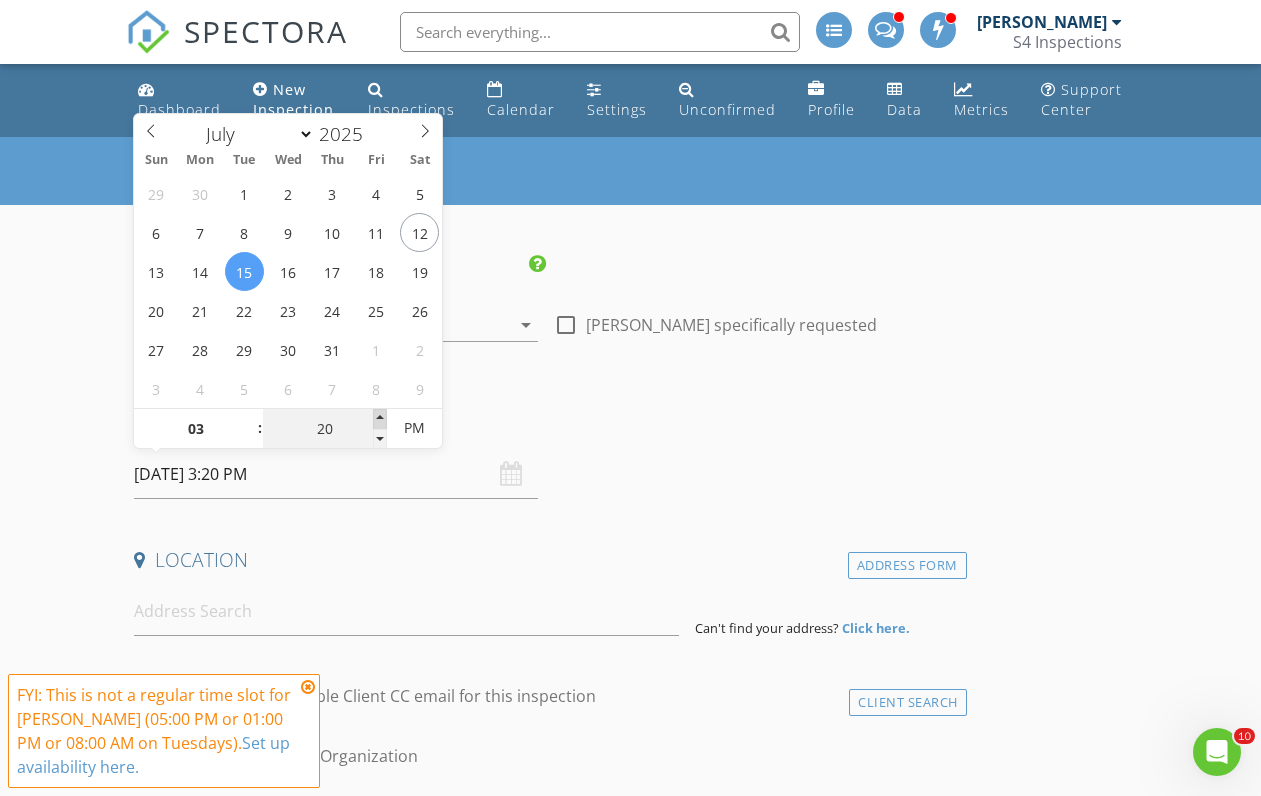 click at bounding box center (380, 419) 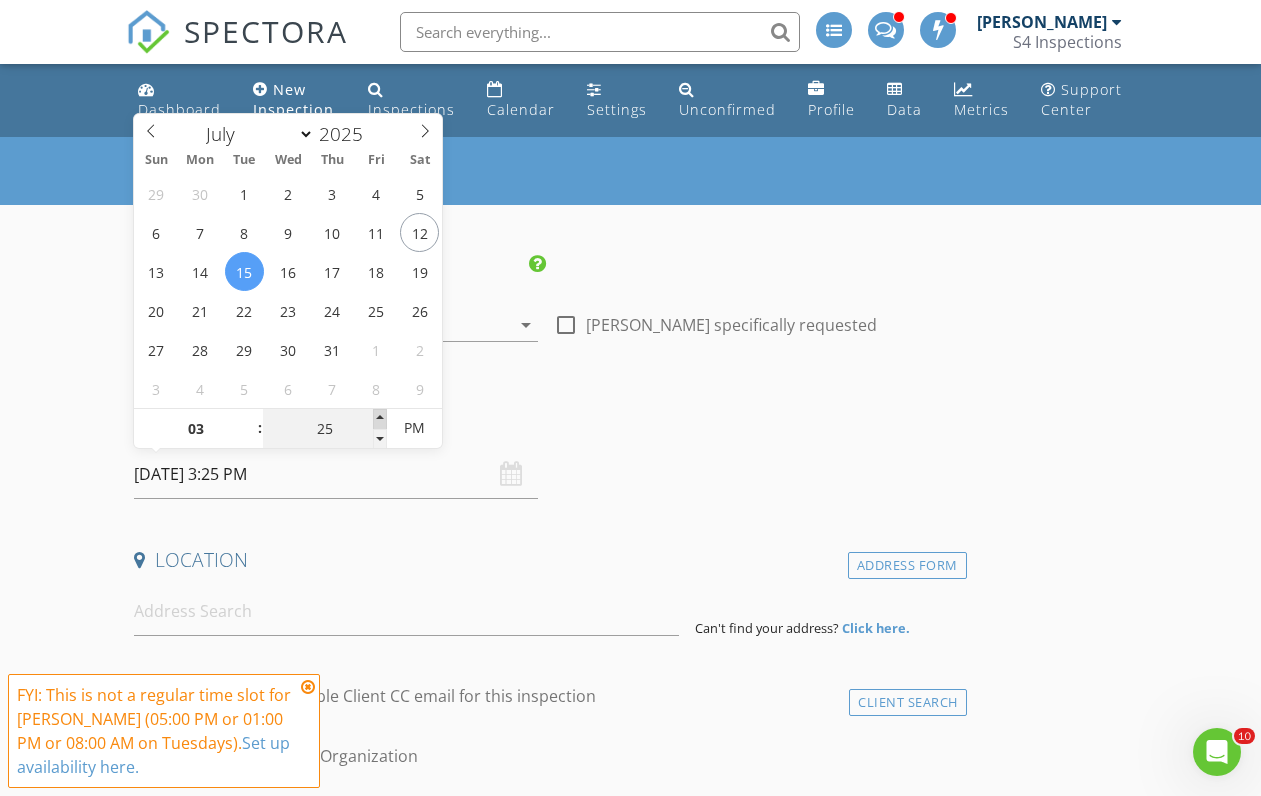 click at bounding box center [380, 419] 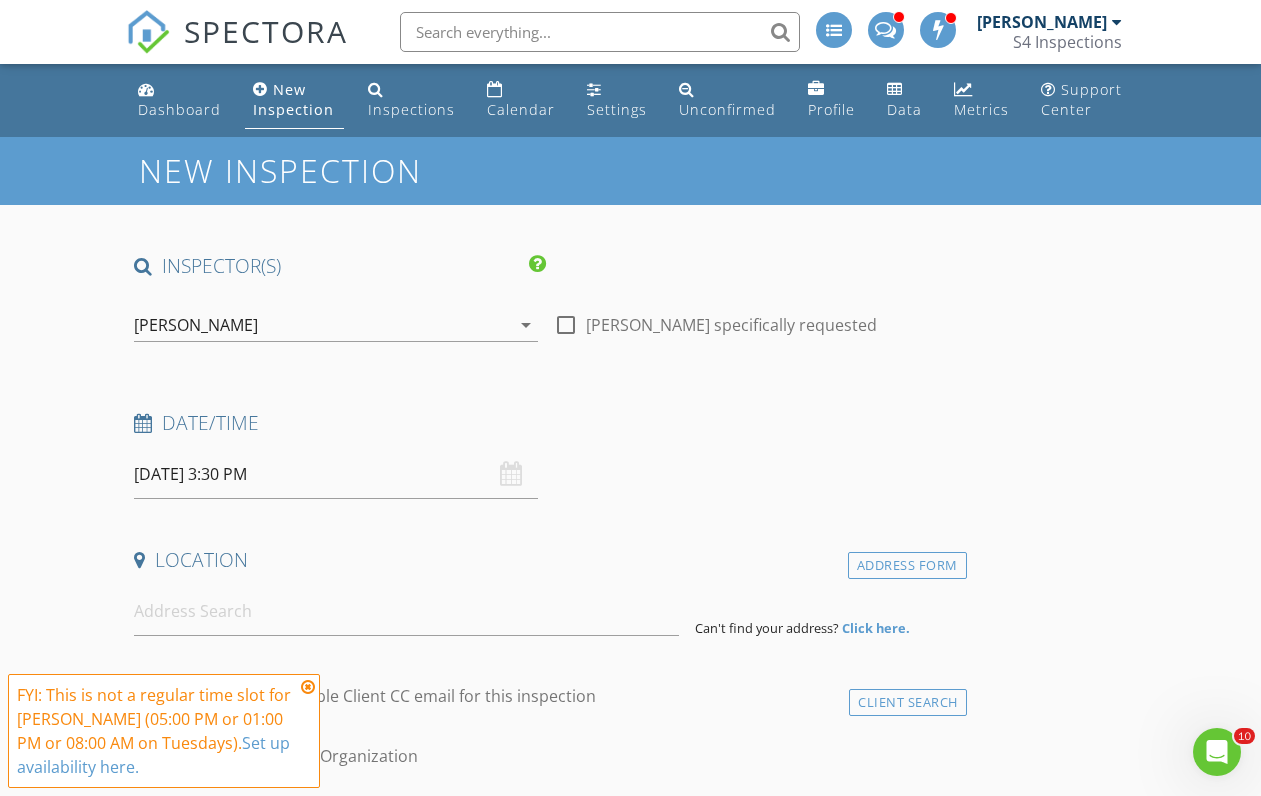 click at bounding box center (308, 687) 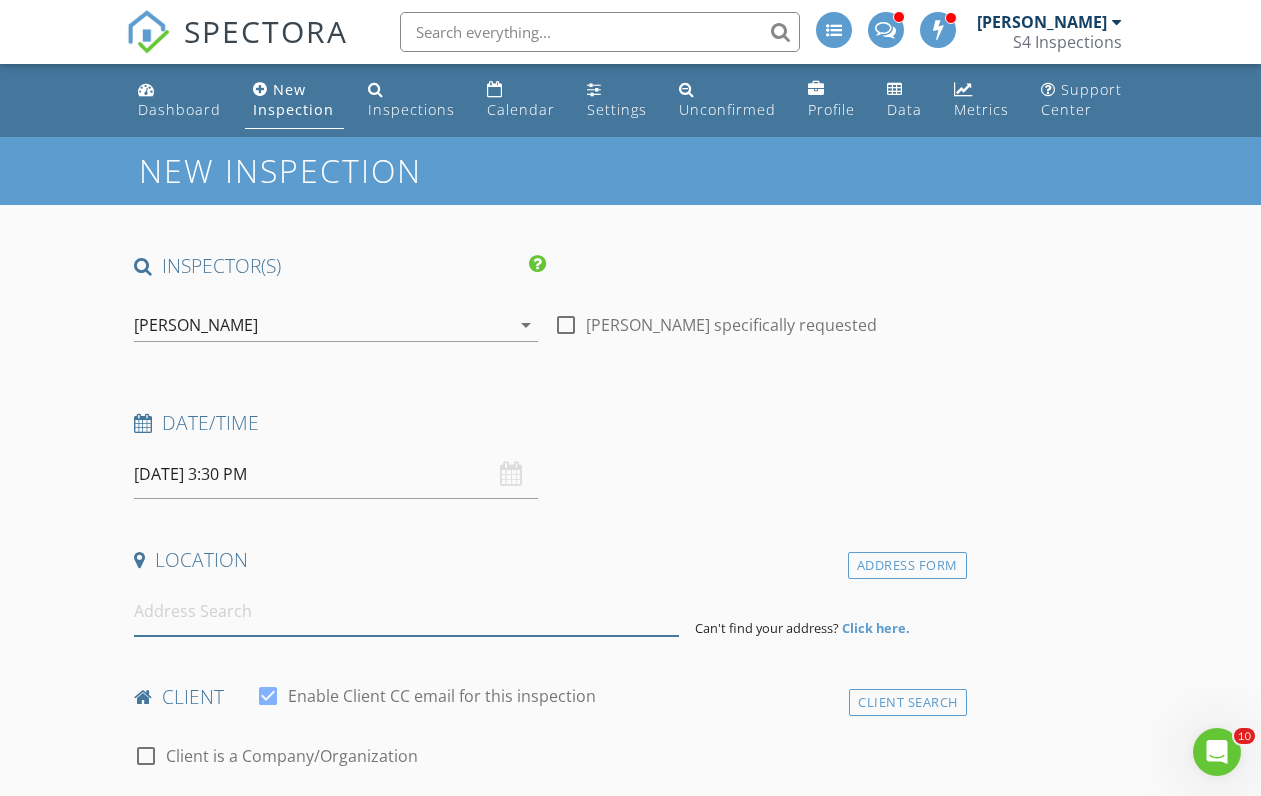 click at bounding box center (406, 611) 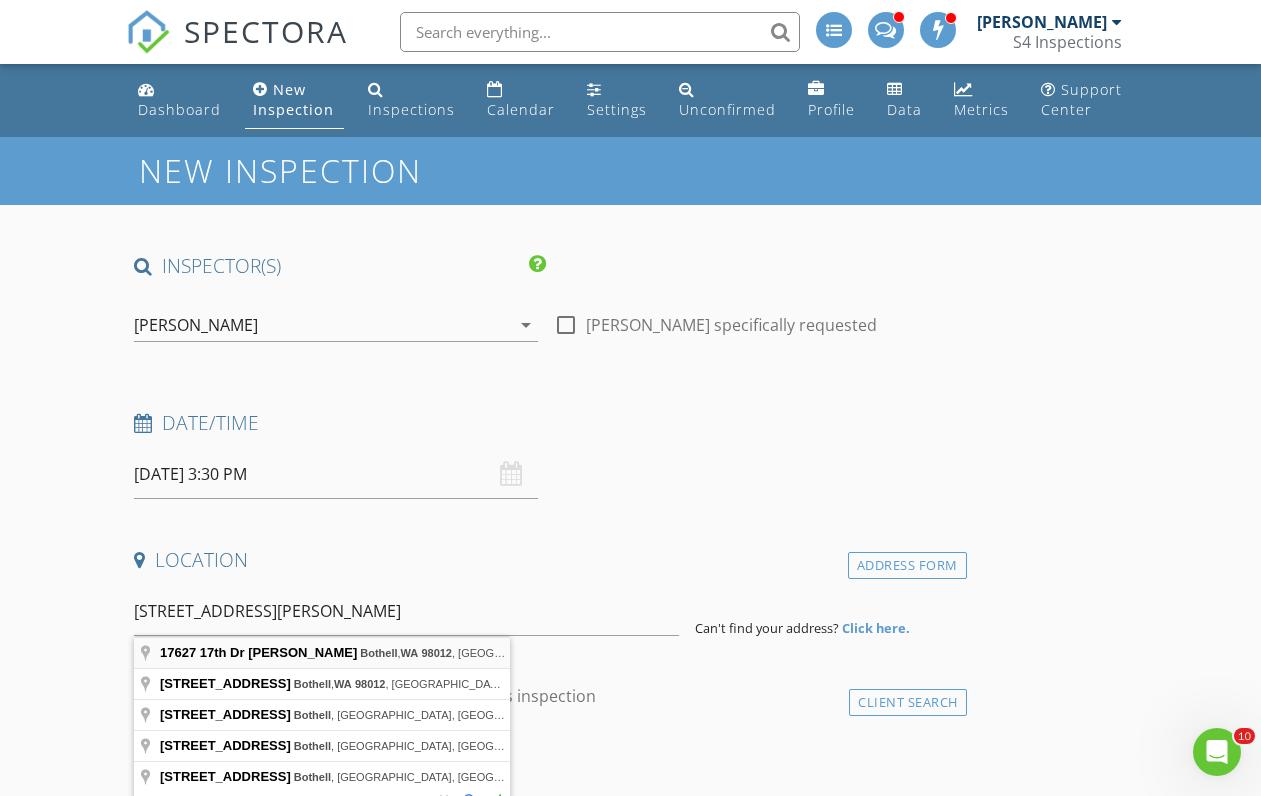 type on "17627 17th Dr SE, Bothell, WA 98012, USA" 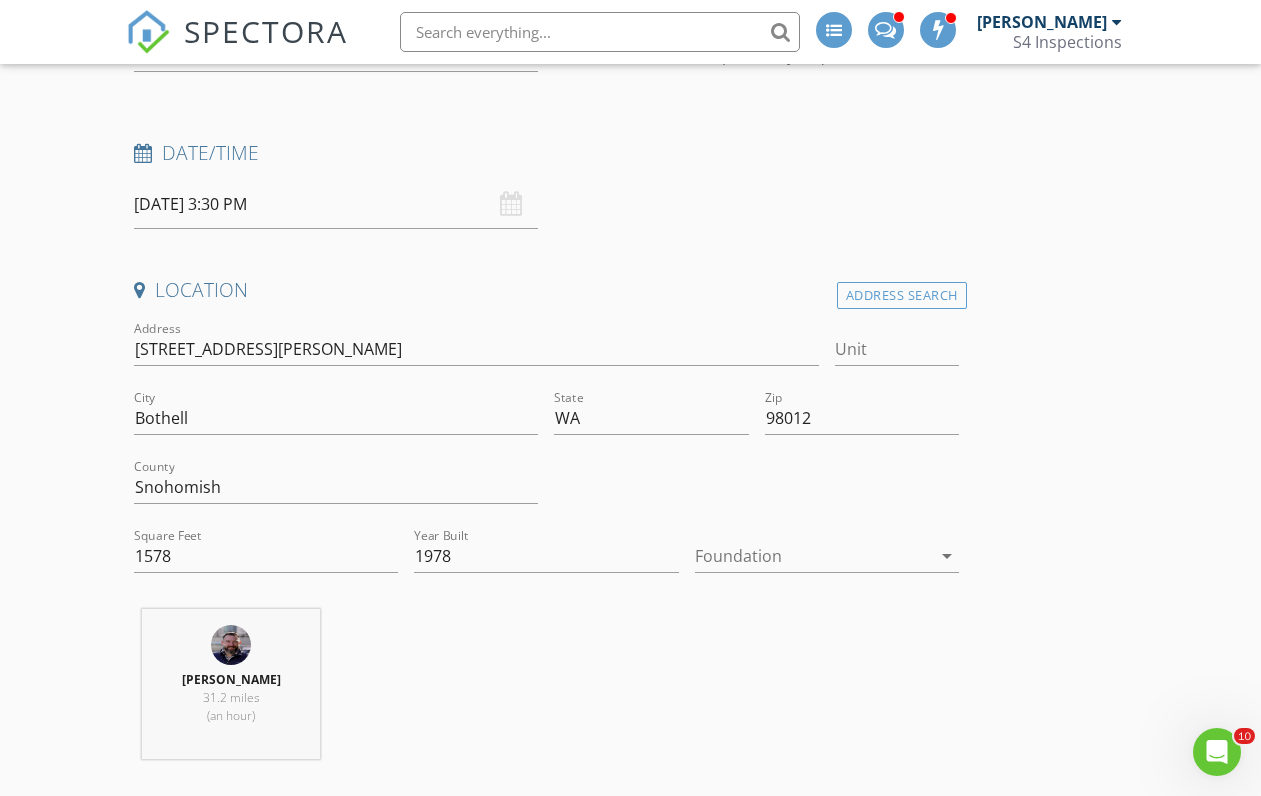 scroll, scrollTop: 265, scrollLeft: 0, axis: vertical 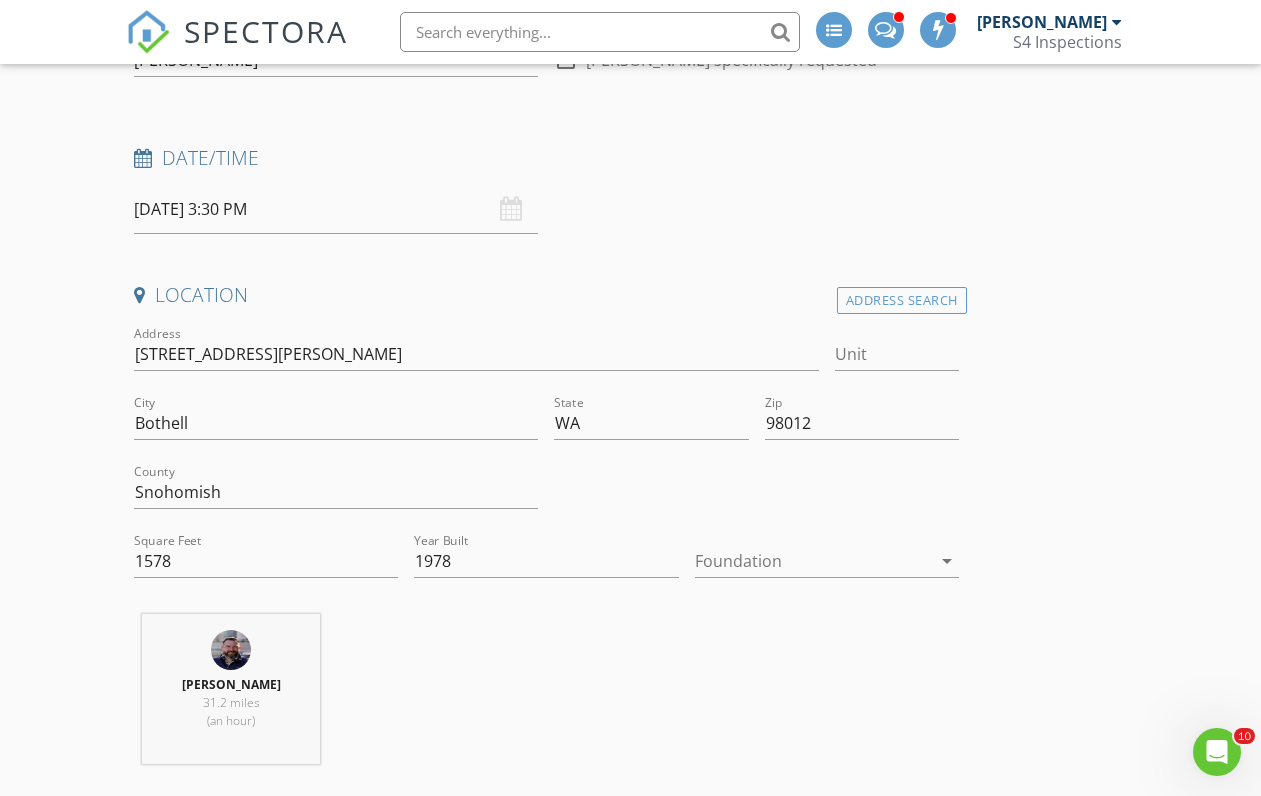 click at bounding box center (813, 561) 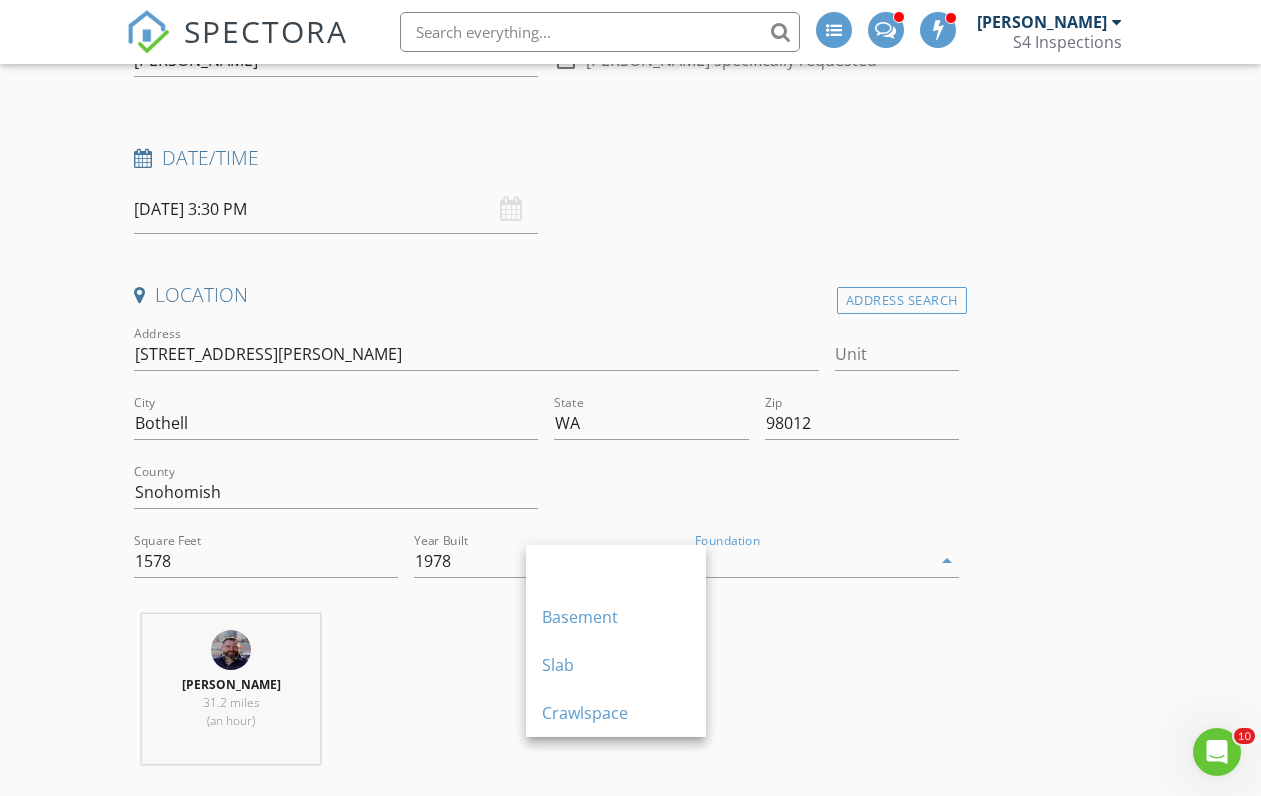click at bounding box center (756, 494) 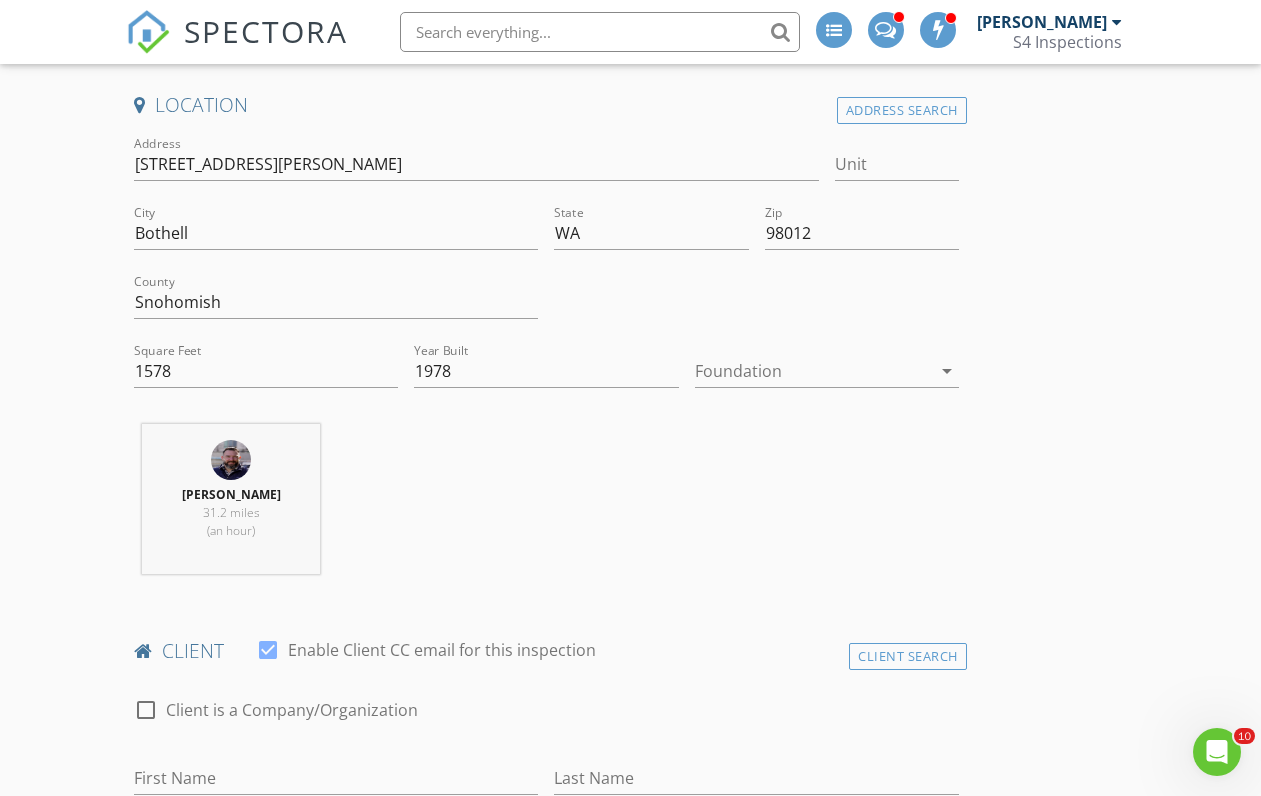 scroll, scrollTop: 463, scrollLeft: 0, axis: vertical 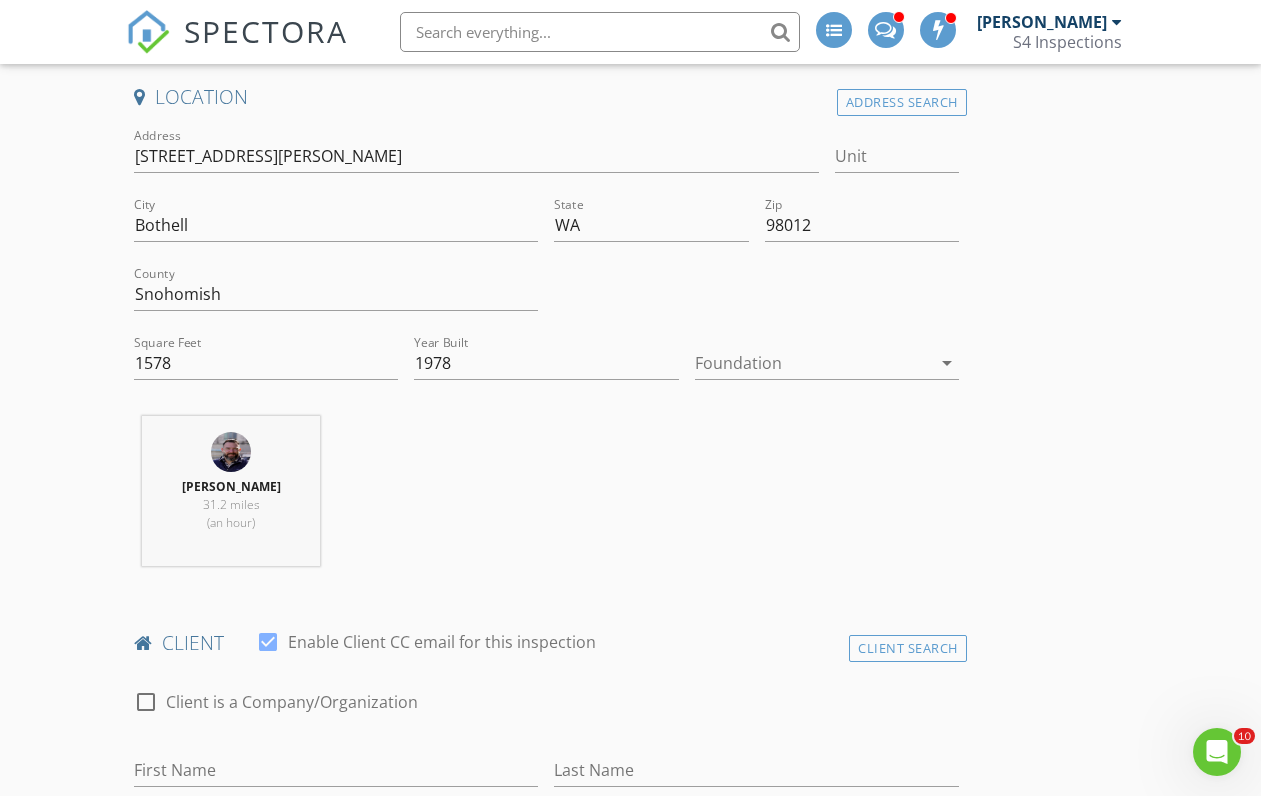 click at bounding box center [813, 363] 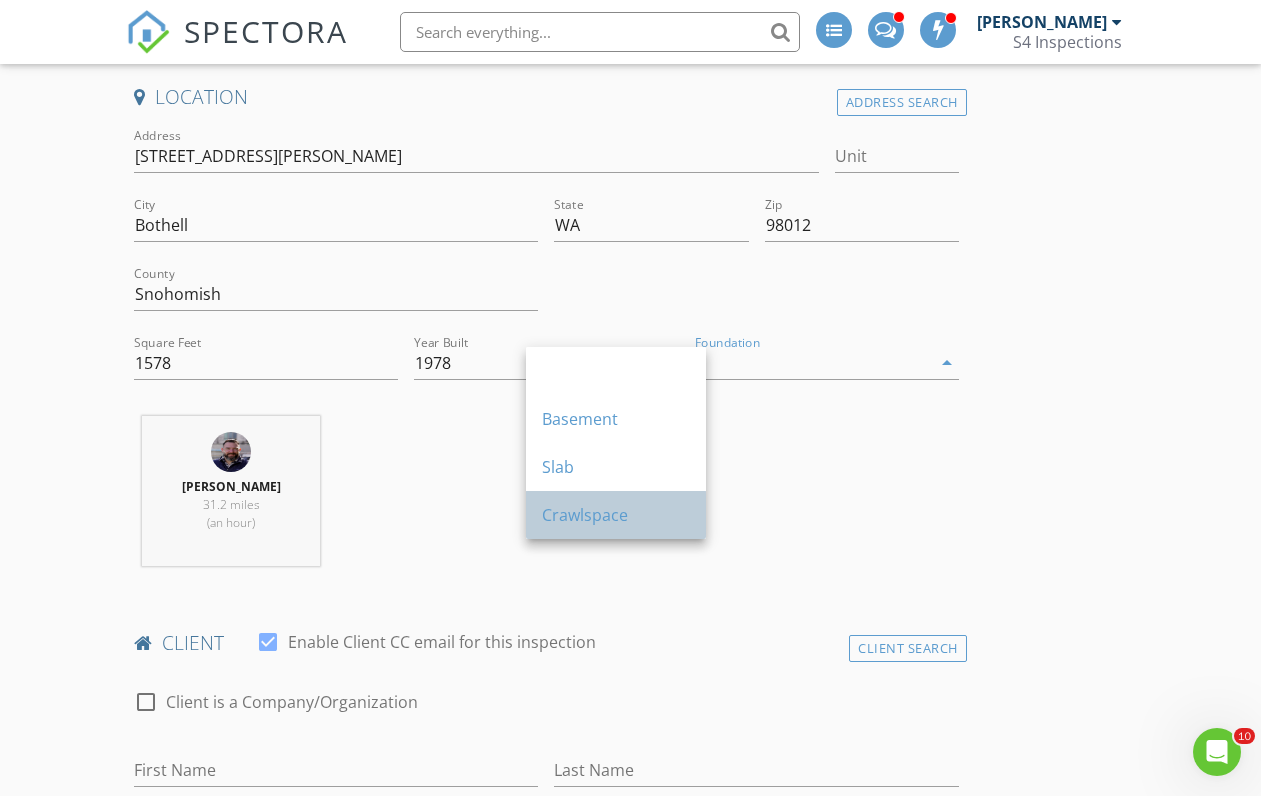 click on "Crawlspace" at bounding box center [616, 515] 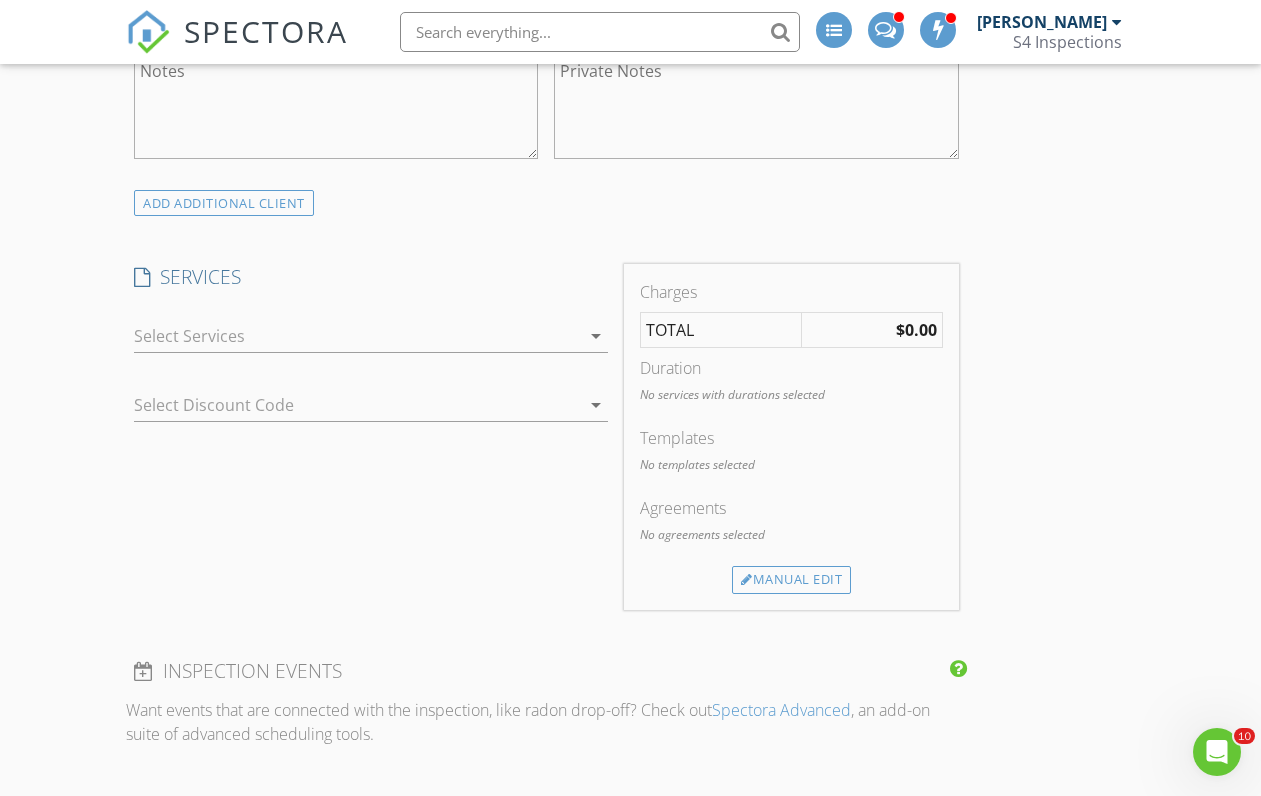 scroll, scrollTop: 1422, scrollLeft: 0, axis: vertical 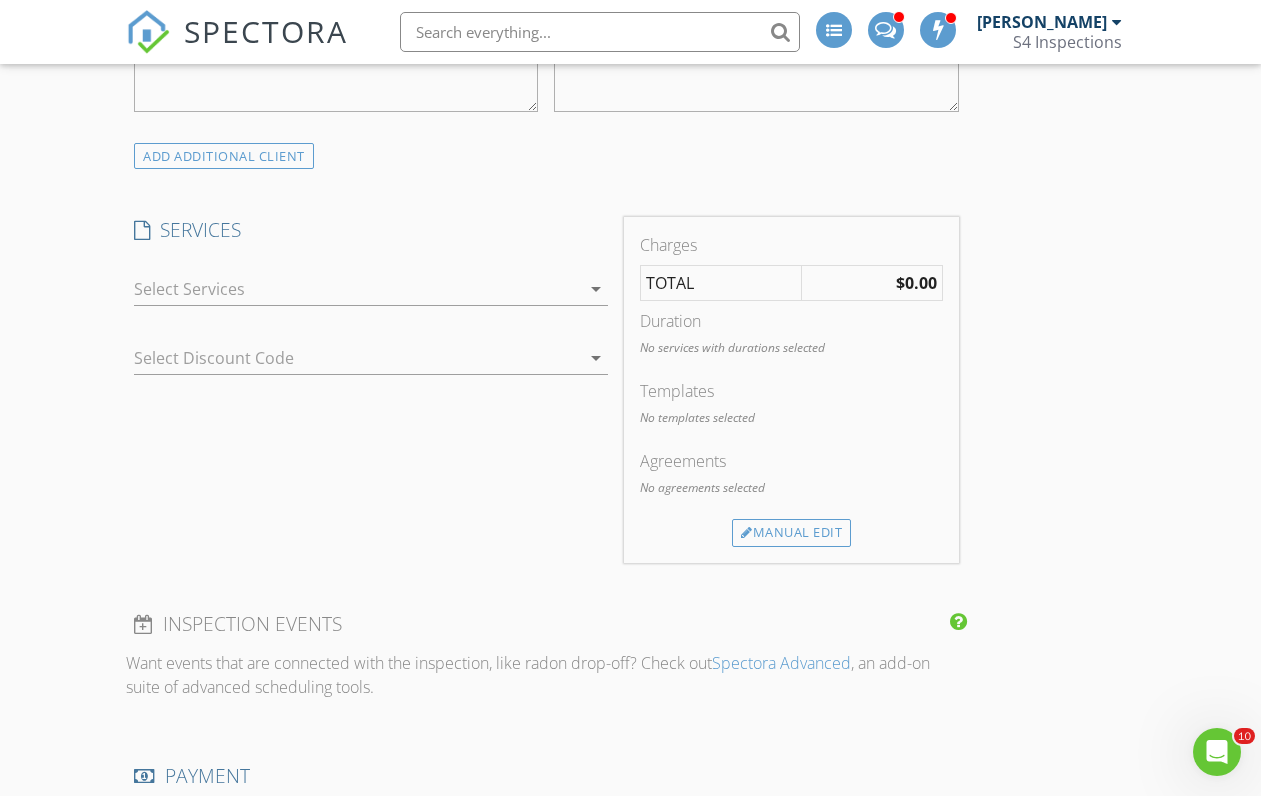 click on "arrow_drop_down" at bounding box center [596, 289] 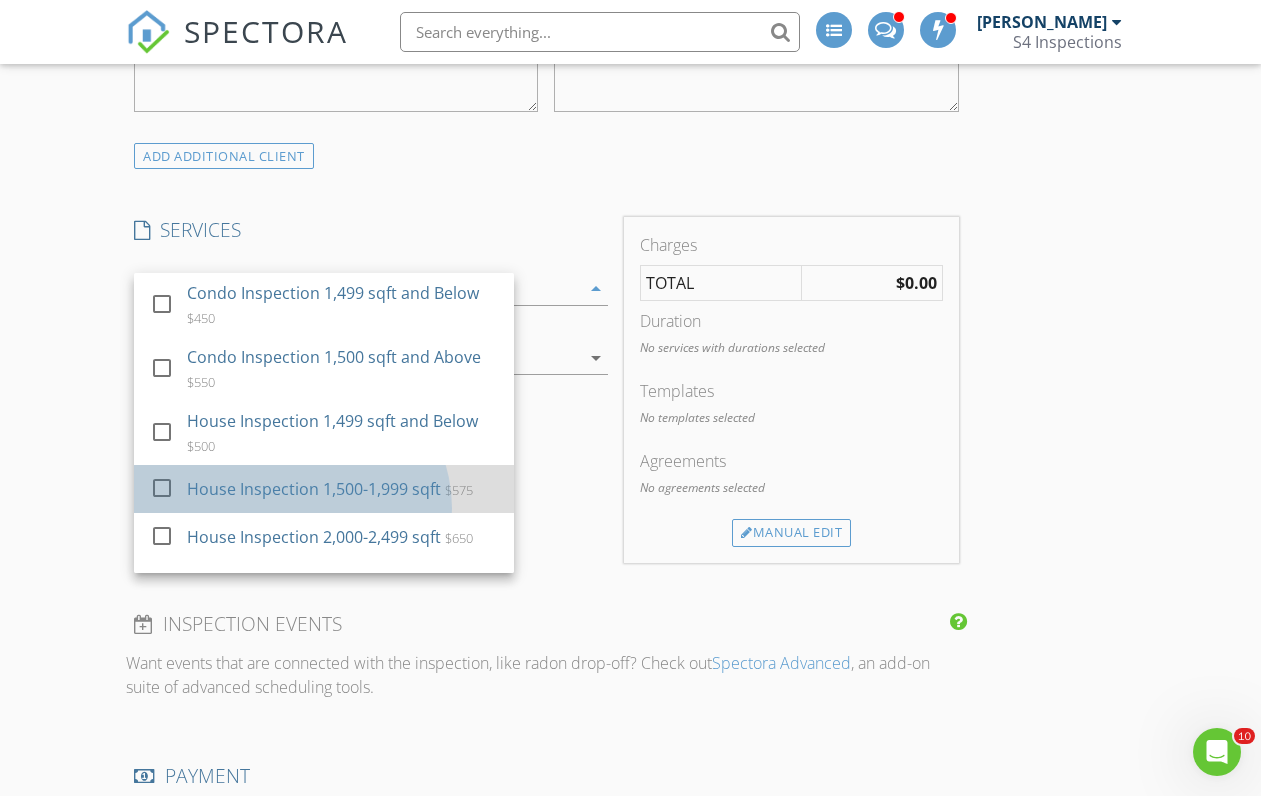 click on "House Inspection 1,500-1,999 sqft    $575" at bounding box center (342, 489) 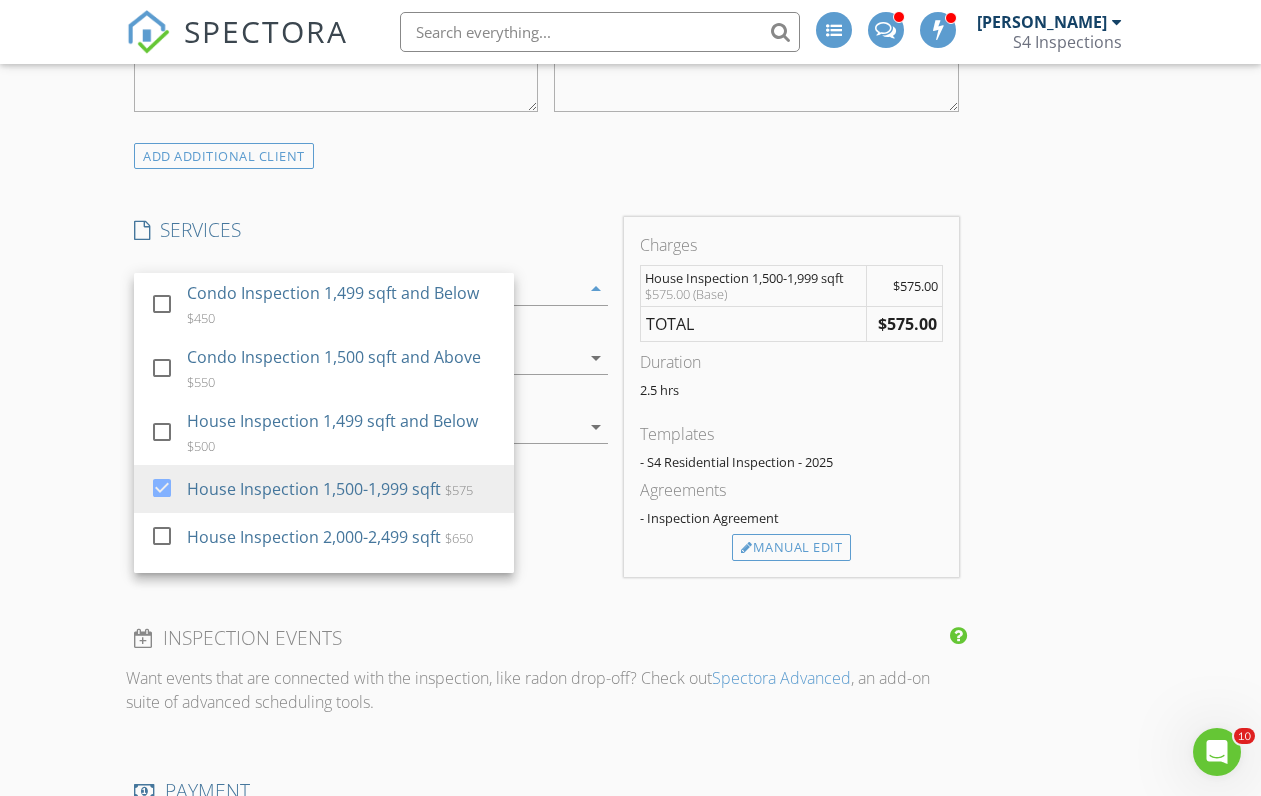 click on "INSPECTOR(S)
check_box   Anthony Tanagretta   PRIMARY   Anthony Tanagretta arrow_drop_down   check_box_outline_blank Anthony Tanagretta specifically requested
Date/Time
07/15/2025 3:30 PM
Location
Address Search       Address 17627 17th Dr SE   Unit   City Bothell   State WA   Zip 98012   County Snohomish     Square Feet 1578   Year Built 1978   Foundation Crawlspace arrow_drop_down     Anthony Tanagretta     31.2 miles     (an hour)
client
check_box Enable Client CC email for this inspection   Client Search     check_box_outline_blank Client is a Company/Organization     First Name   Last Name   Email   CC Email   Phone         Tags         Notes   Private Notes
ADD ADDITIONAL client
SERVICES
check_box_outline_blank   Condo Inspection 1,499 sqft and Below     $450      $550" at bounding box center [546, 617] 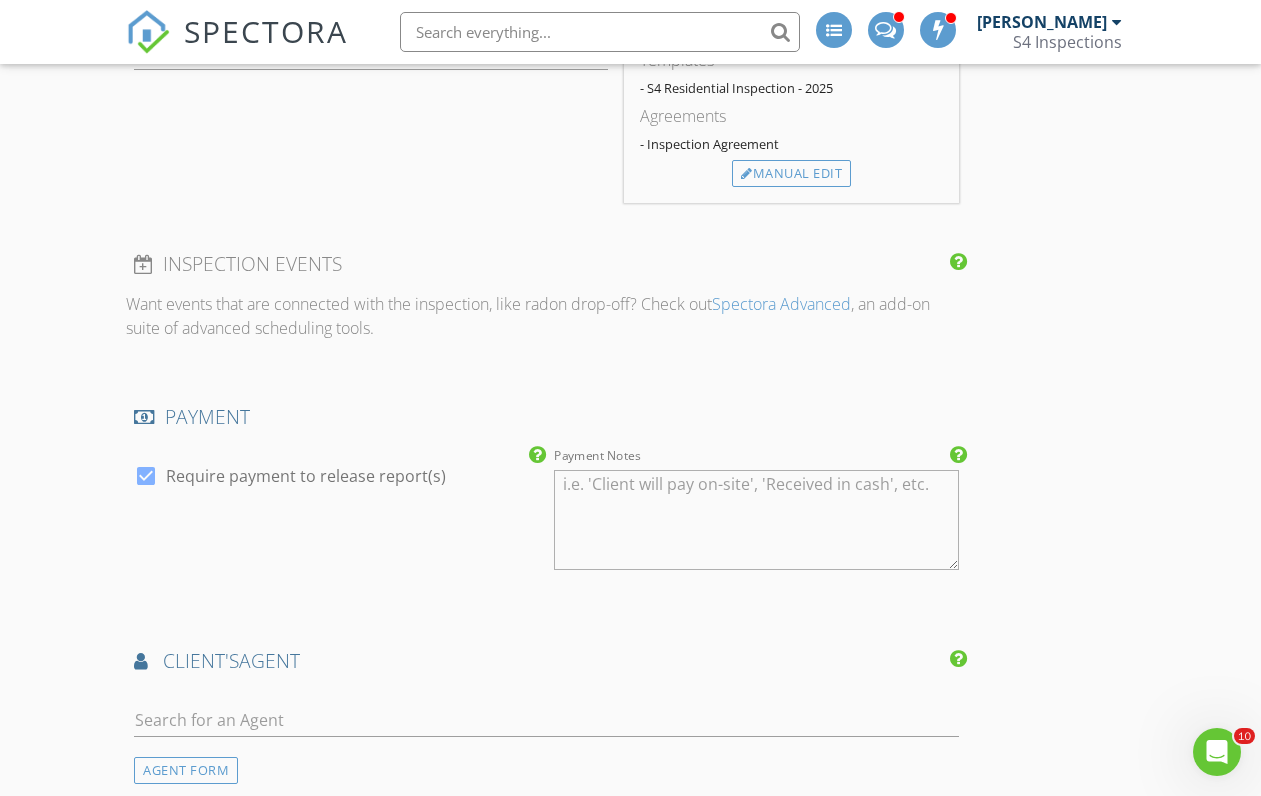 scroll, scrollTop: 2026, scrollLeft: 0, axis: vertical 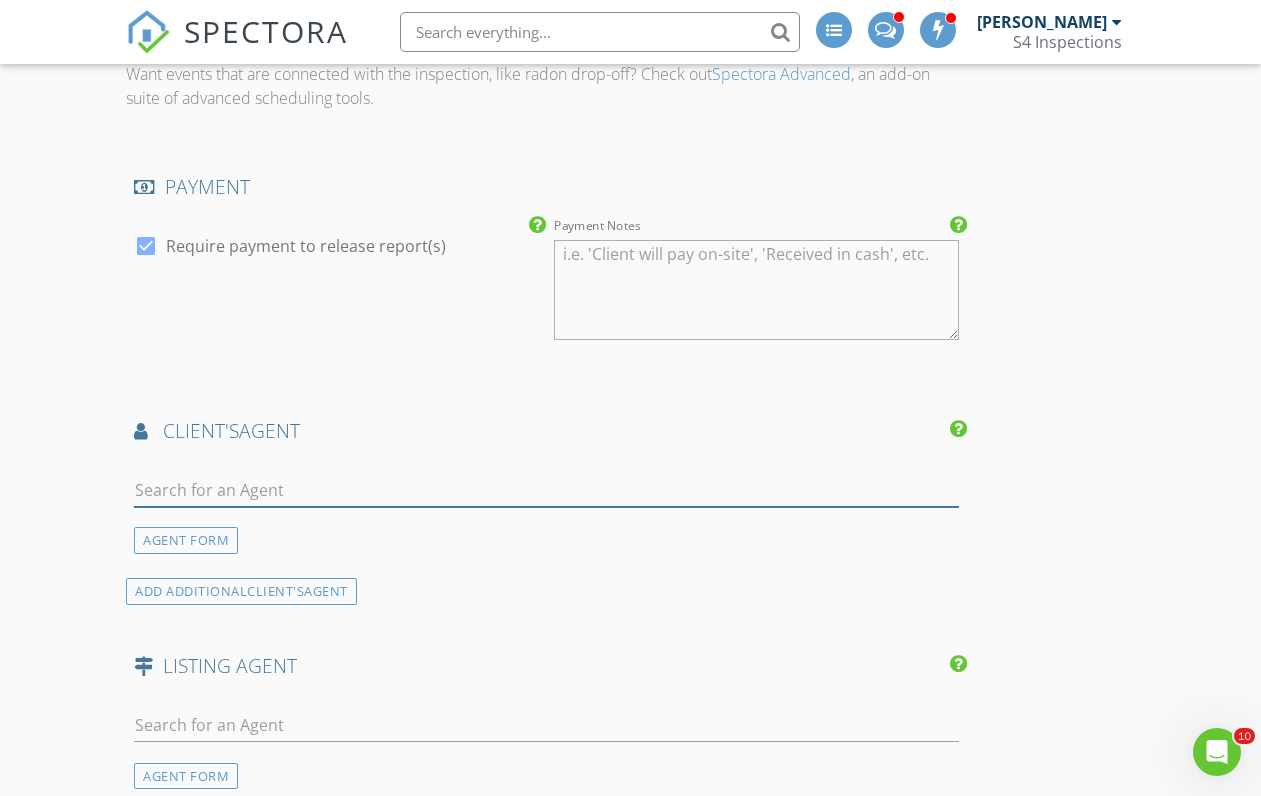 click at bounding box center [546, 490] 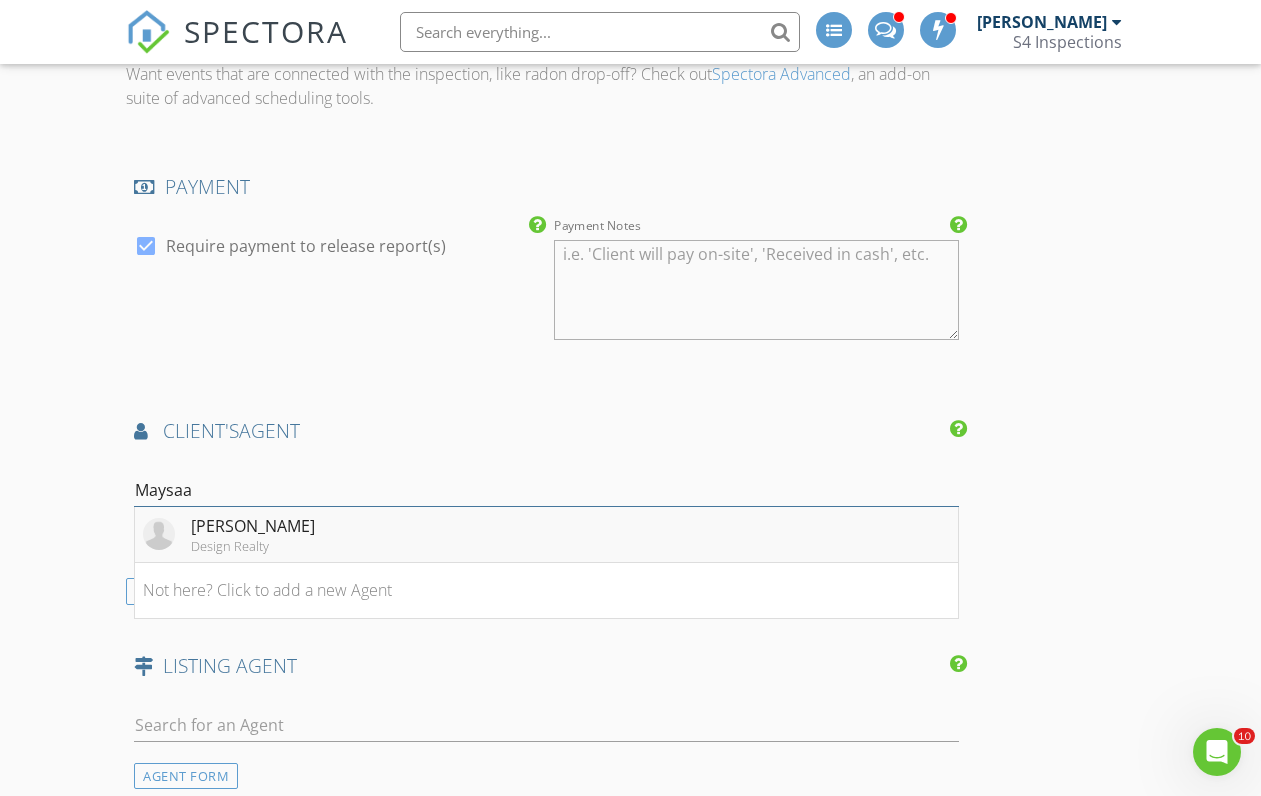type on "Maysaa" 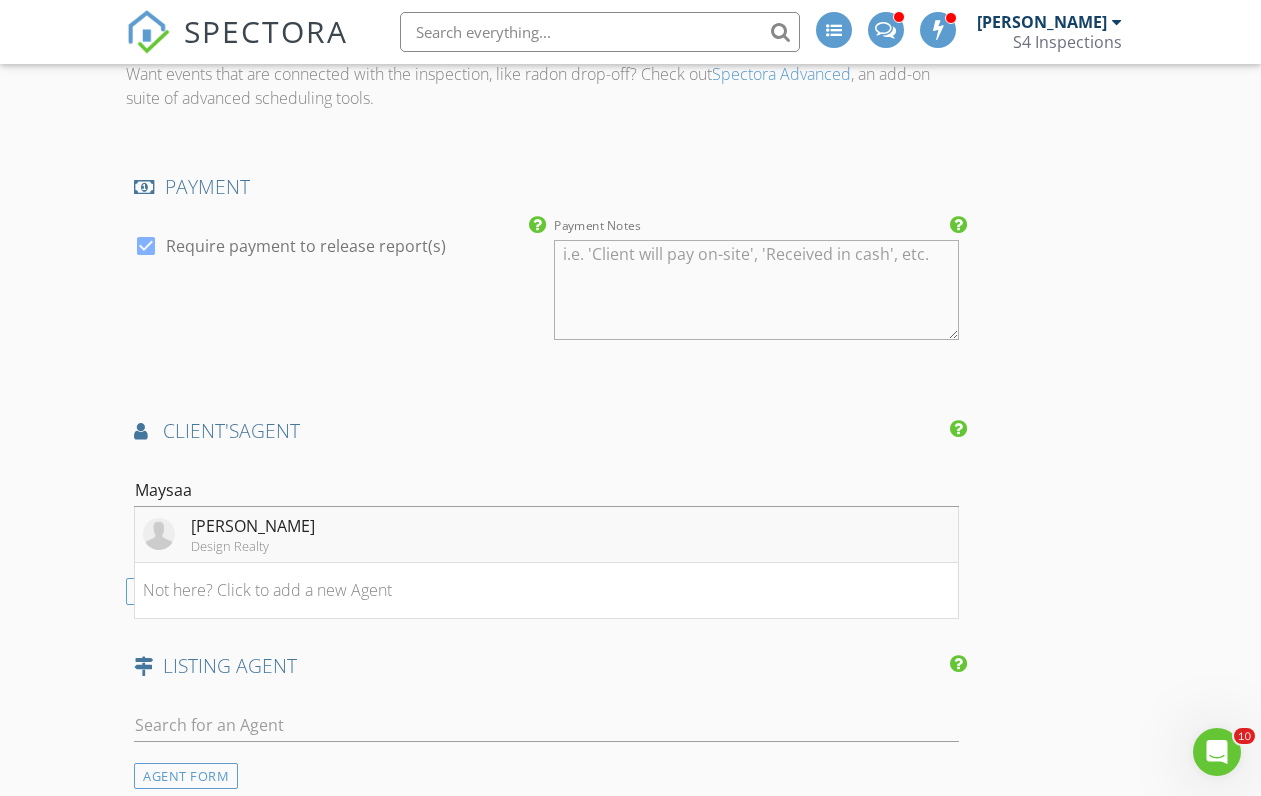click on "Design Realty" at bounding box center [253, 546] 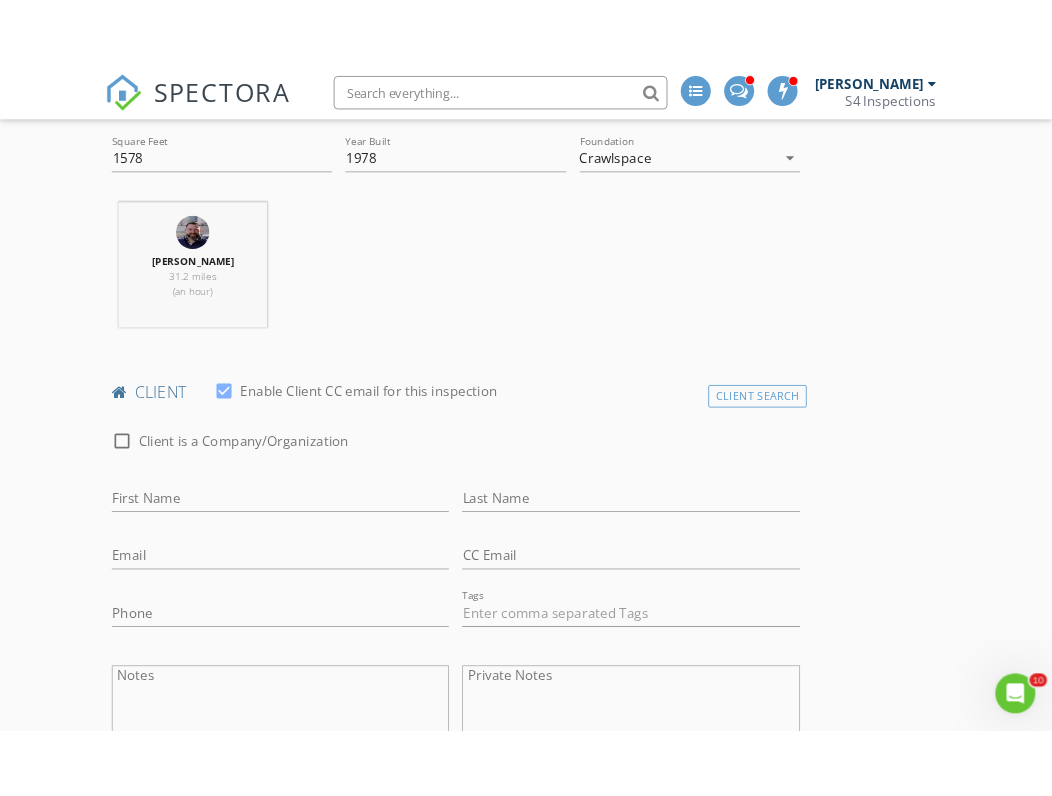 scroll, scrollTop: 737, scrollLeft: 0, axis: vertical 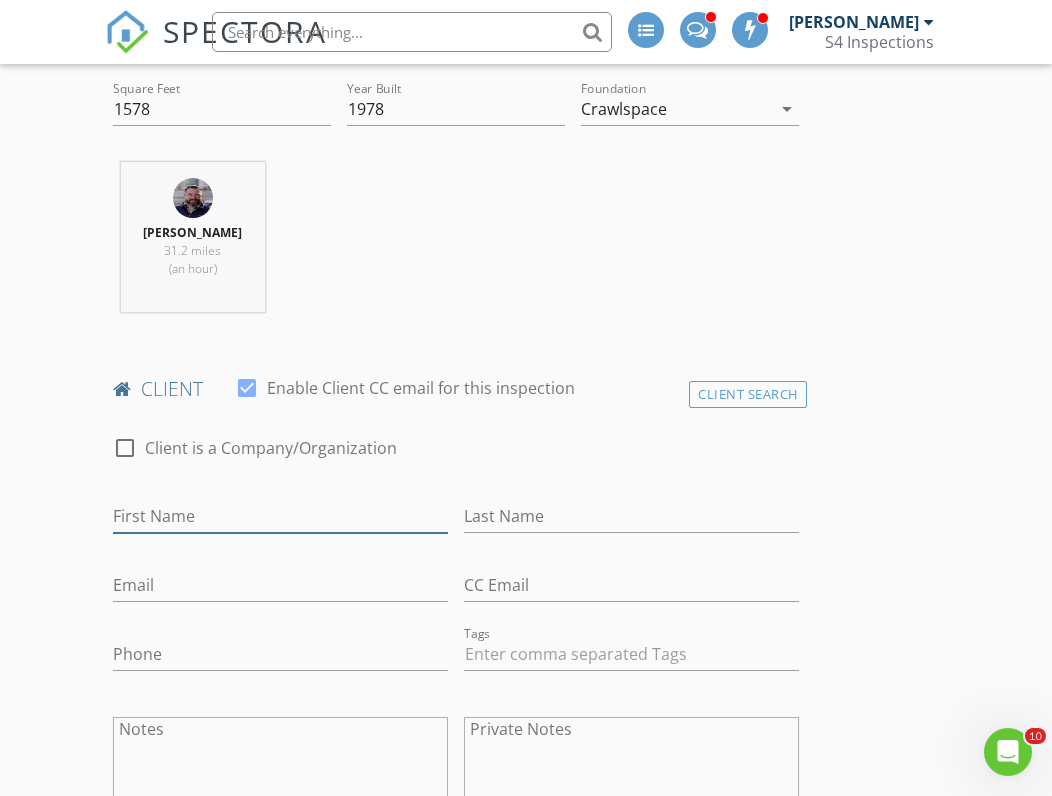 click on "First Name" at bounding box center (280, 516) 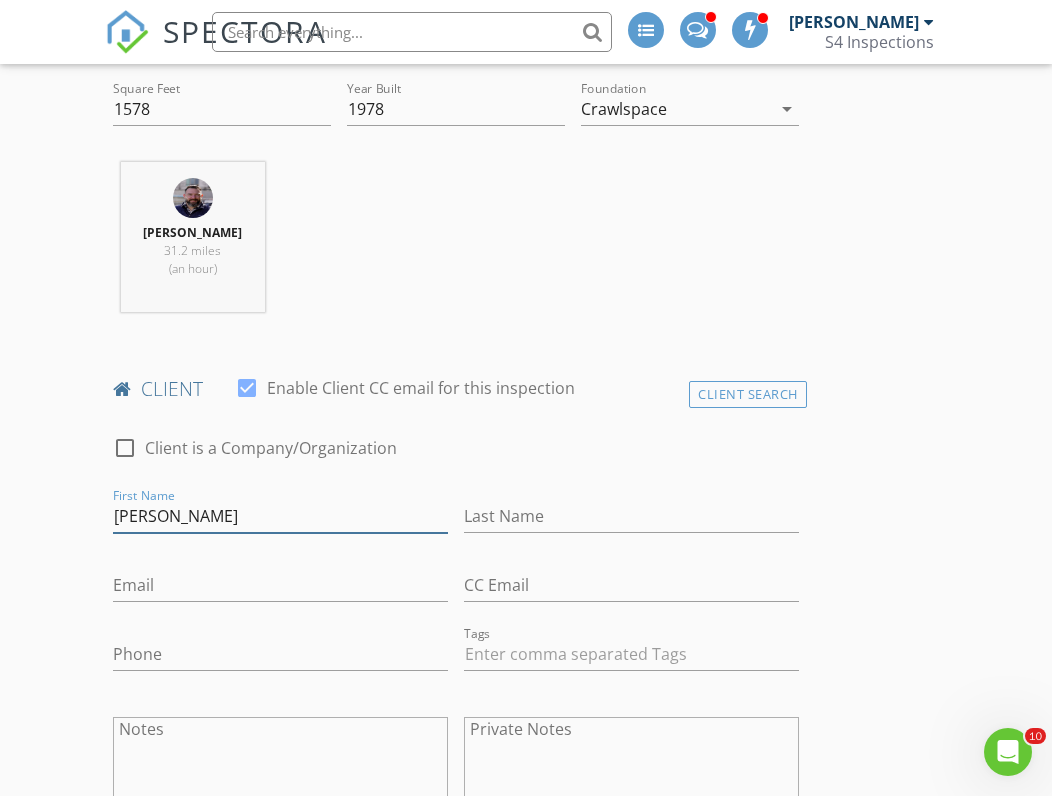 type on "Mihir" 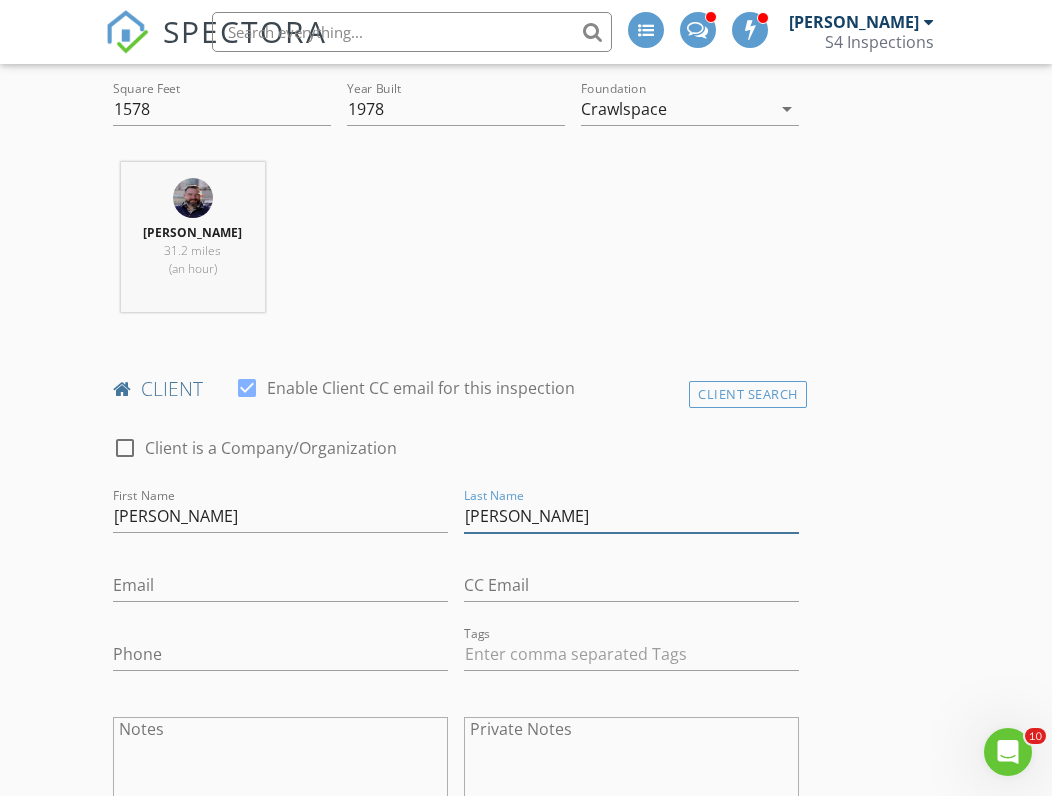 type on "Patel" 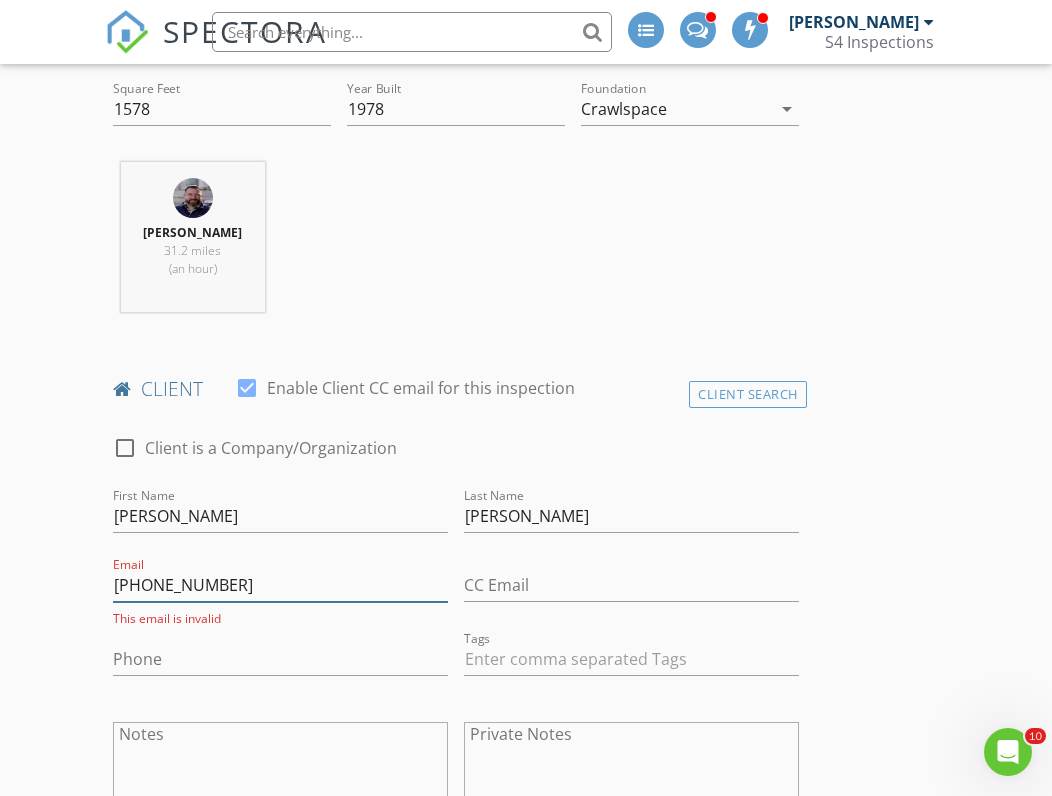 type on "630-589-2116" 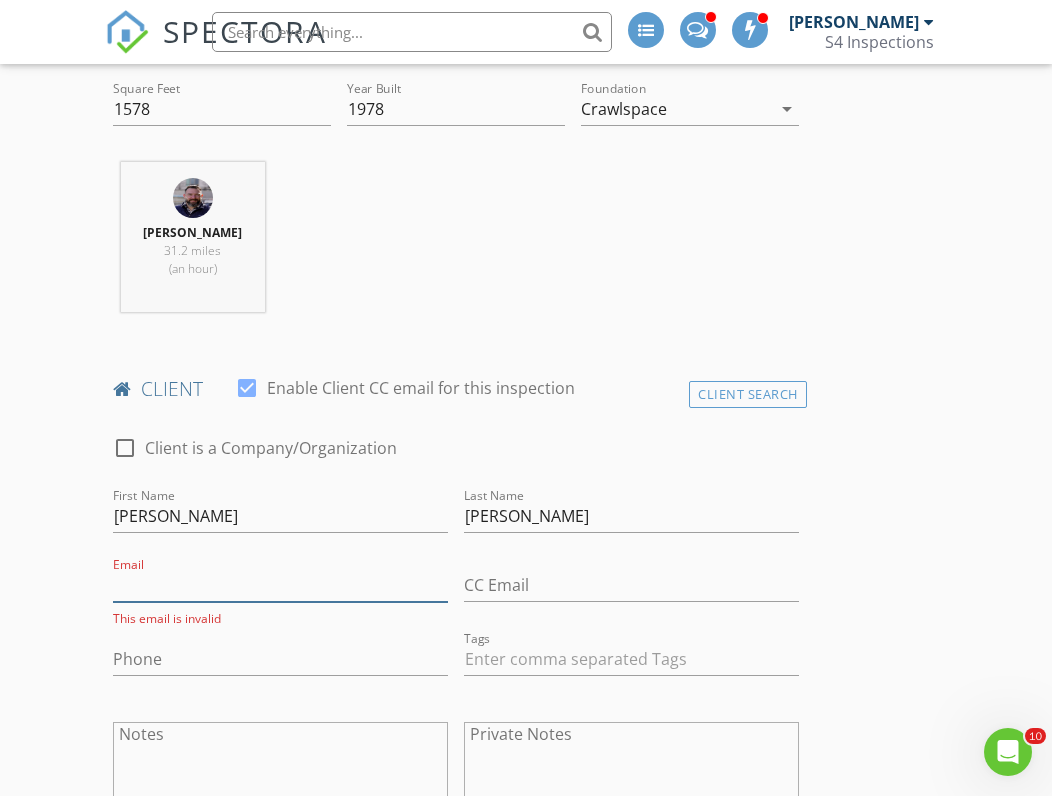 scroll, scrollTop: 739, scrollLeft: 0, axis: vertical 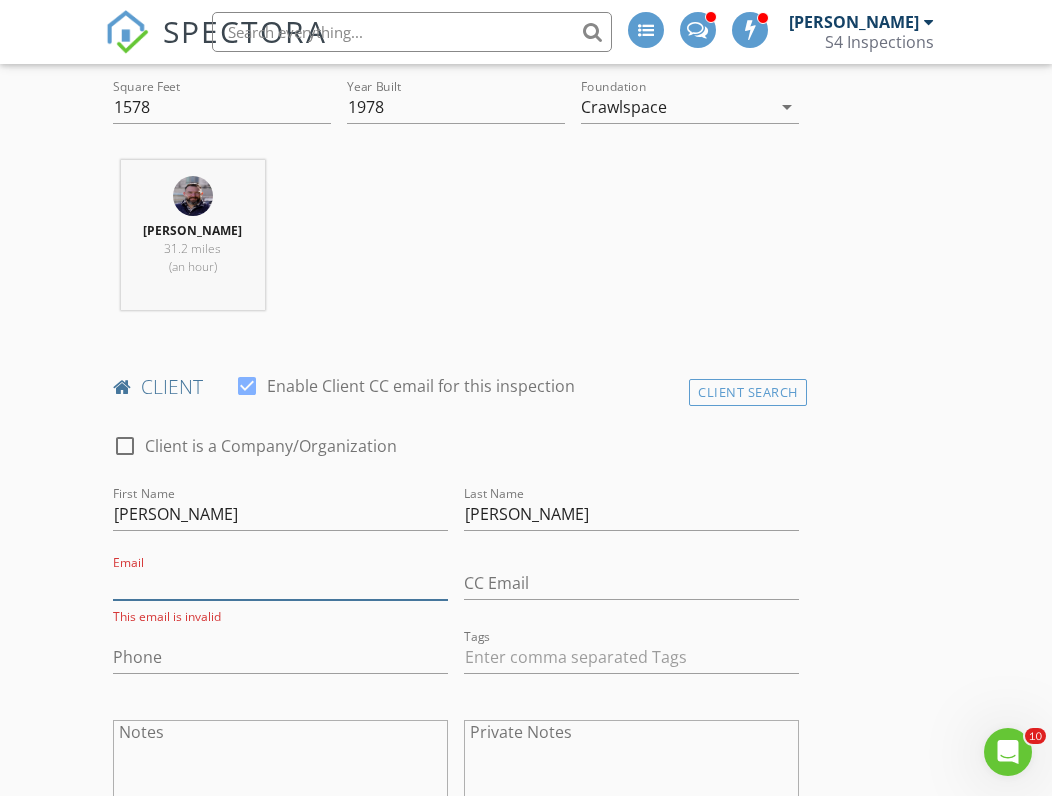 paste on "630-589-2116" 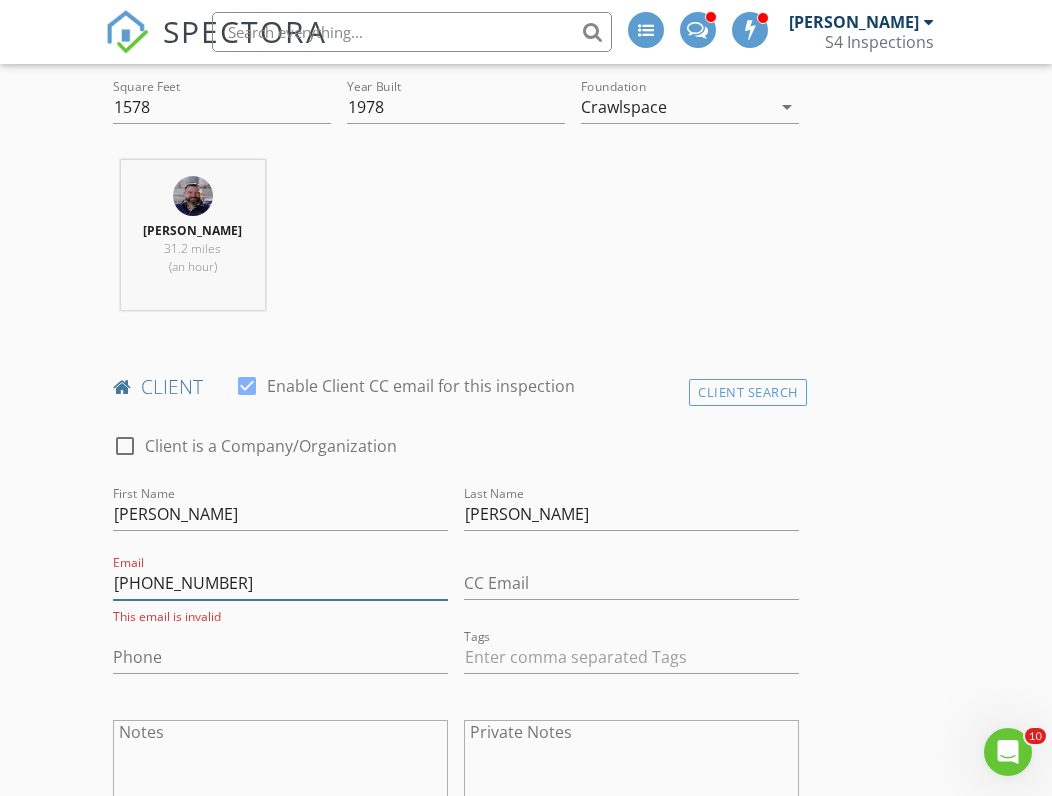 type on "630-589-2116" 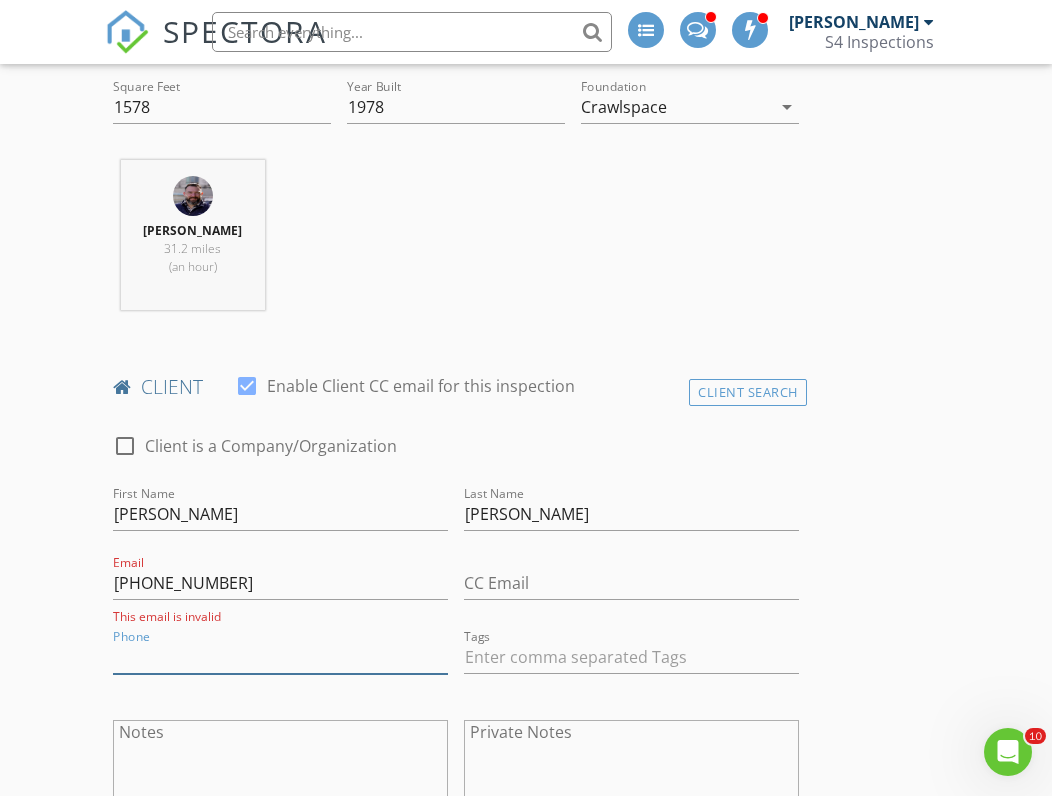 click on "Phone" at bounding box center [280, 657] 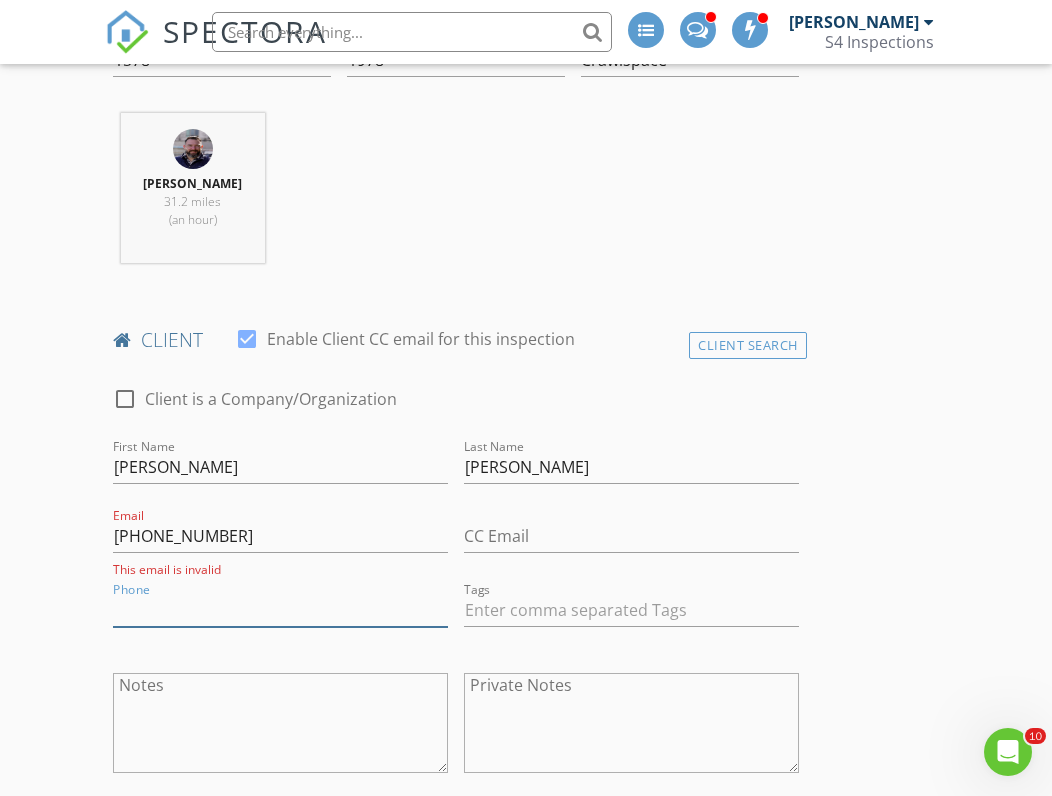 scroll, scrollTop: 813, scrollLeft: 0, axis: vertical 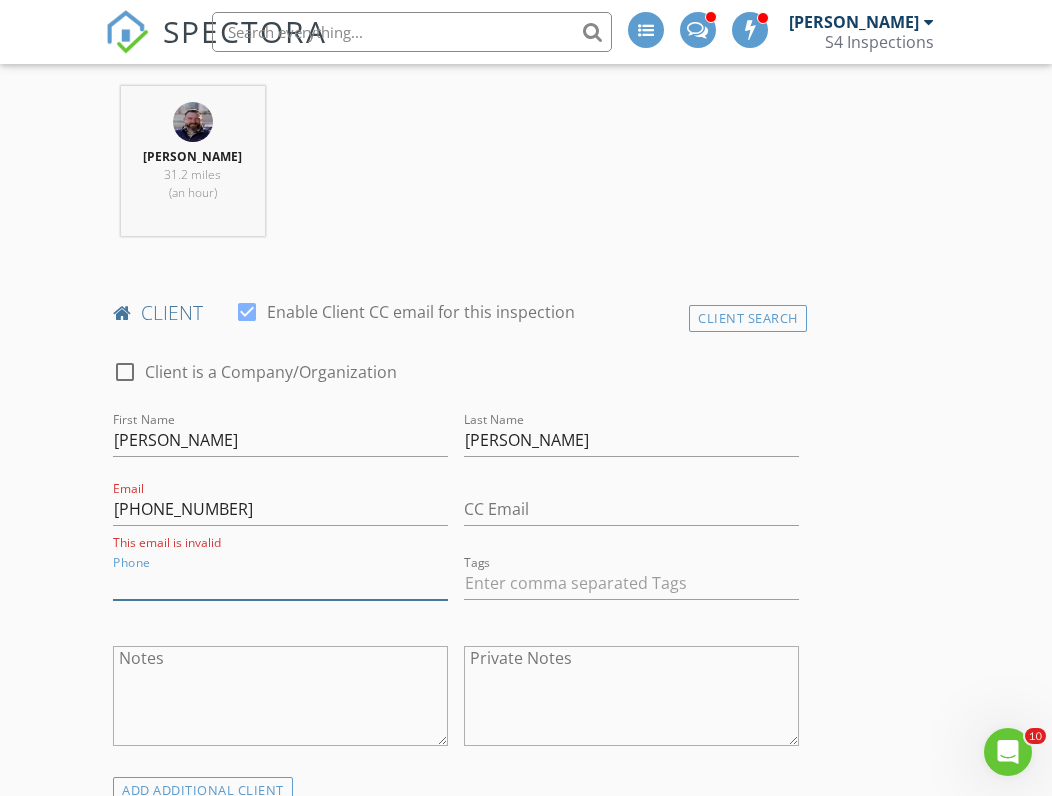 paste on "630-589-2116" 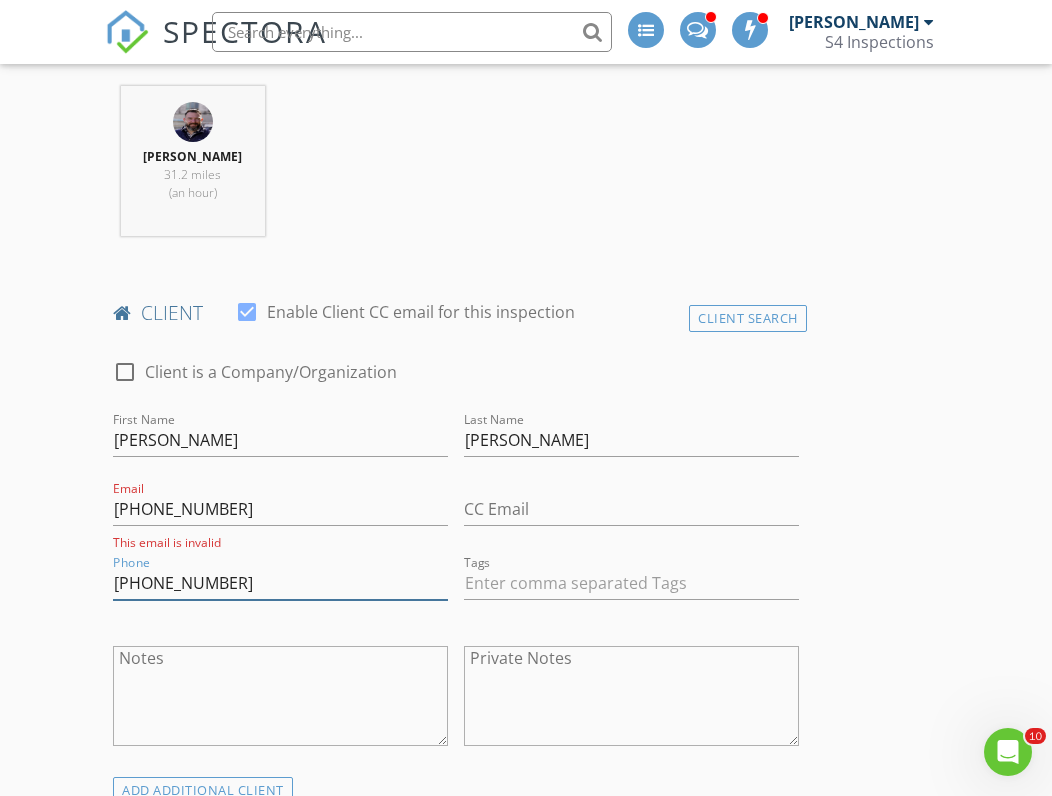 type on "630-589-2116" 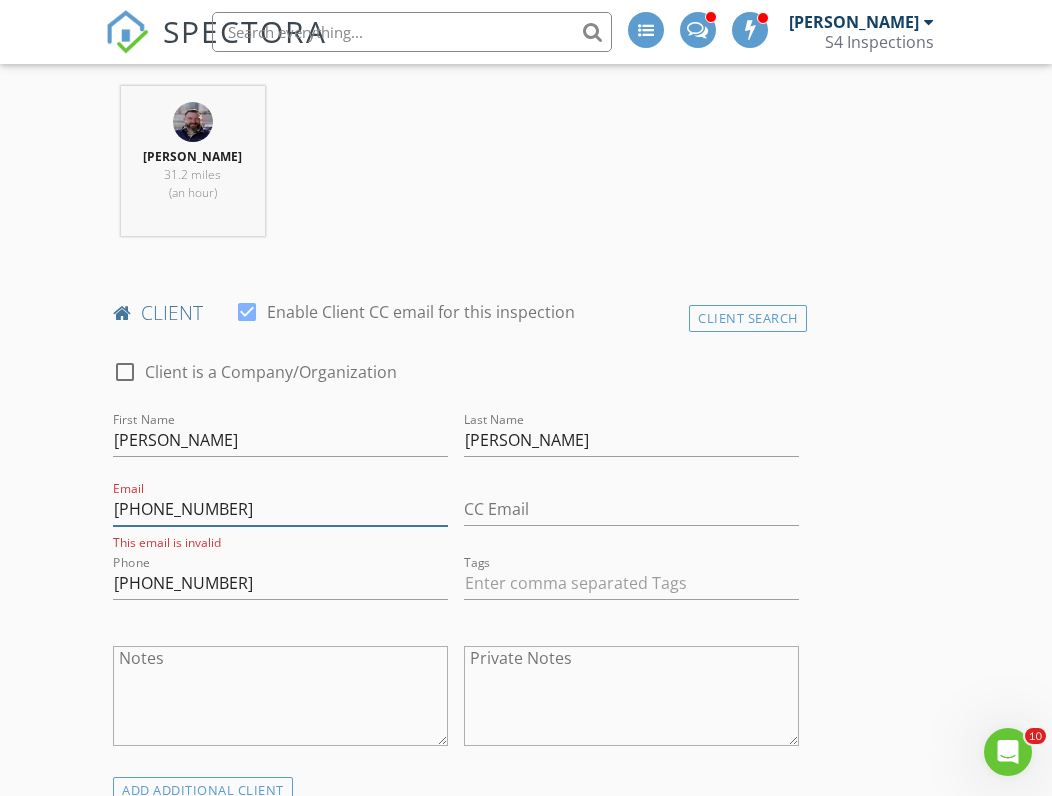drag, startPoint x: 227, startPoint y: 530, endPoint x: 70, endPoint y: 523, distance: 157.15598 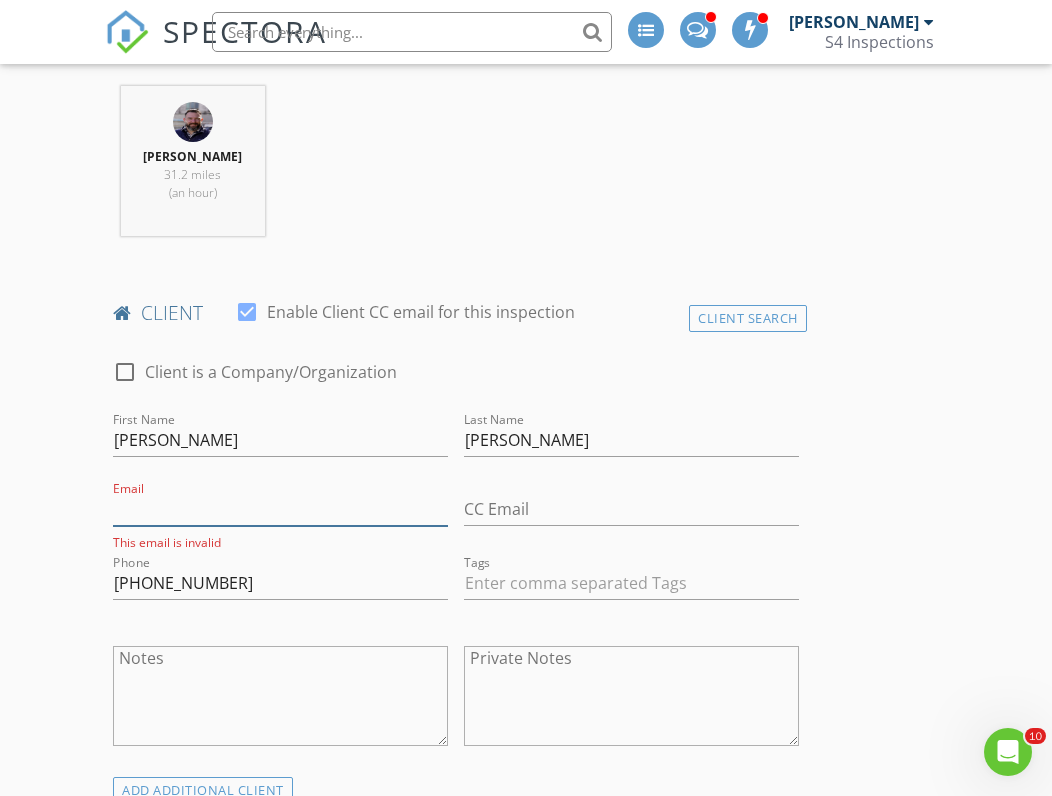 paste on "mdpatelz0@gmail.com" 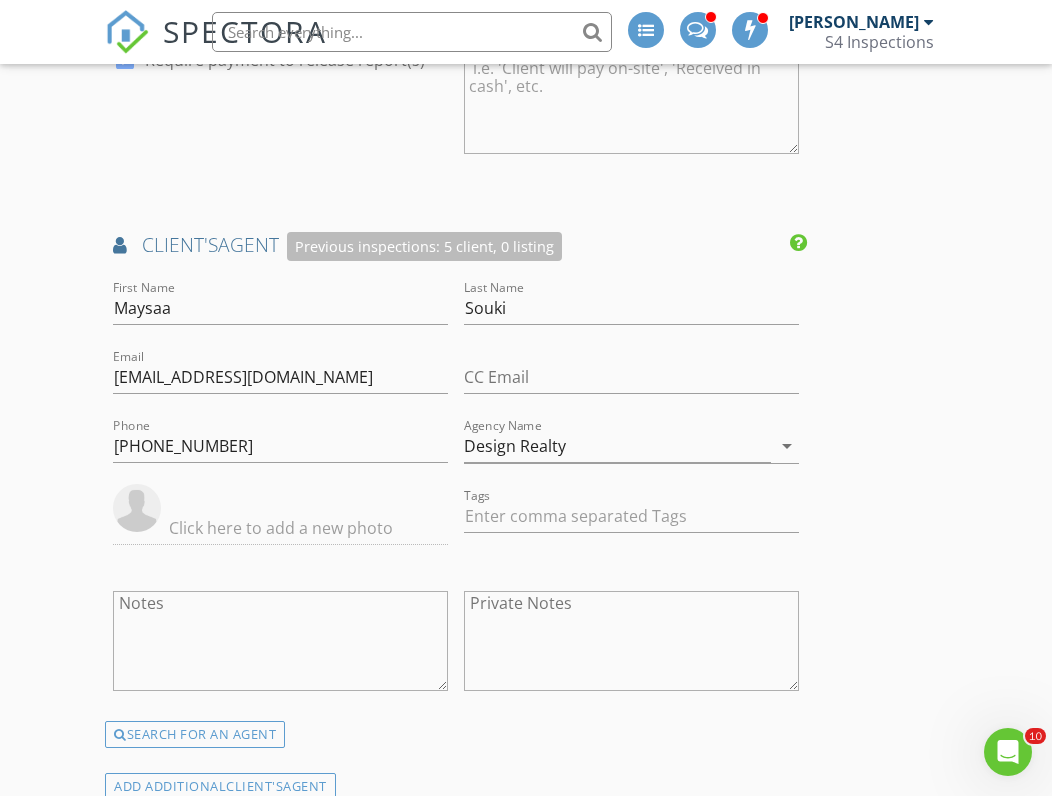 scroll, scrollTop: 2272, scrollLeft: 0, axis: vertical 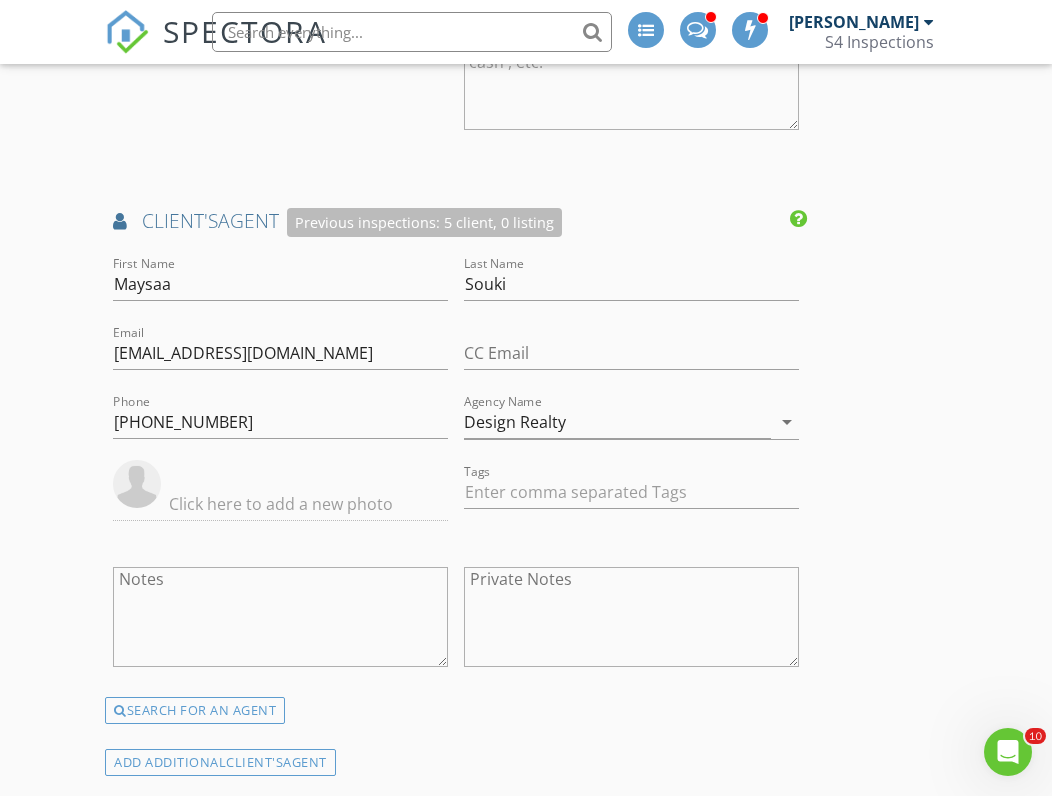 type on "mdpatelz0@gmail.com" 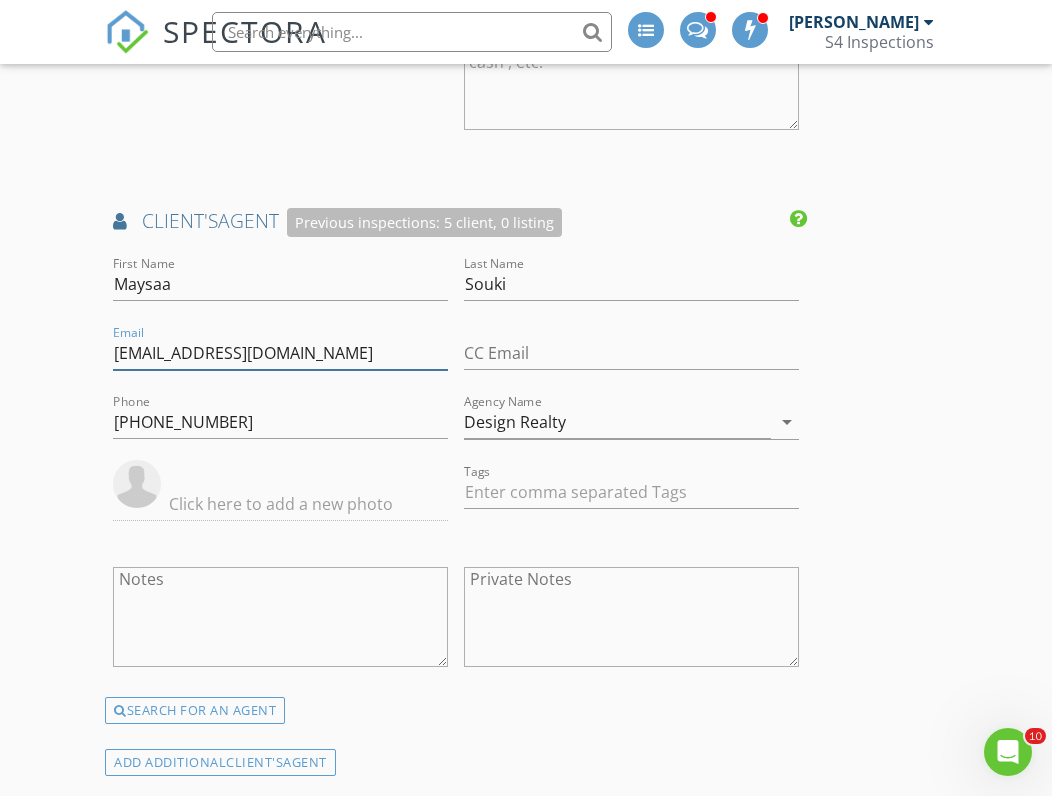 drag, startPoint x: 343, startPoint y: 376, endPoint x: 68, endPoint y: 368, distance: 275.11633 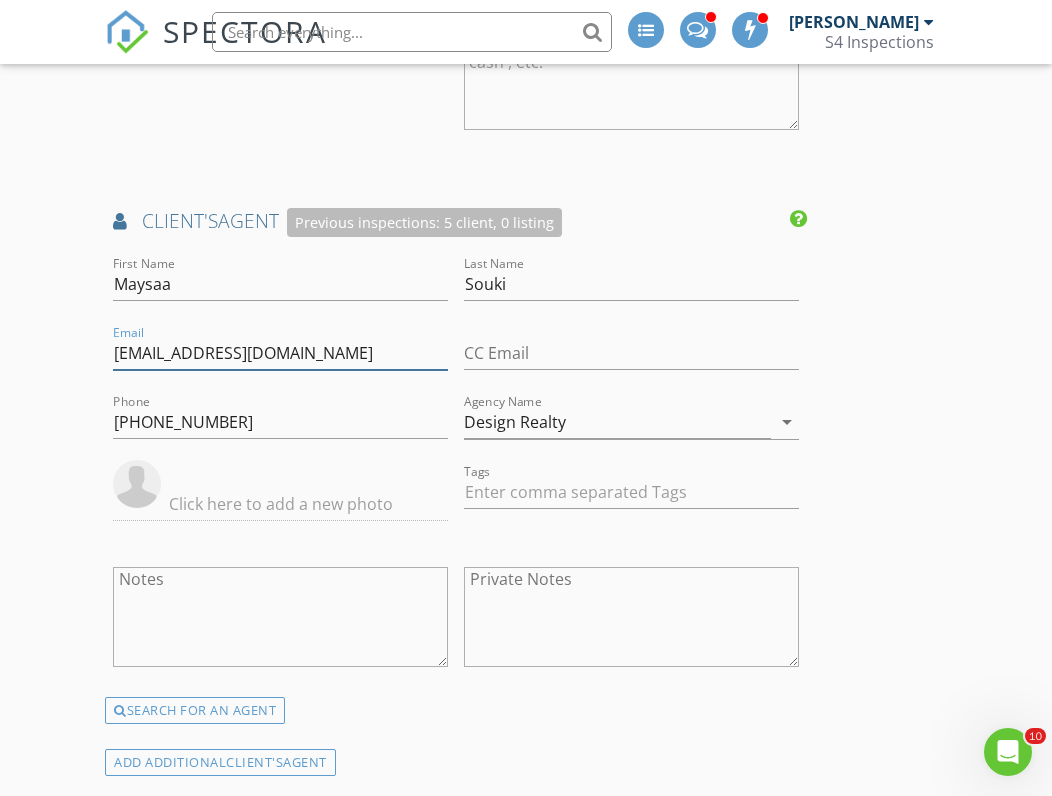 click on "New Inspection
INSPECTOR(S)
check_box   Anthony Tanagretta   PRIMARY   Anthony Tanagretta arrow_drop_down   check_box_outline_blank Anthony Tanagretta specifically requested
Date/Time
07/15/2025 3:30 PM
Location
Address Search       Address 17627 17th Dr SE   Unit   City Bothell   State WA   Zip 98012   County Snohomish     Square Feet 1578   Year Built 1978   Foundation Crawlspace arrow_drop_down     Anthony Tanagretta     31.2 miles     (an hour)
client
check_box Enable Client CC email for this inspection   Client Search     check_box_outline_blank Client is a Company/Organization     First Name Mihir   Last Name Patel   Email mdpatelz0@gmail.com   CC Email   Phone 630-589-2116         Tags         Notes   Private Notes
ADD ADDITIONAL client
SERVICES
$450" at bounding box center [526, 9] 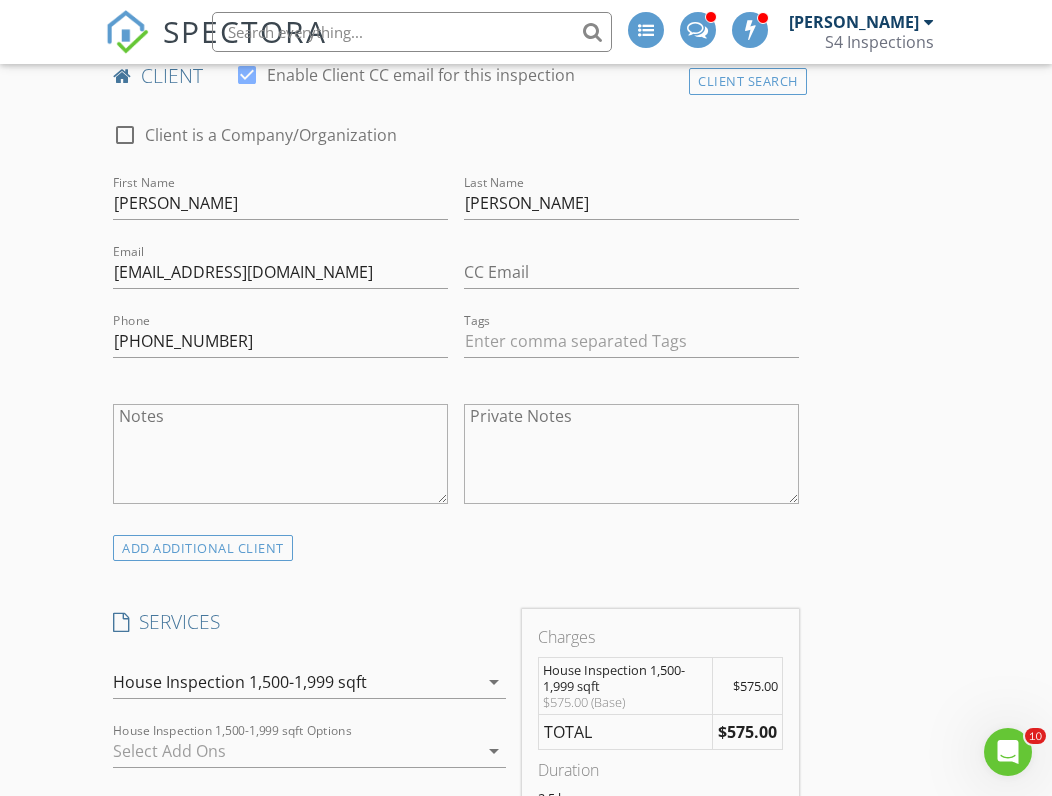 scroll, scrollTop: 881, scrollLeft: 0, axis: vertical 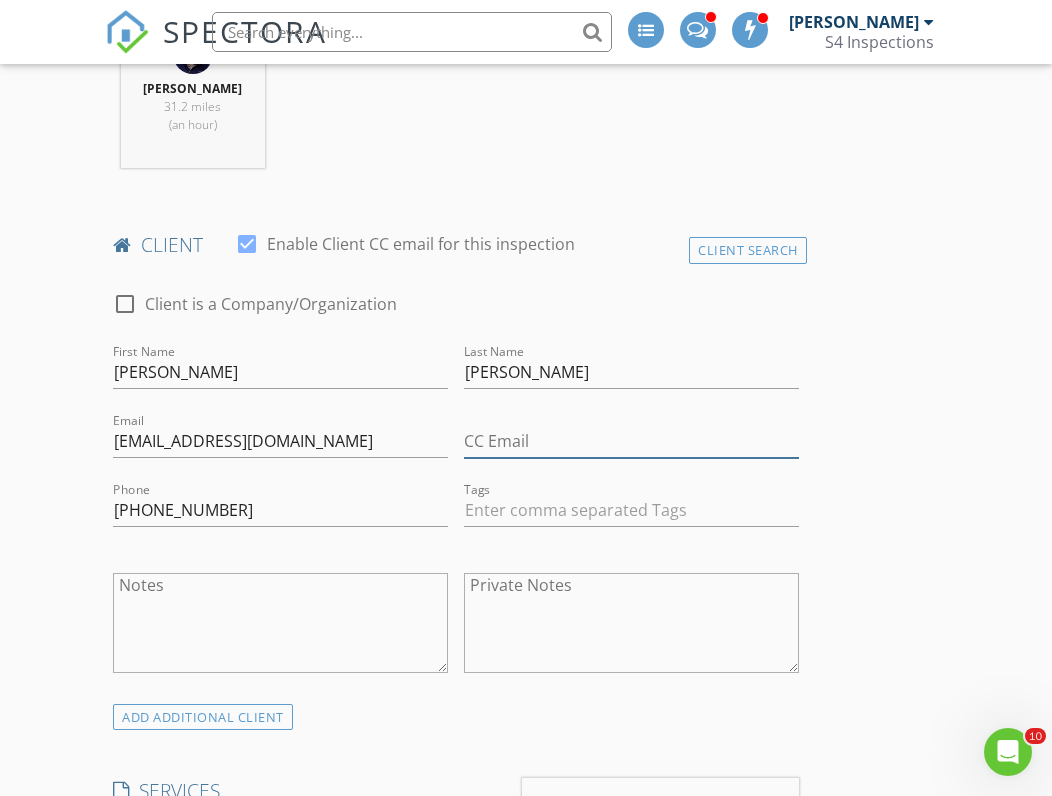 click on "CC Email" at bounding box center [631, 441] 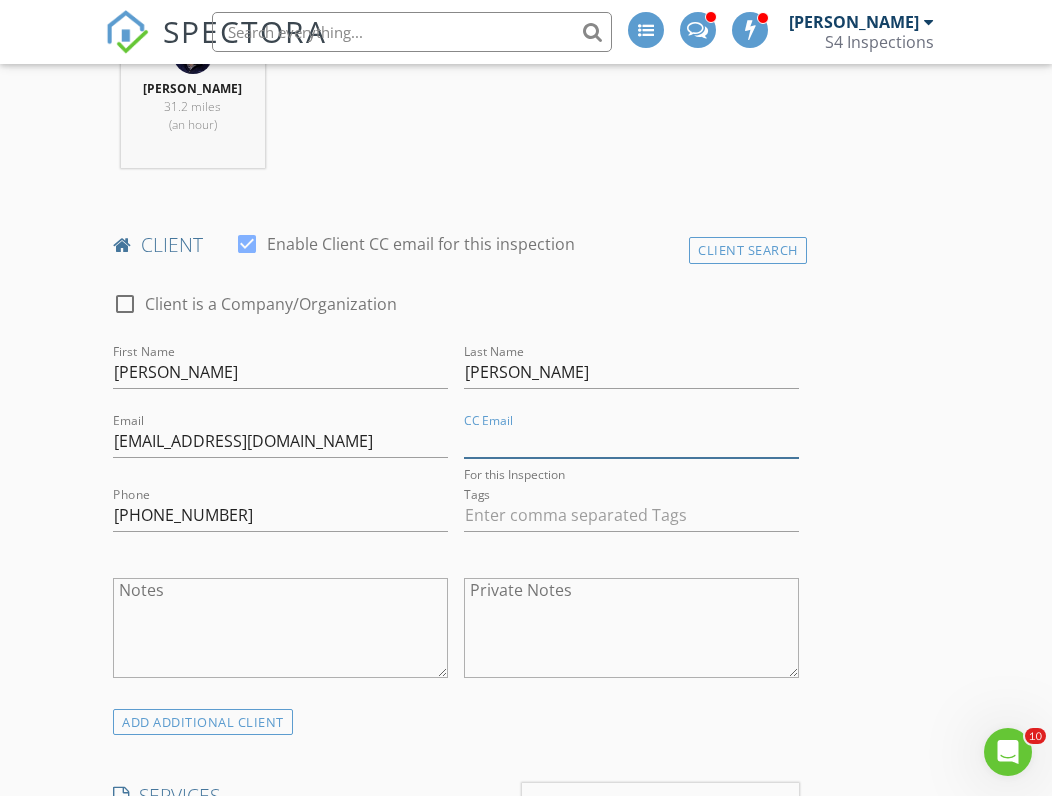 paste on "maysaa@designwarealty.com" 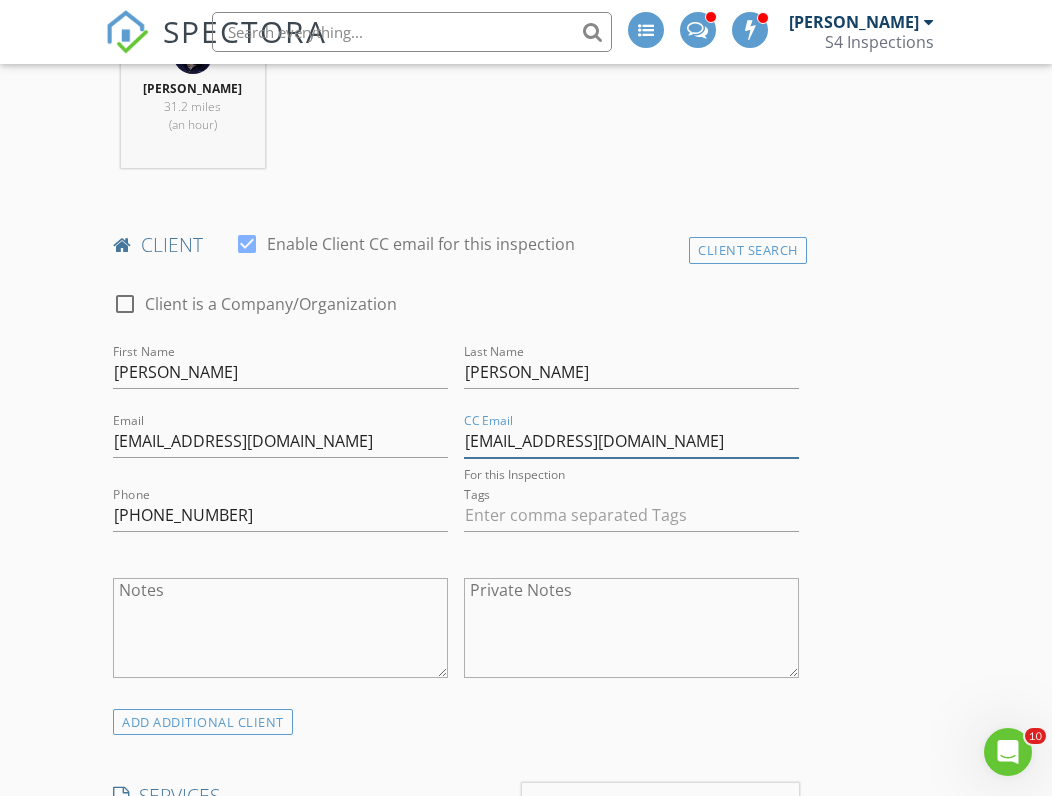 type on "maysaa@designwarealty.com" 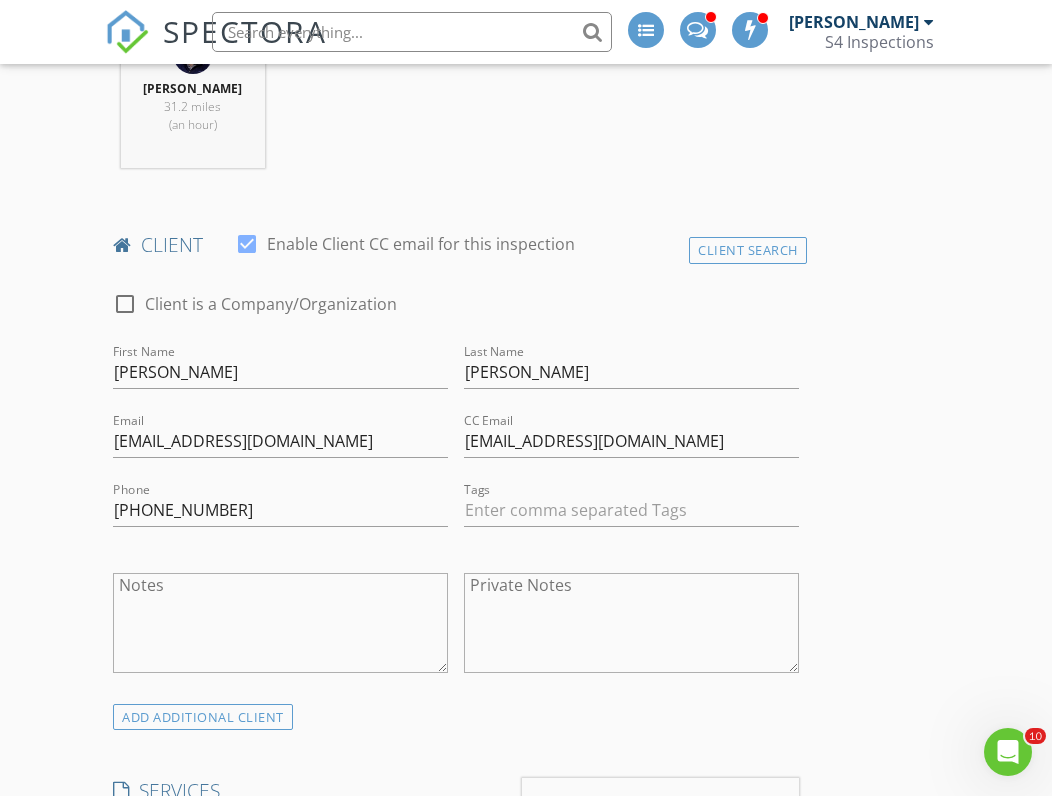 click on "New Inspection
INSPECTOR(S)
check_box   Anthony Tanagretta   PRIMARY   Anthony Tanagretta arrow_drop_down   check_box_outline_blank Anthony Tanagretta specifically requested
Date/Time
07/15/2025 3:30 PM
Location
Address Search       Address 17627 17th Dr SE   Unit   City Bothell   State WA   Zip 98012   County Snohomish     Square Feet 1578   Year Built 1978   Foundation Crawlspace arrow_drop_down     Anthony Tanagretta     31.2 miles     (an hour)
client
check_box Enable Client CC email for this inspection   Client Search     check_box_outline_blank Client is a Company/Organization     First Name Mihir   Last Name Patel   Email mdpatelz0@gmail.com   CC Email maysaa@designwarealty.com For this Inspection   Phone 630-589-2116         Tags         Notes   Private Notes
ADD ADDITIONAL client
$450" at bounding box center [526, 1400] 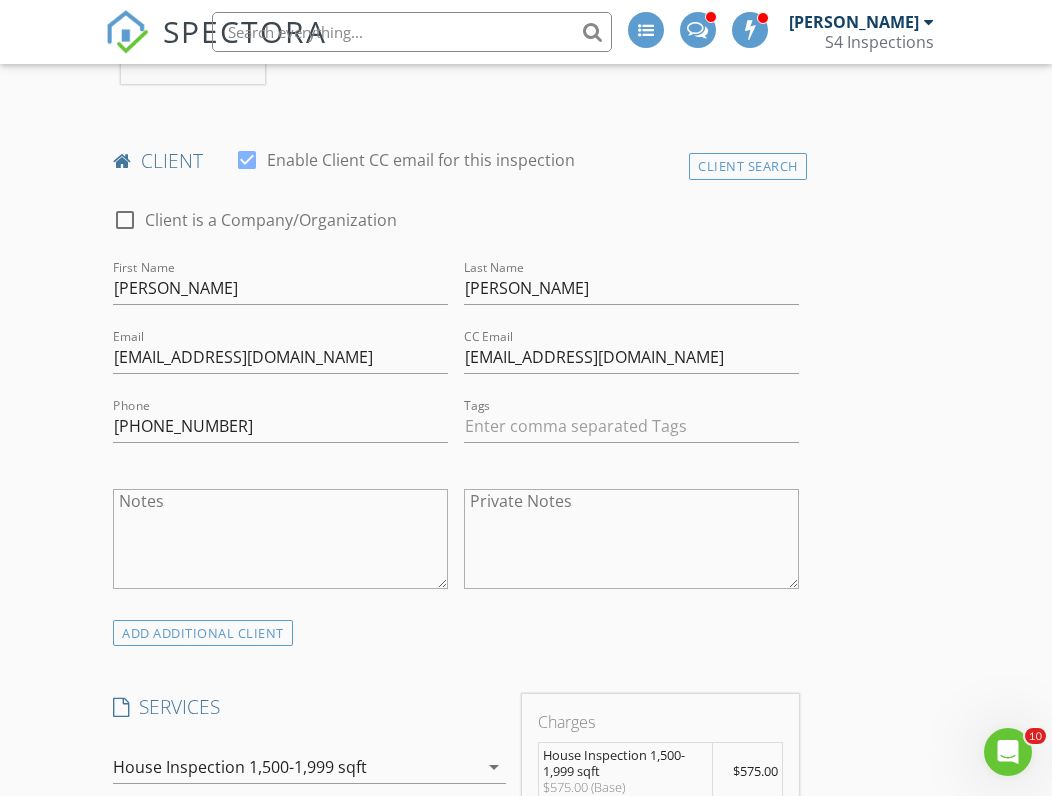 scroll, scrollTop: 982, scrollLeft: 0, axis: vertical 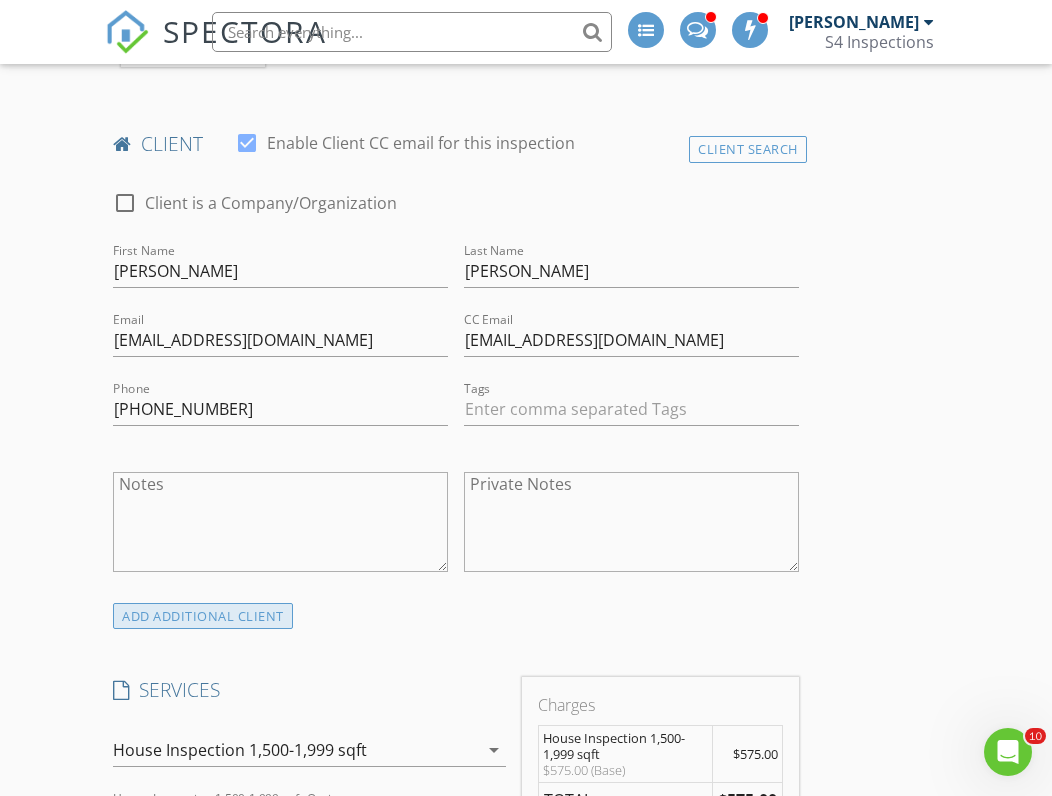 click on "ADD ADDITIONAL client" at bounding box center (203, 616) 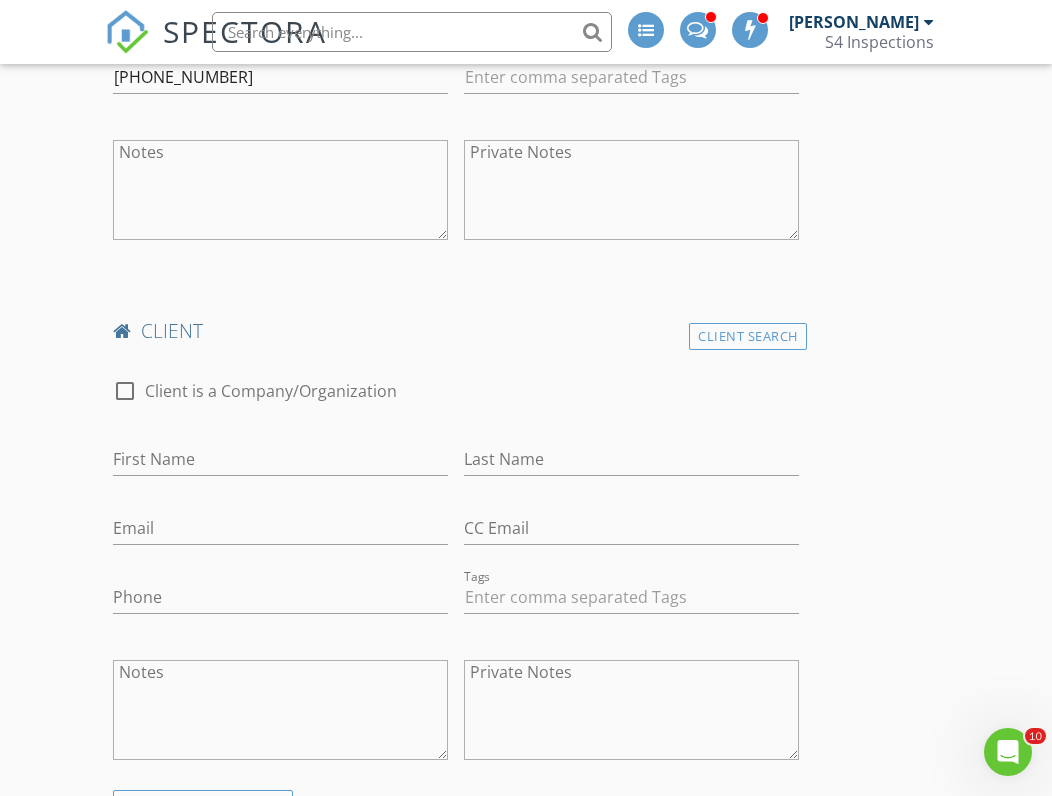 scroll, scrollTop: 1310, scrollLeft: 0, axis: vertical 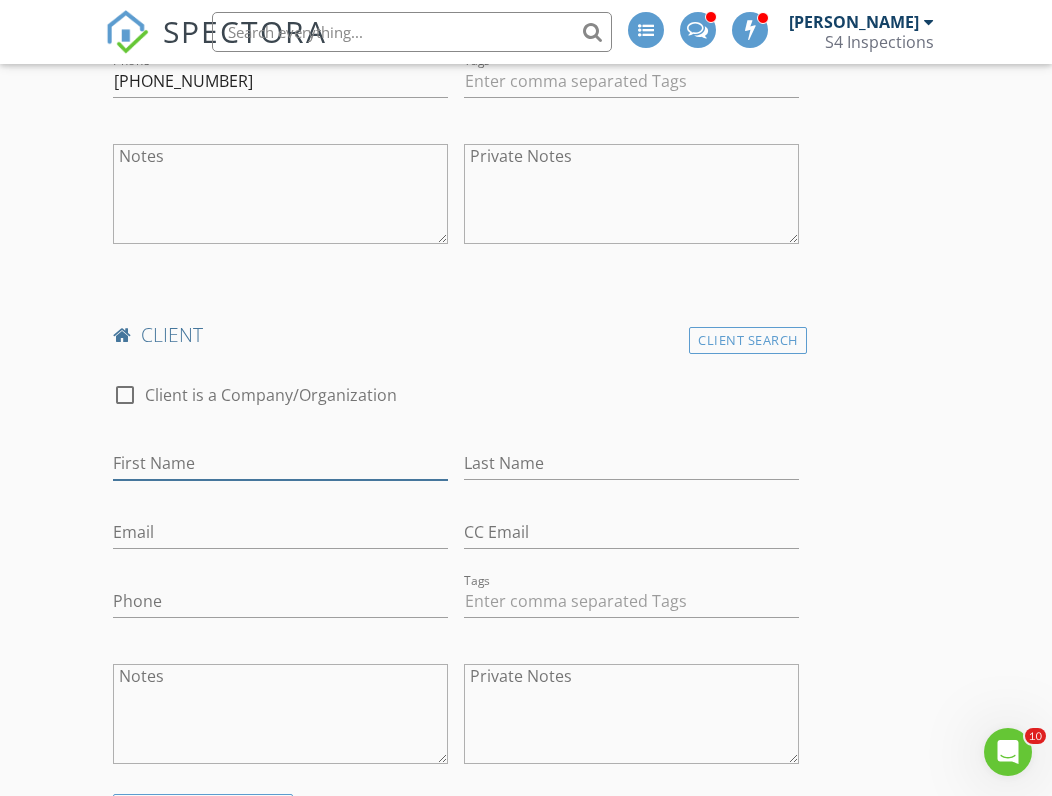 click on "First Name" at bounding box center [280, 463] 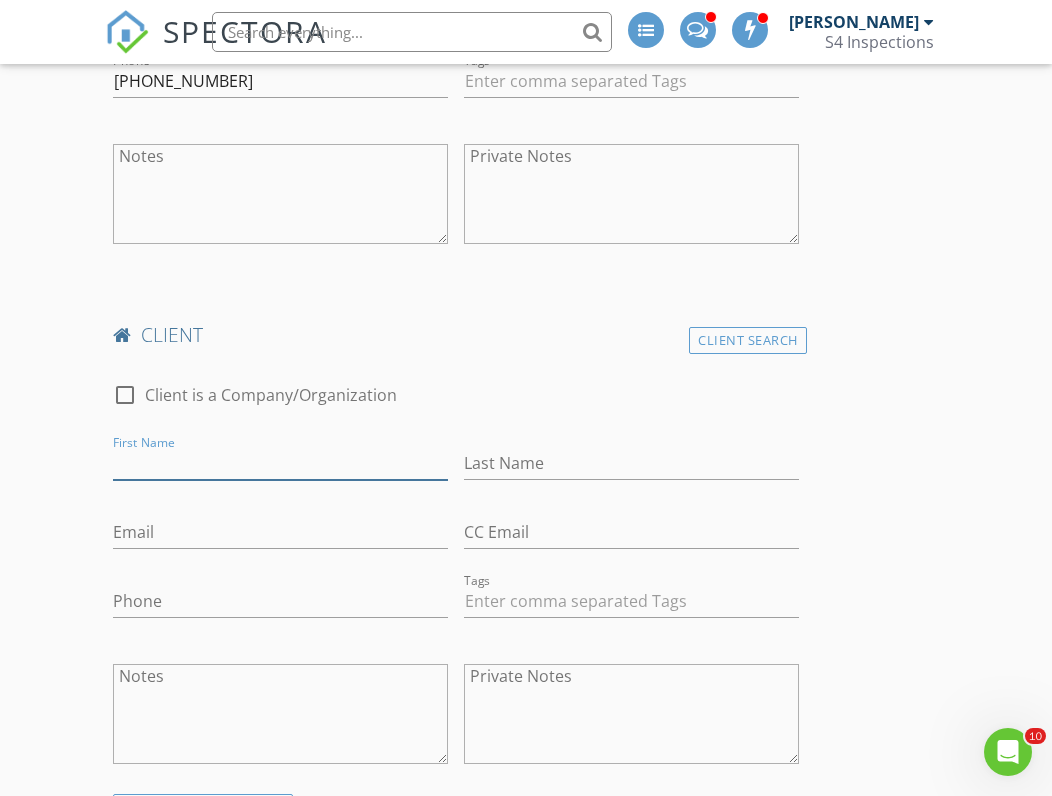 paste on "Crystal Trivedi" 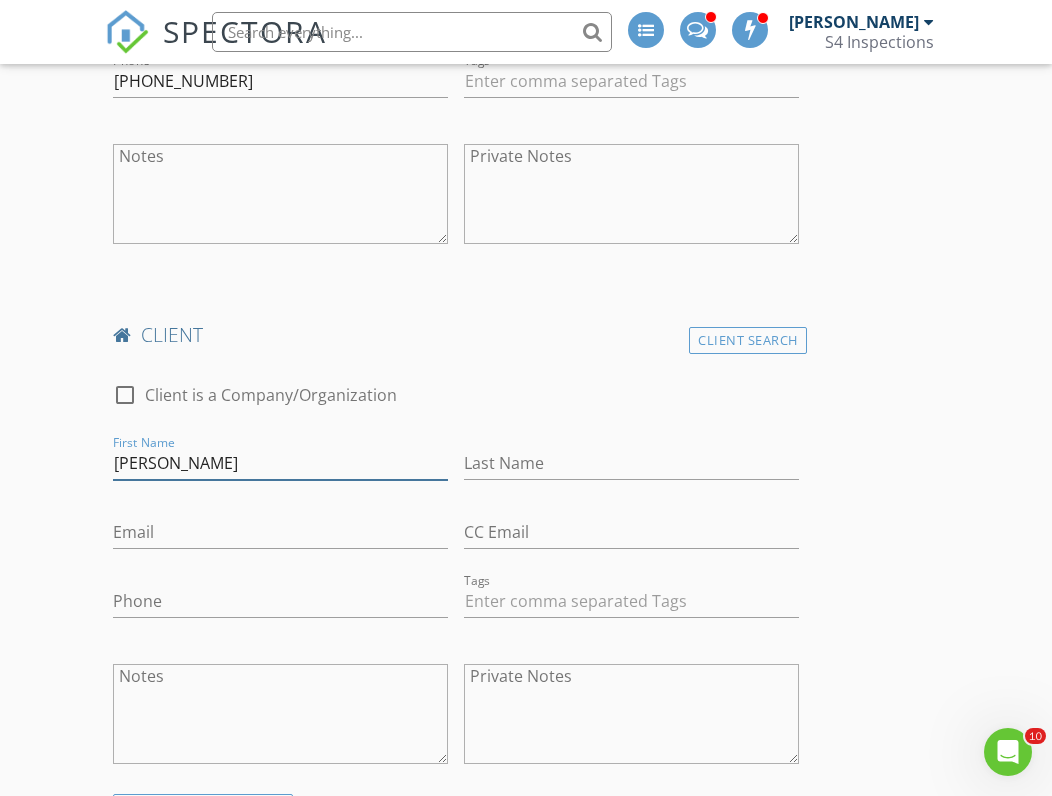 drag, startPoint x: 228, startPoint y: 480, endPoint x: 171, endPoint y: 482, distance: 57.035076 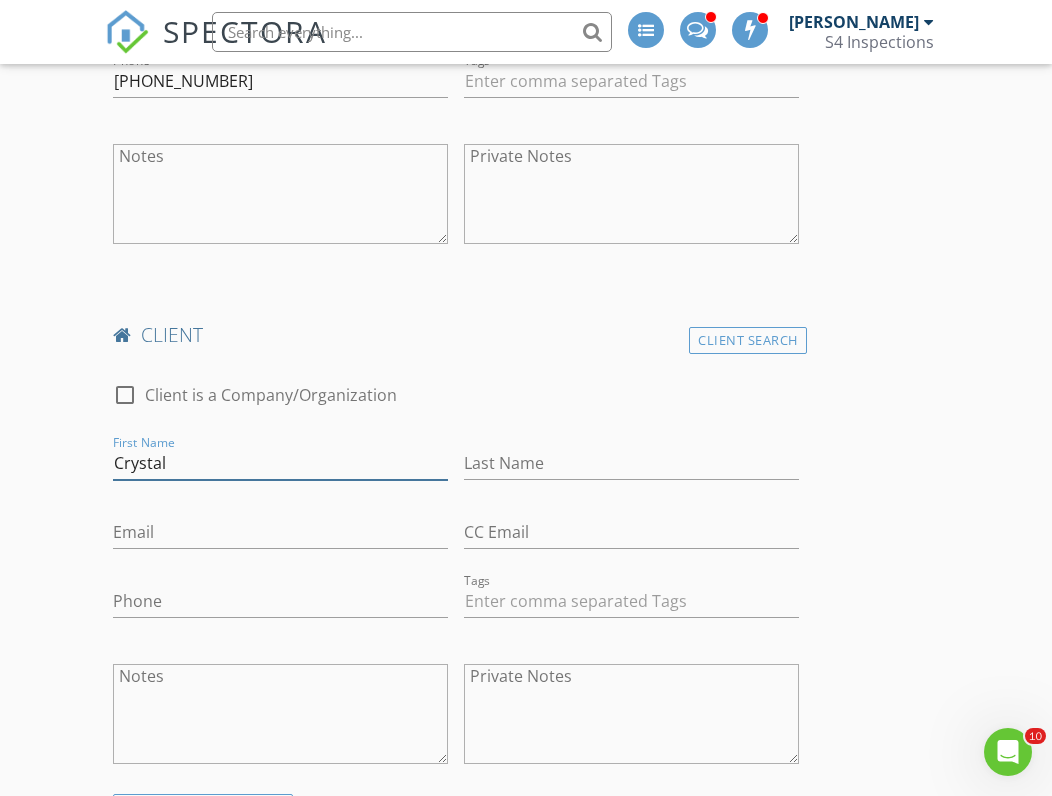 type on "Crystal" 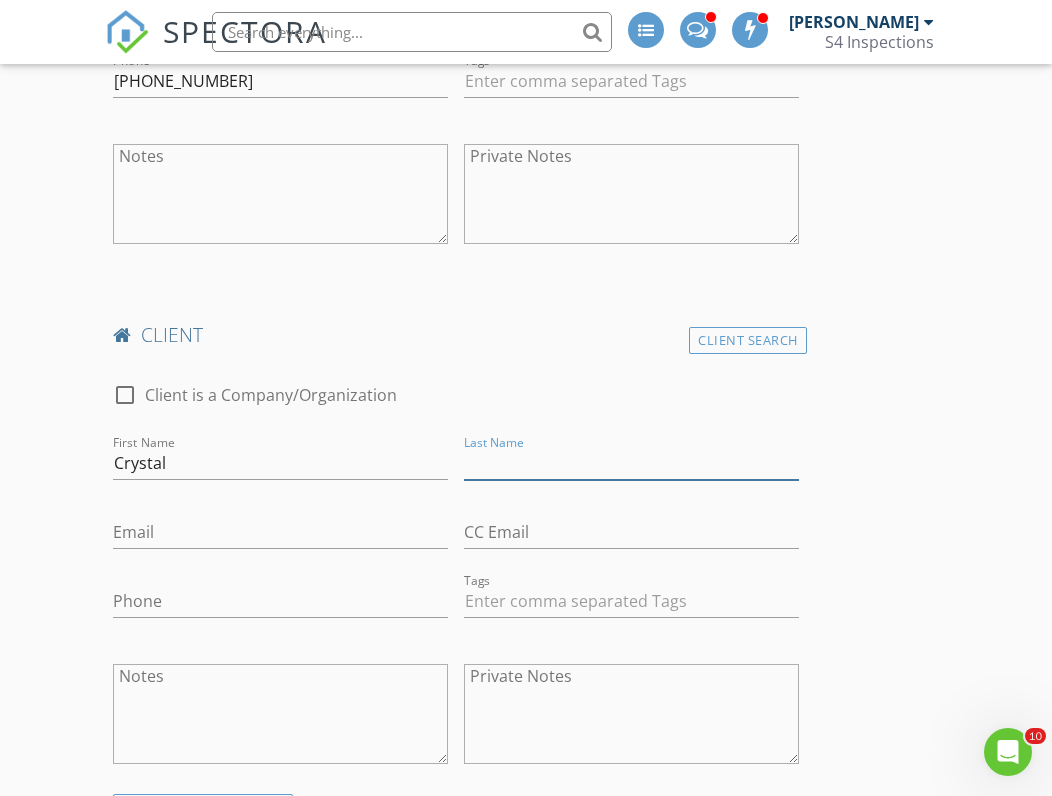 click on "Last Name" at bounding box center (631, 463) 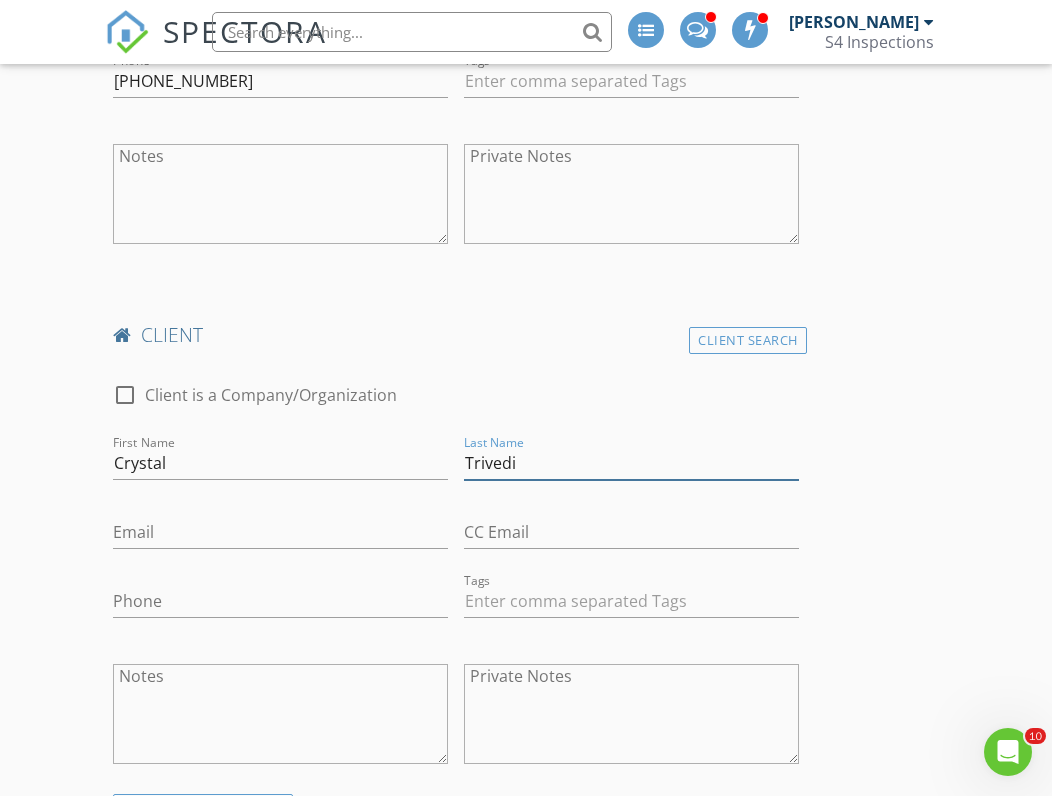 type on "Trivedi" 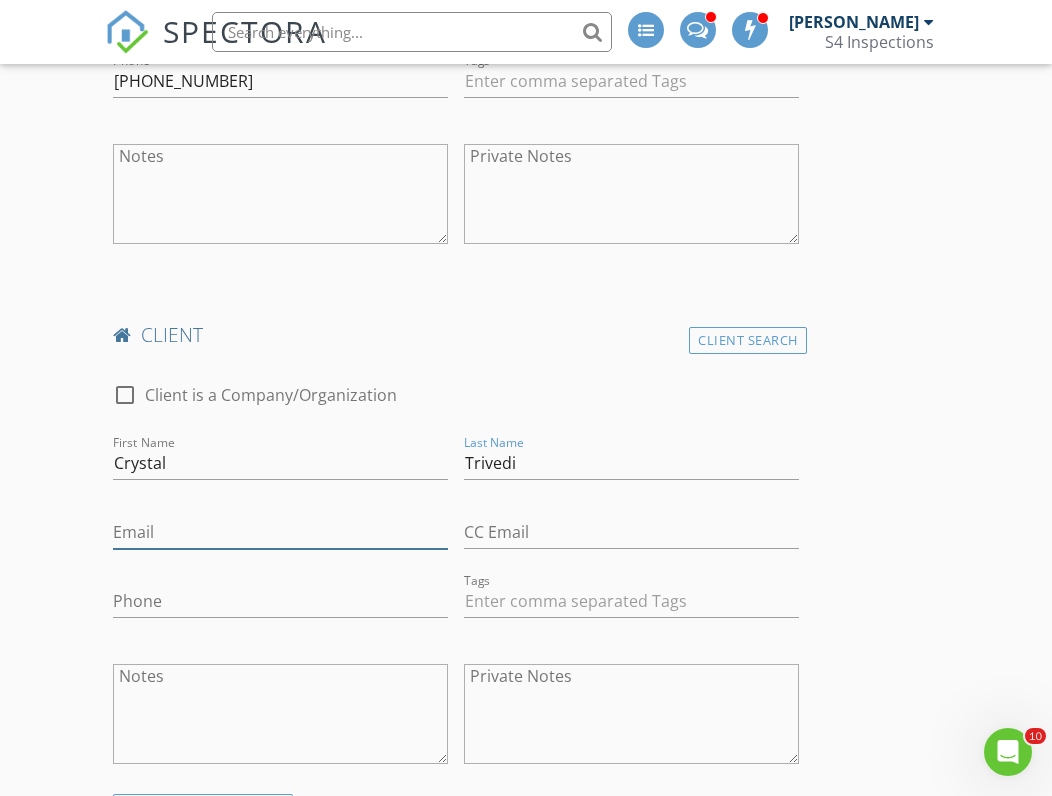 click on "Email" at bounding box center (280, 532) 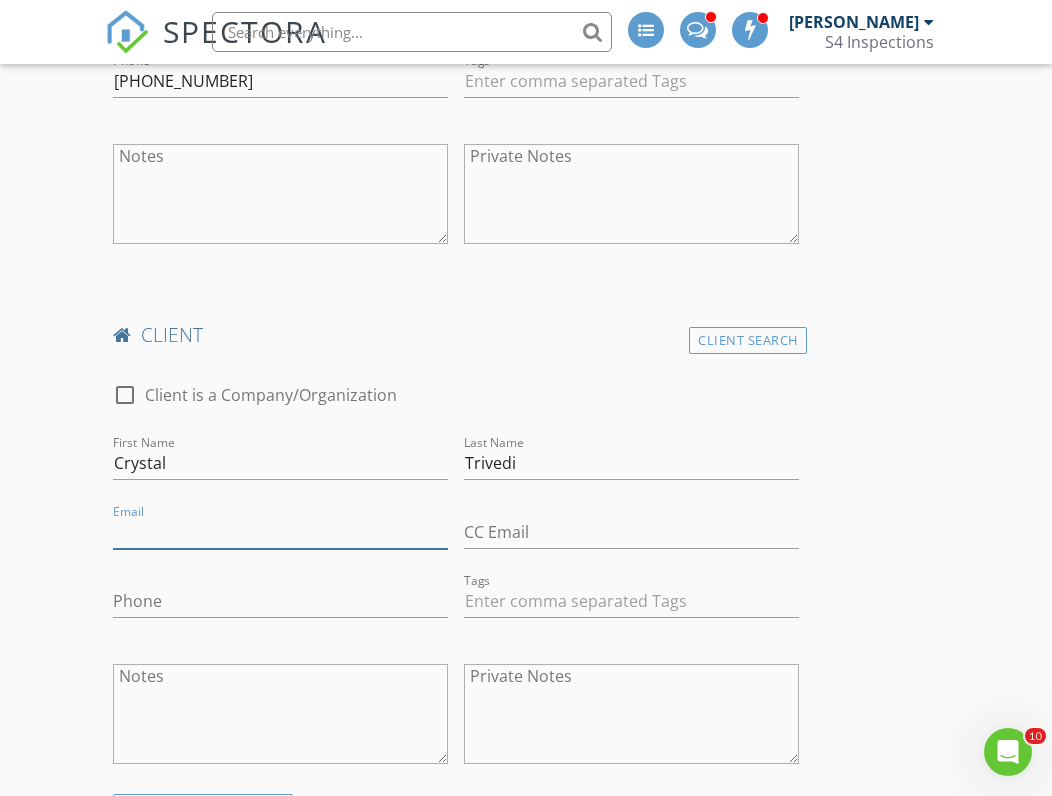 click on "Email" at bounding box center (280, 532) 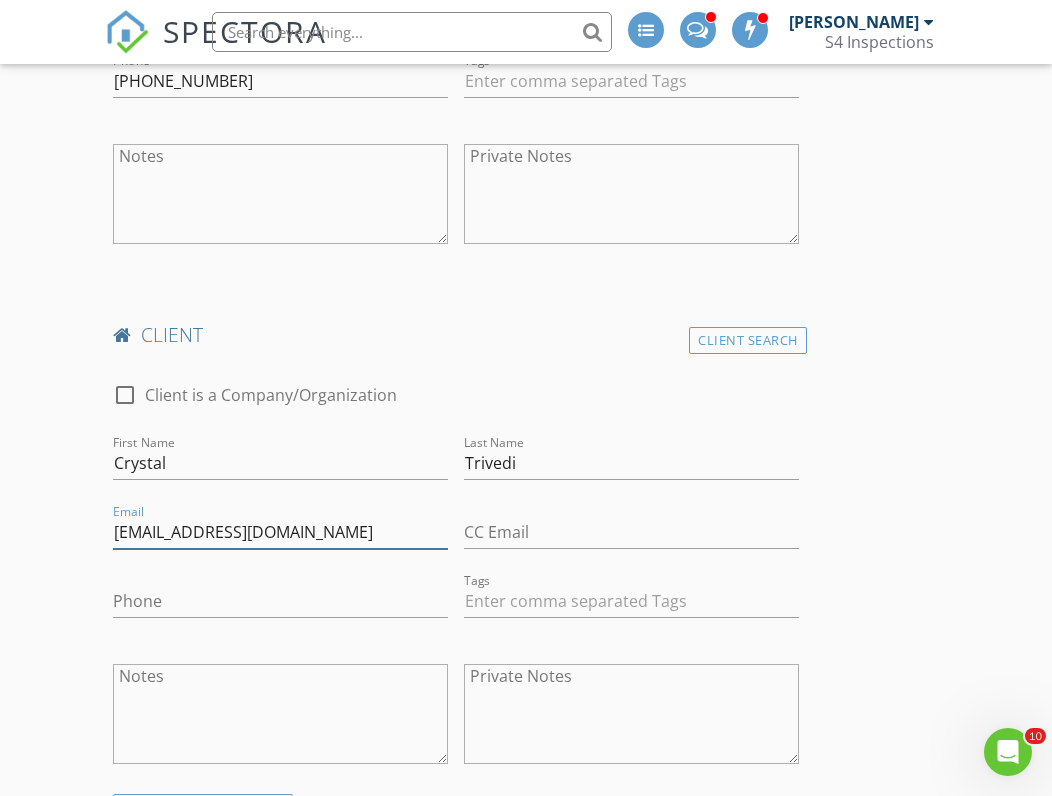 type on "trivedcj@gmail.com" 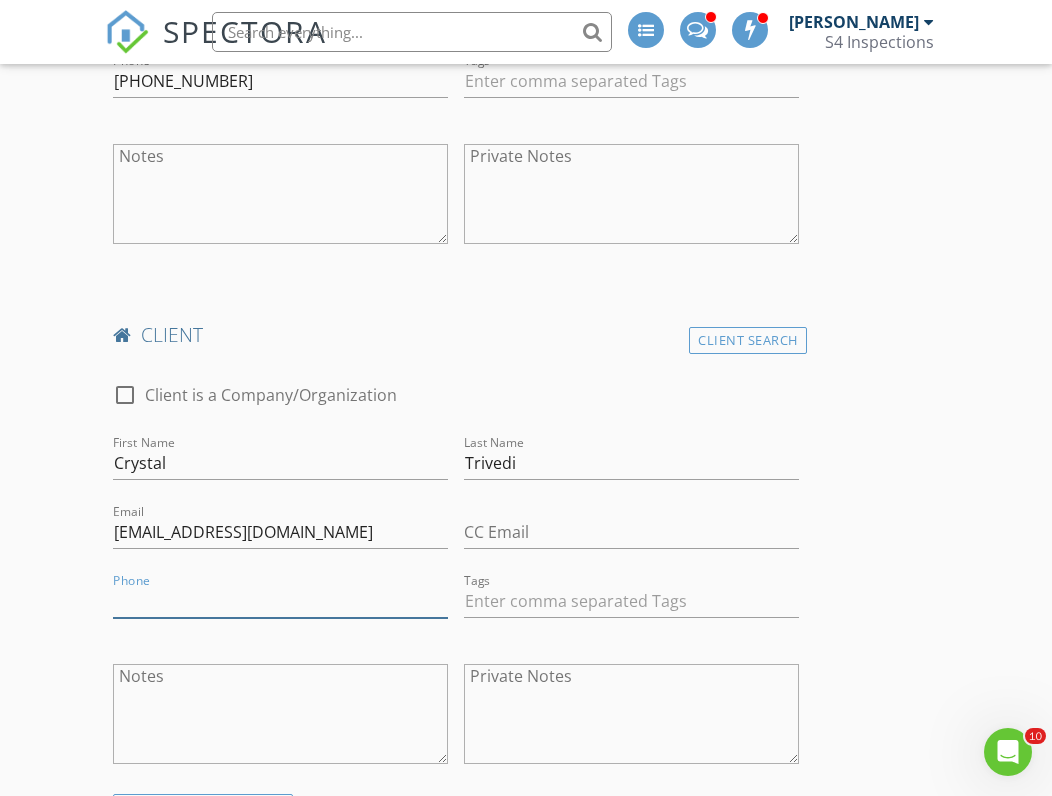 click on "Phone" at bounding box center (280, 601) 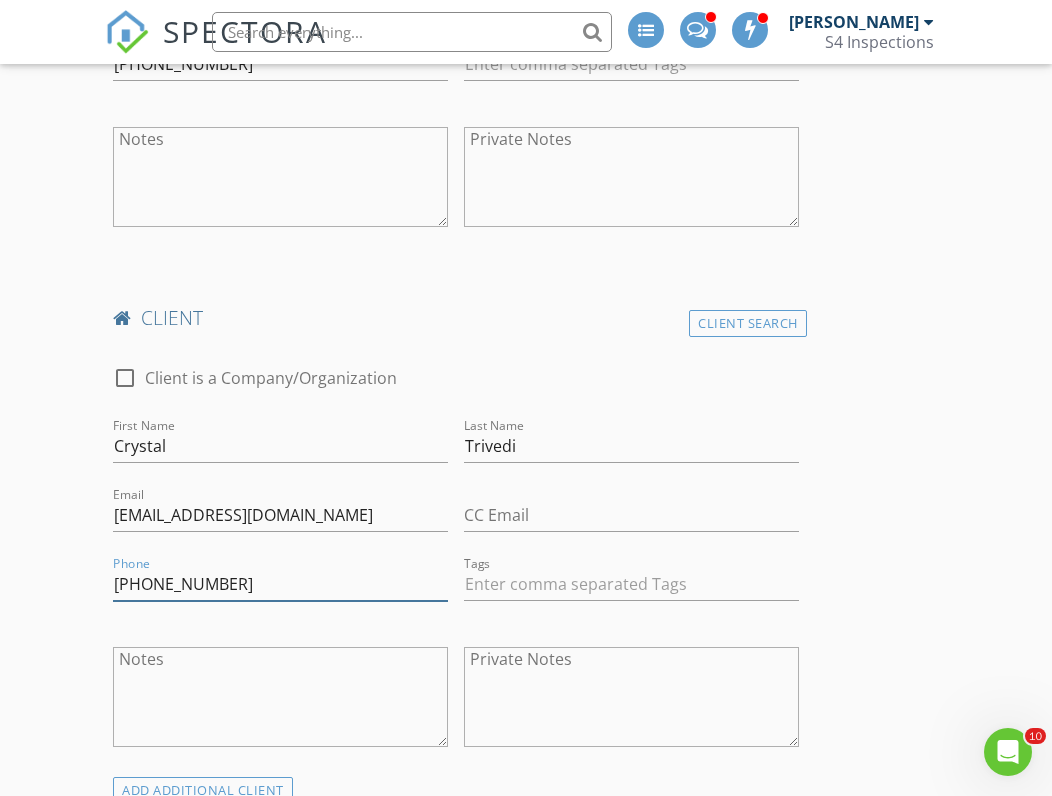 type on "312-515-1544" 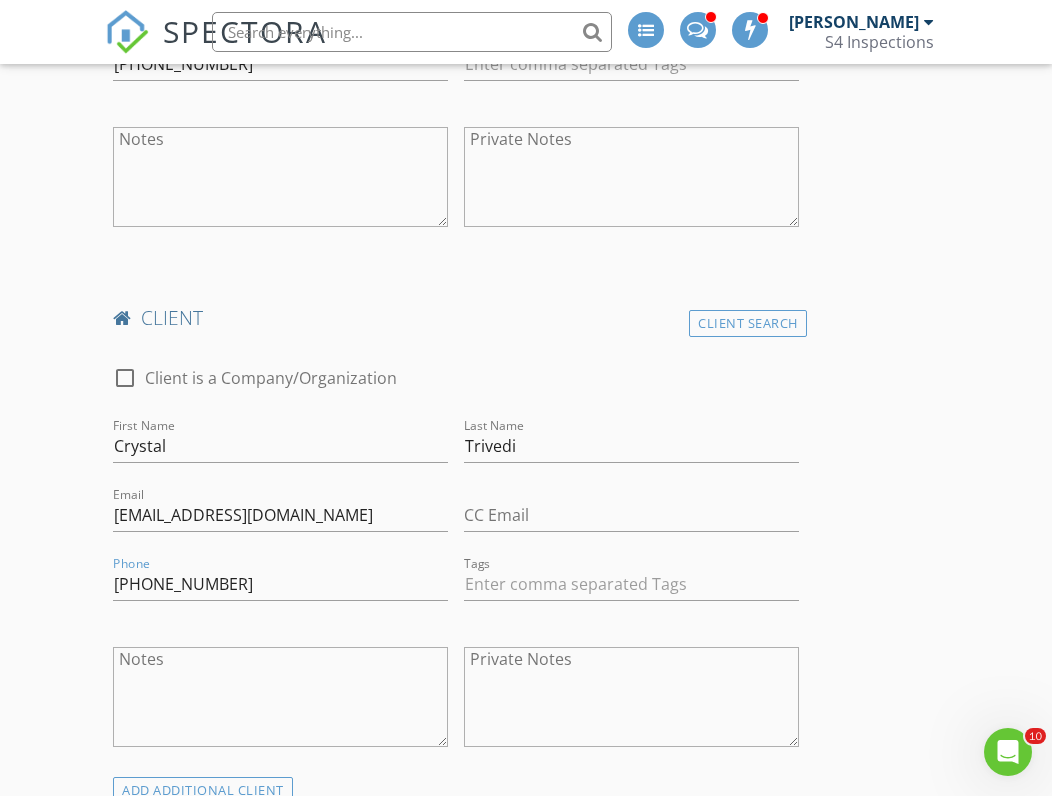 click on "INSPECTOR(S)
check_box   Anthony Tanagretta   PRIMARY   Anthony Tanagretta arrow_drop_down   check_box_outline_blank Anthony Tanagretta specifically requested
Date/Time
07/15/2025 3:30 PM
Location
Address Search       Address 17627 17th Dr SE   Unit   City Bothell   State WA   Zip 98012   County Snohomish     Square Feet 1578   Year Built 1978   Foundation Crawlspace arrow_drop_down     Anthony Tanagretta     31.2 miles     (an hour)
client
check_box Enable Client CC email for this inspection   Client Search     check_box_outline_blank Client is a Company/Organization     First Name Mihir   Last Name Patel   Email mdpatelz0@gmail.com   CC Email maysaa@designwarealty.com   Phone 630-589-2116         Tags         Notes   Private Notes
client
Client Search     check_box_outline_blank Client is a Company/Organization" at bounding box center [526, 1248] 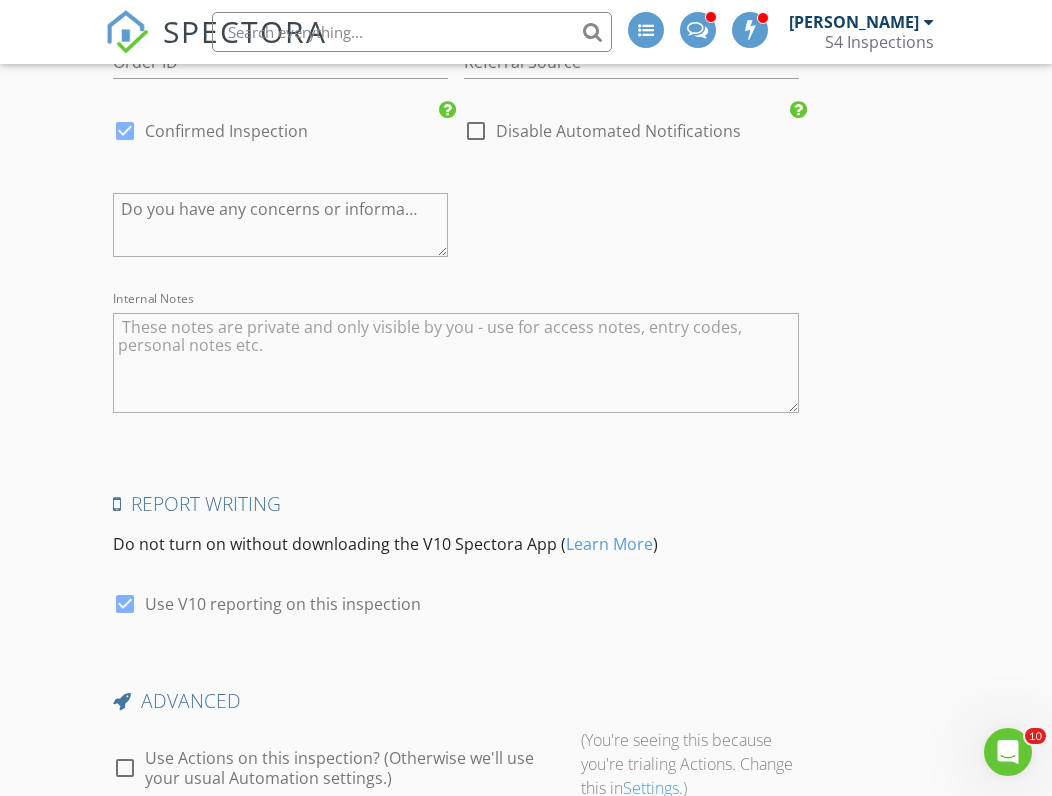 scroll, scrollTop: 4146, scrollLeft: 0, axis: vertical 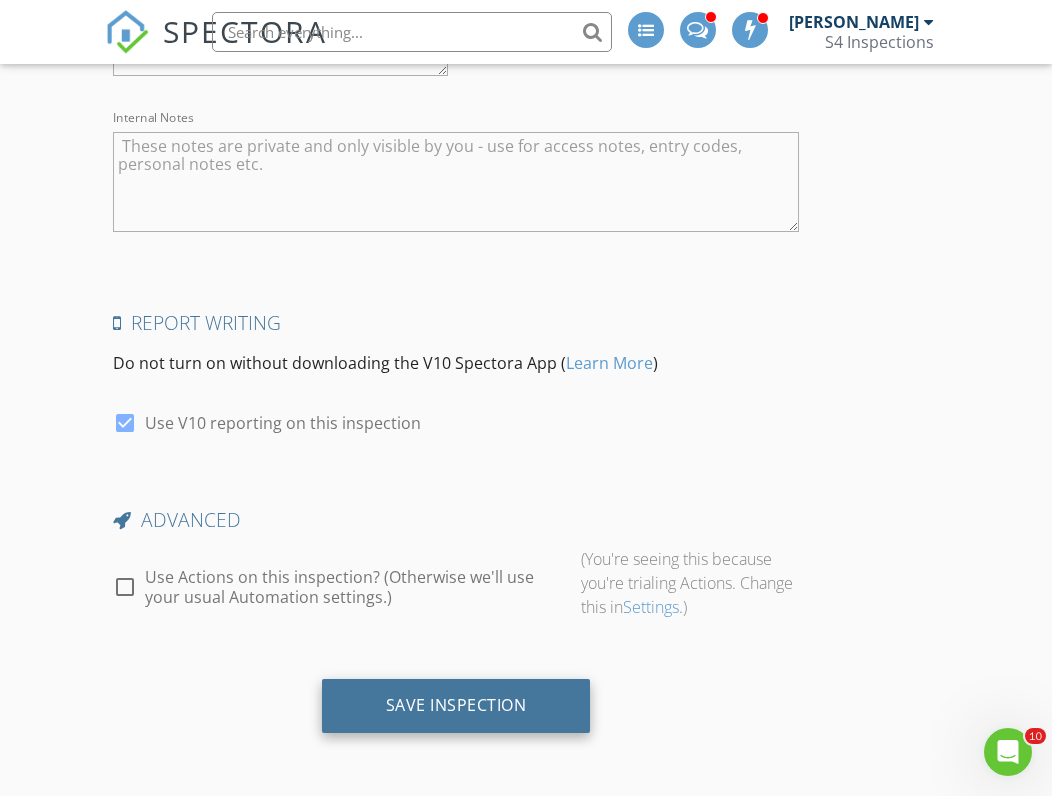 click on "Save Inspection" at bounding box center [456, 705] 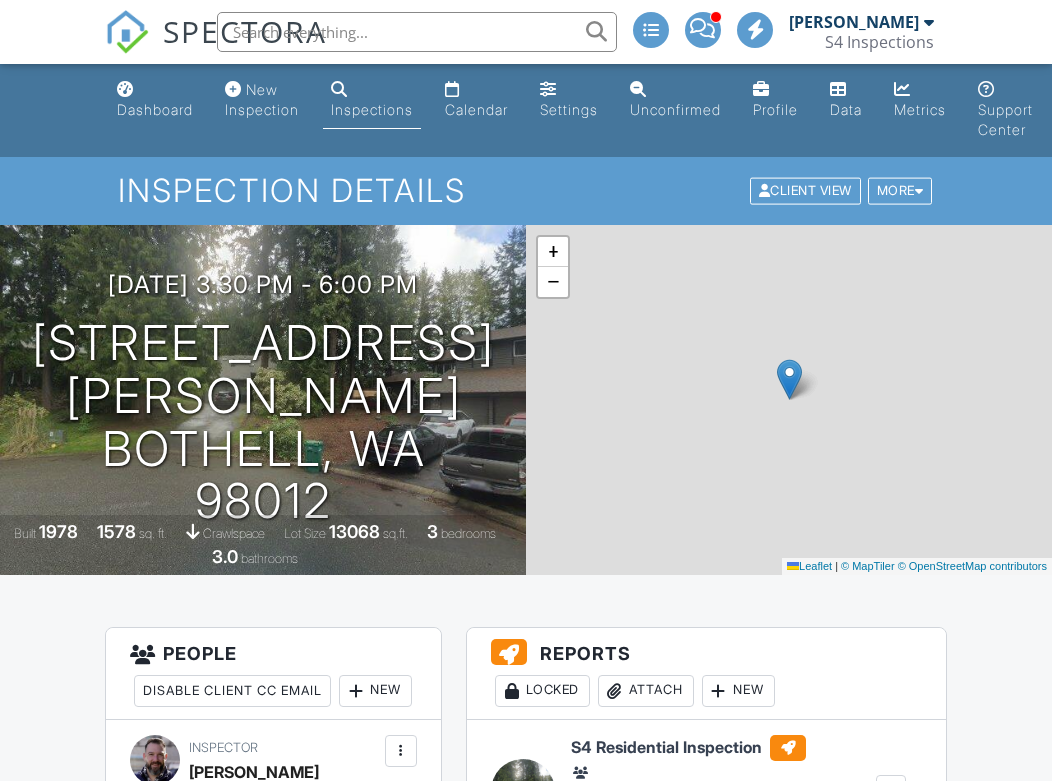scroll, scrollTop: 0, scrollLeft: 0, axis: both 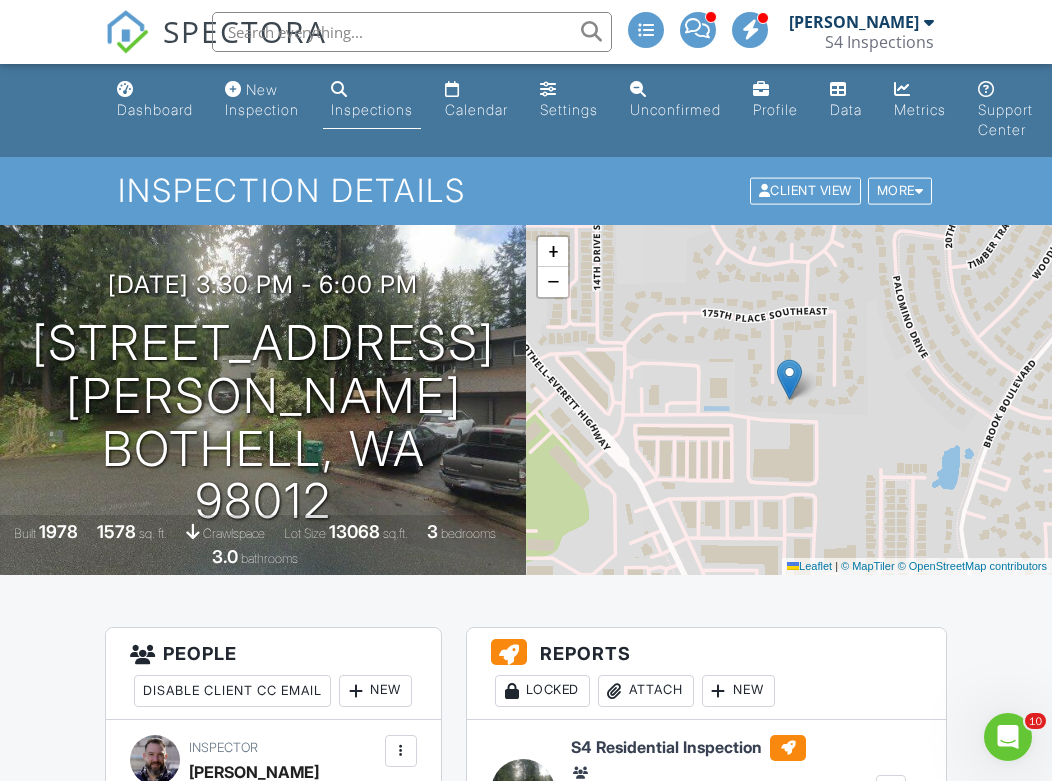 click at bounding box center (127, 32) 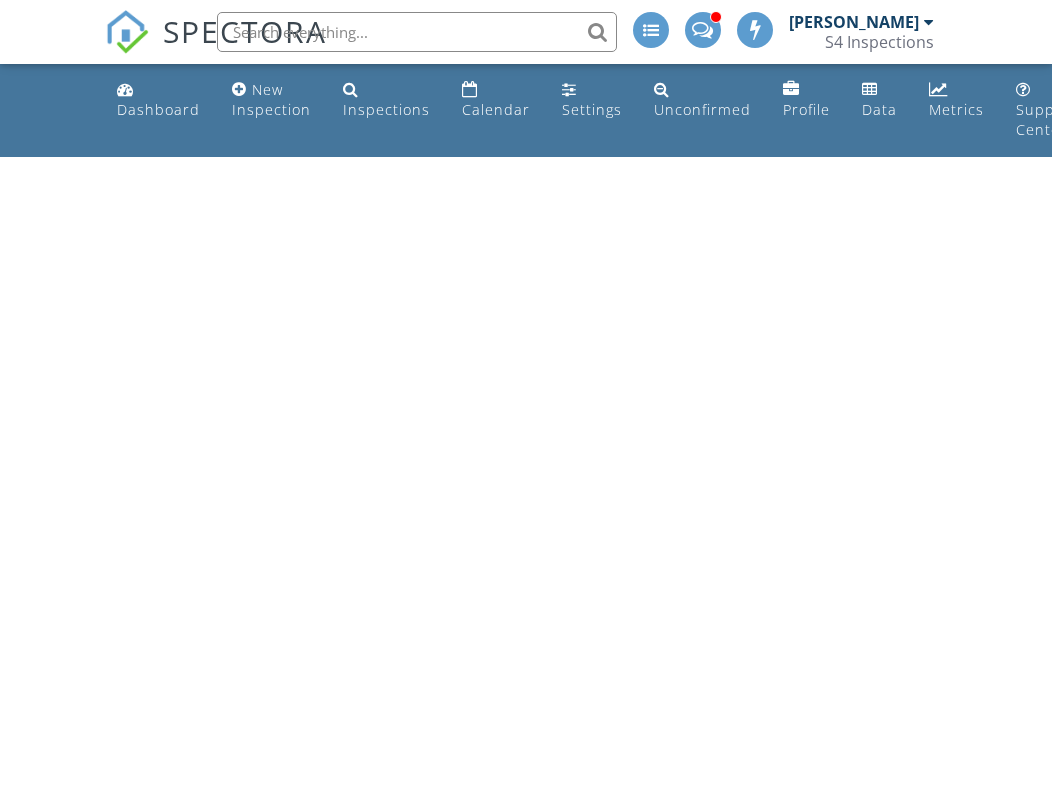 scroll, scrollTop: 0, scrollLeft: 0, axis: both 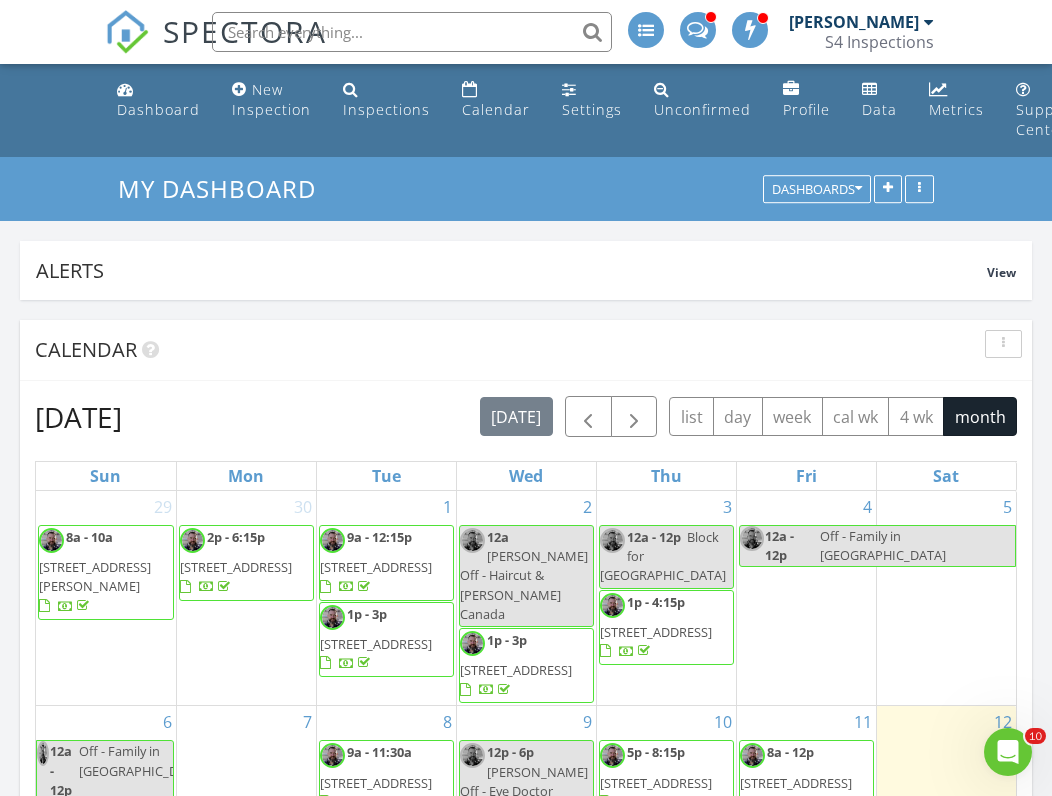 click on "[PERSON_NAME]" at bounding box center (854, 22) 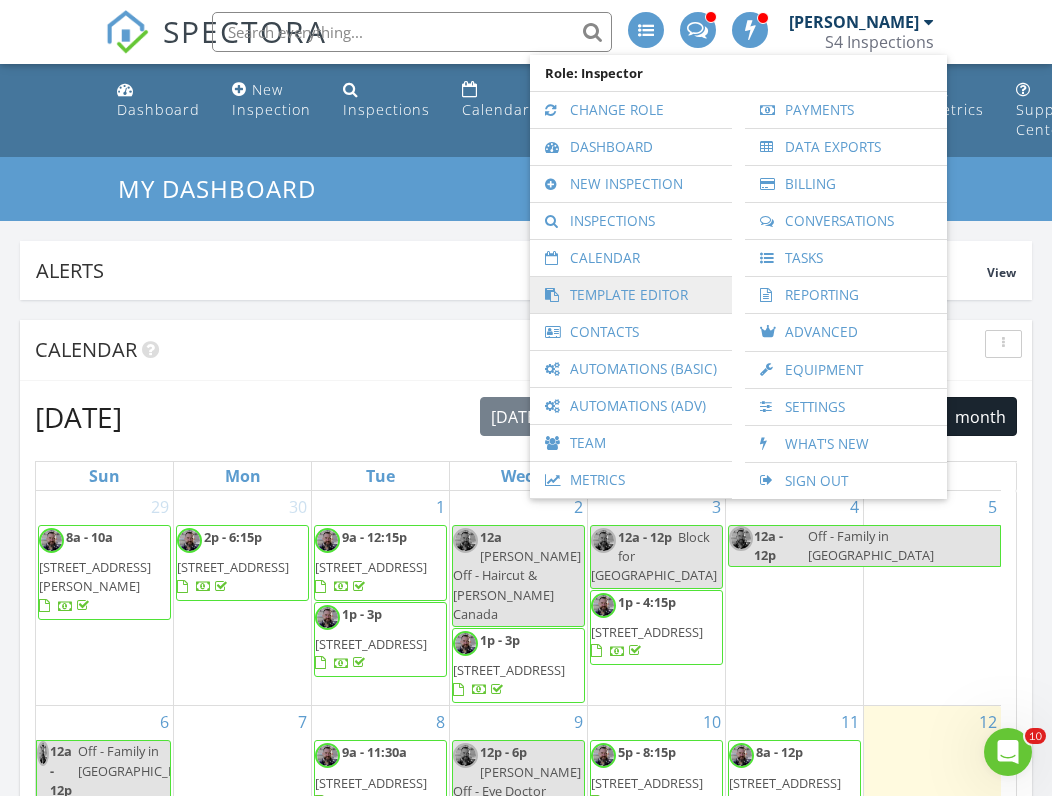 click on "Template Editor" at bounding box center (631, 295) 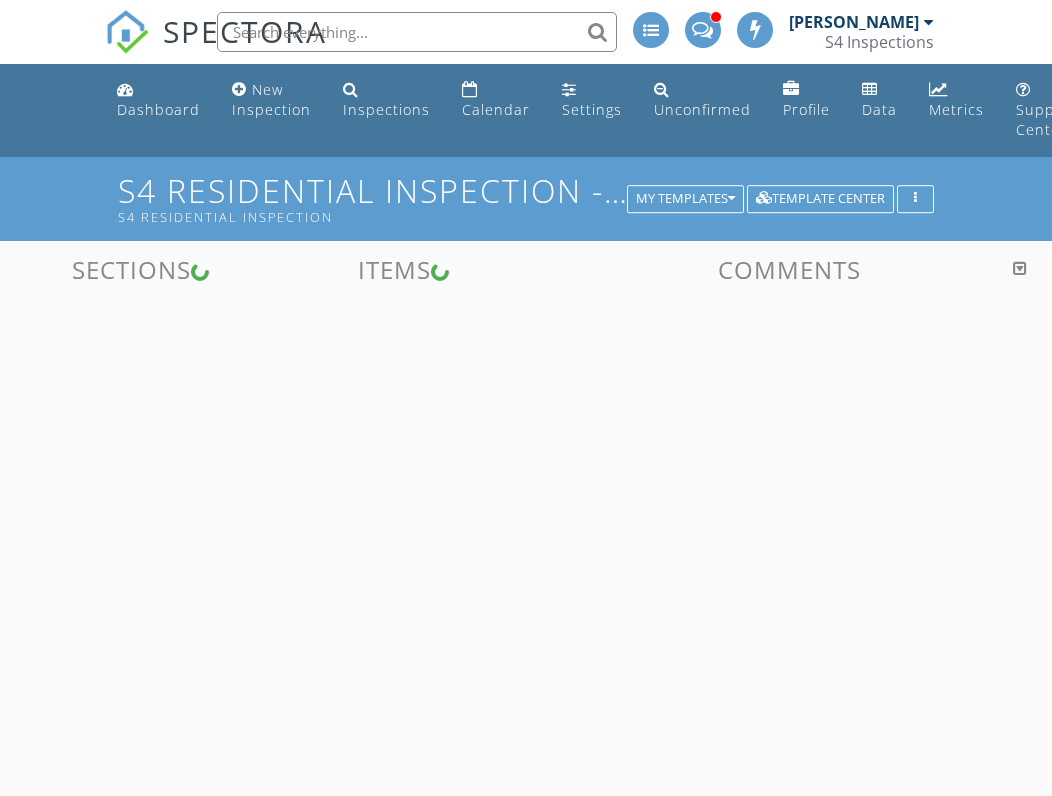 scroll, scrollTop: 0, scrollLeft: 0, axis: both 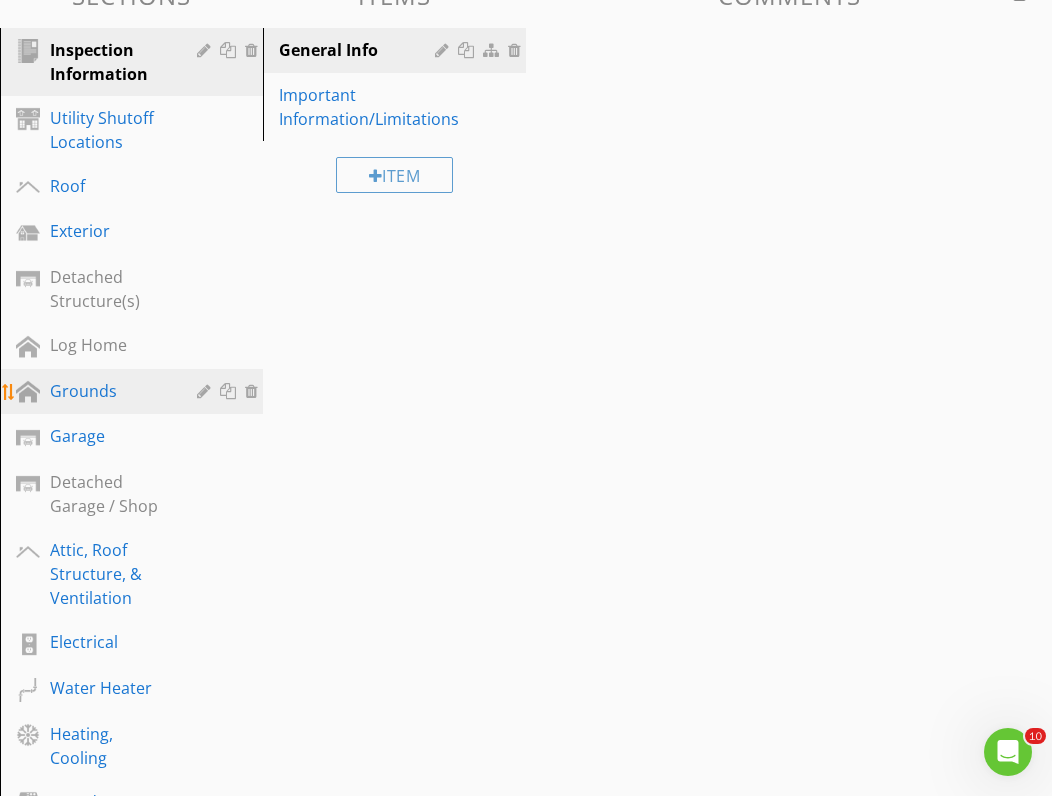 click on "Grounds" at bounding box center [109, 391] 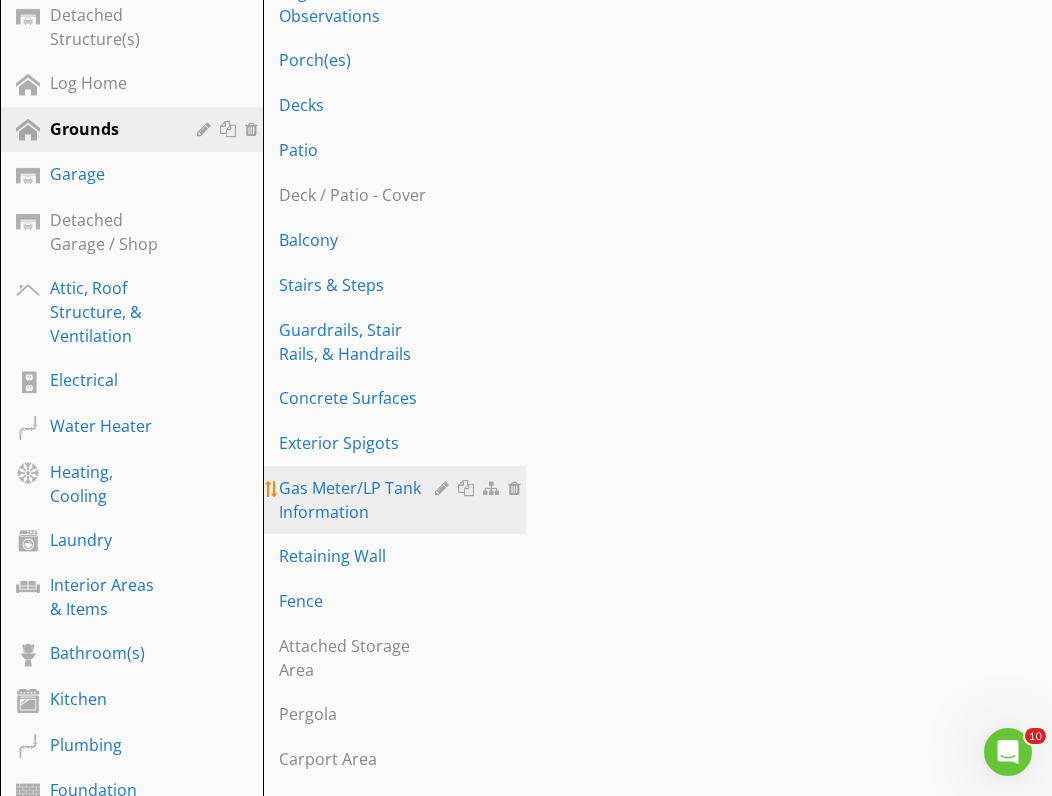 scroll, scrollTop: 547, scrollLeft: 0, axis: vertical 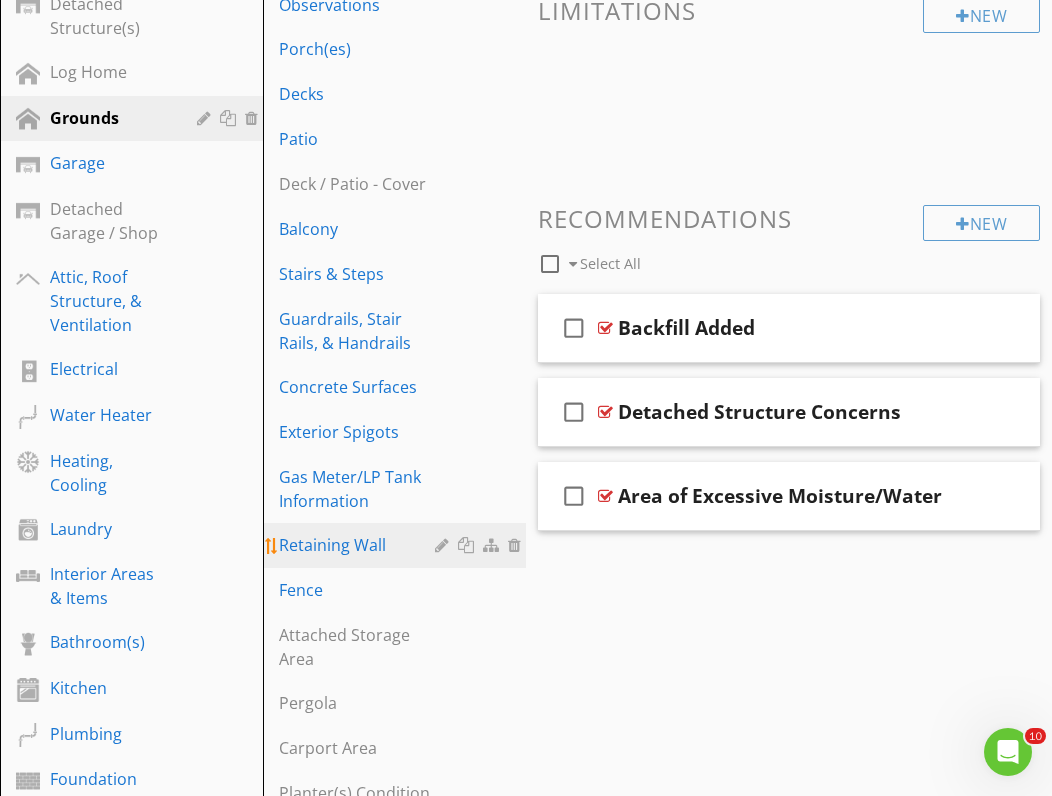 click on "Retaining Wall" at bounding box center (397, 545) 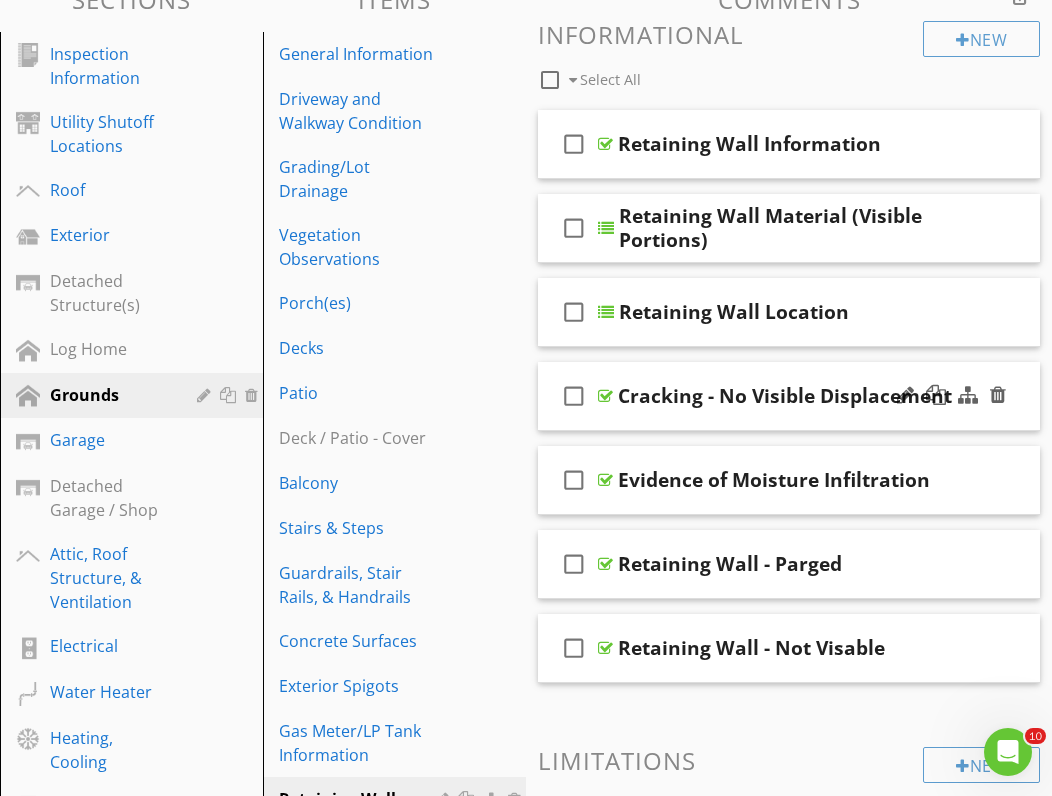 scroll, scrollTop: 268, scrollLeft: 0, axis: vertical 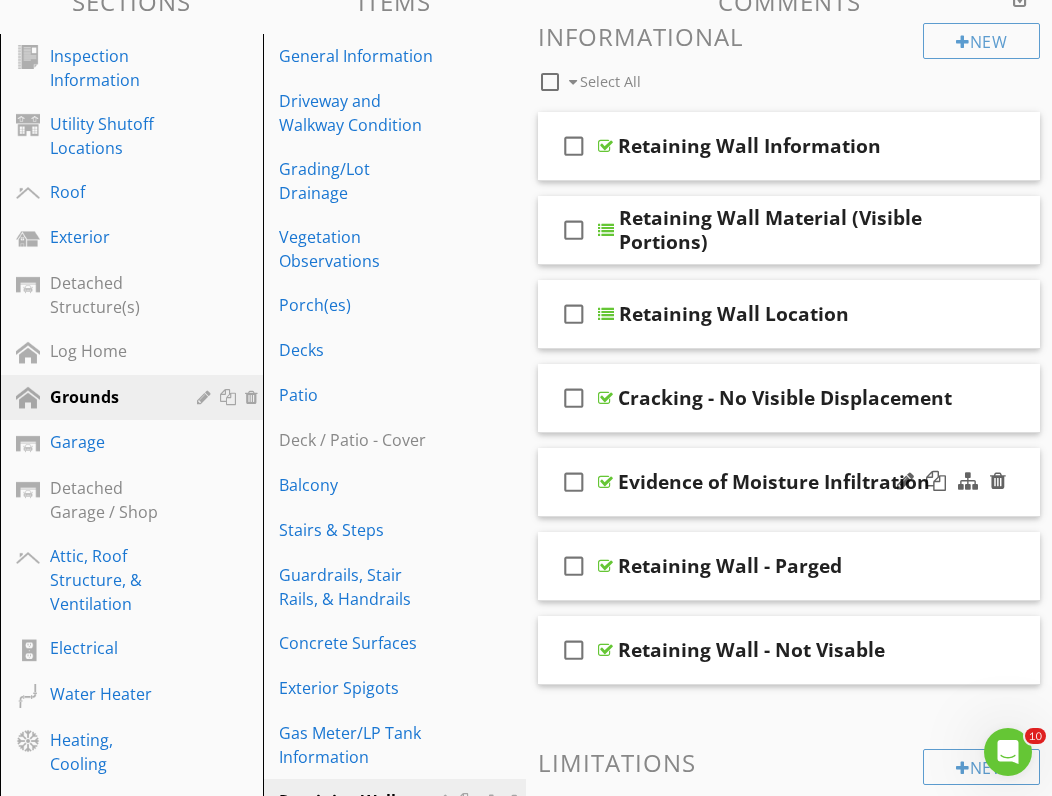click on "check_box_outline_blank
Evidence of Moisture Infiltration" at bounding box center (789, 482) 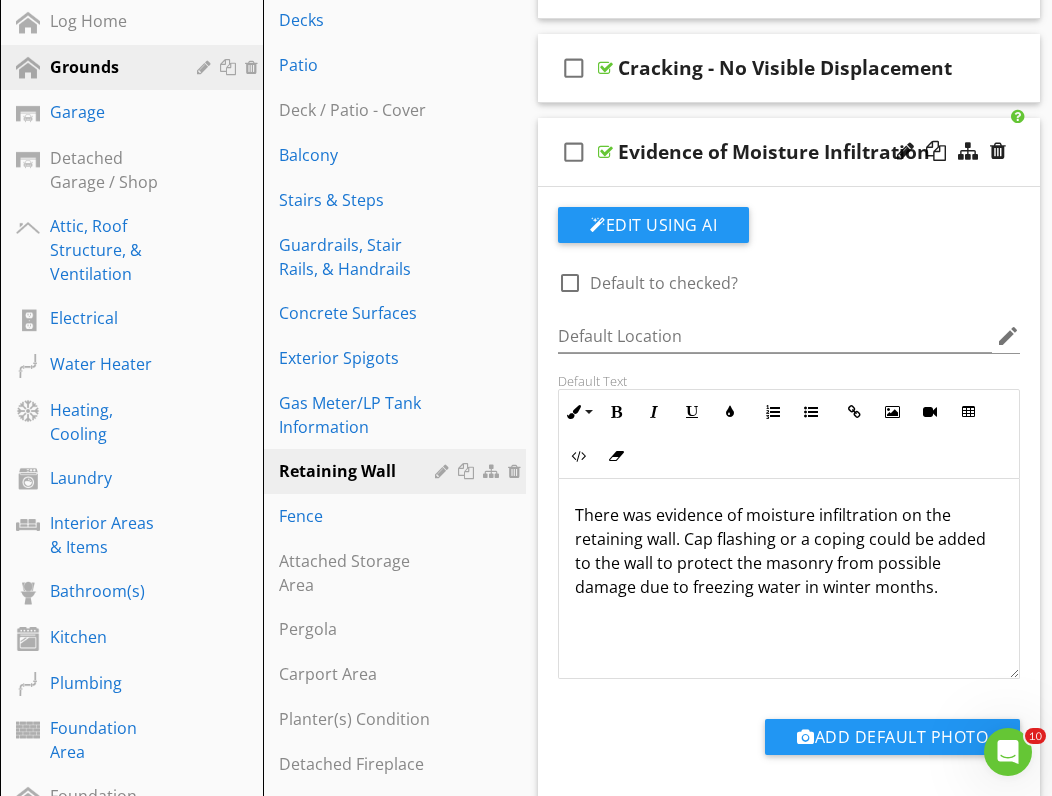 scroll, scrollTop: 581, scrollLeft: 0, axis: vertical 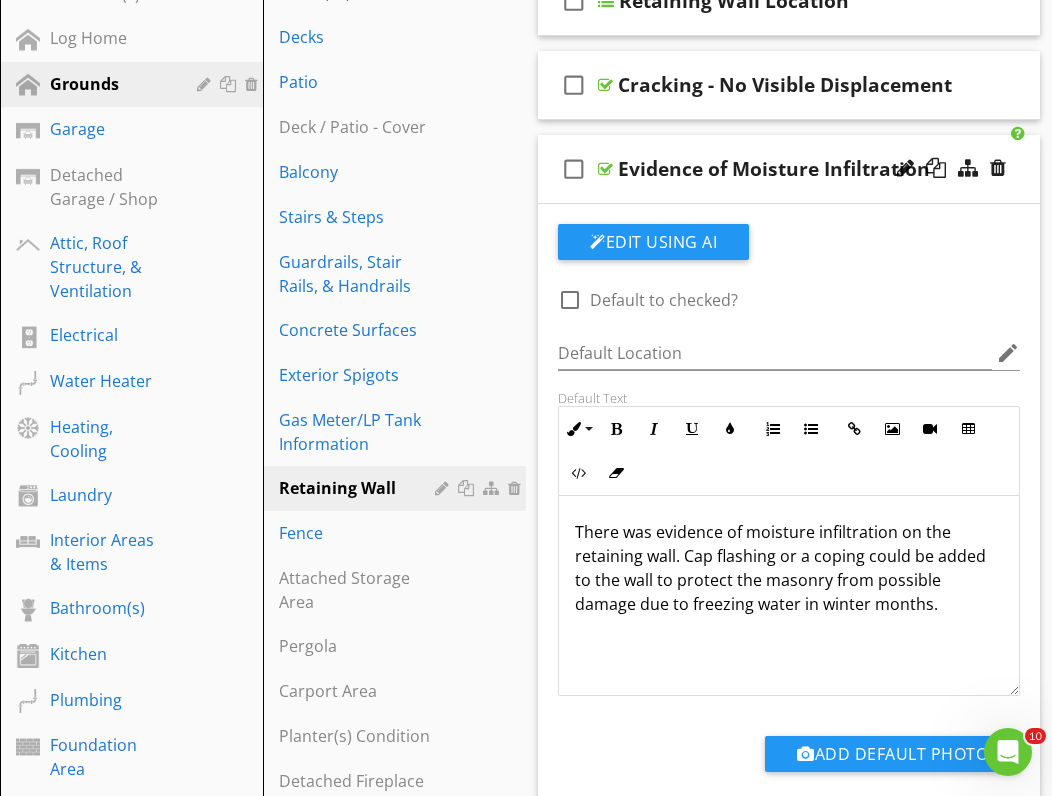click on "check_box_outline_blank
Evidence of Moisture Infiltration" at bounding box center [789, 169] 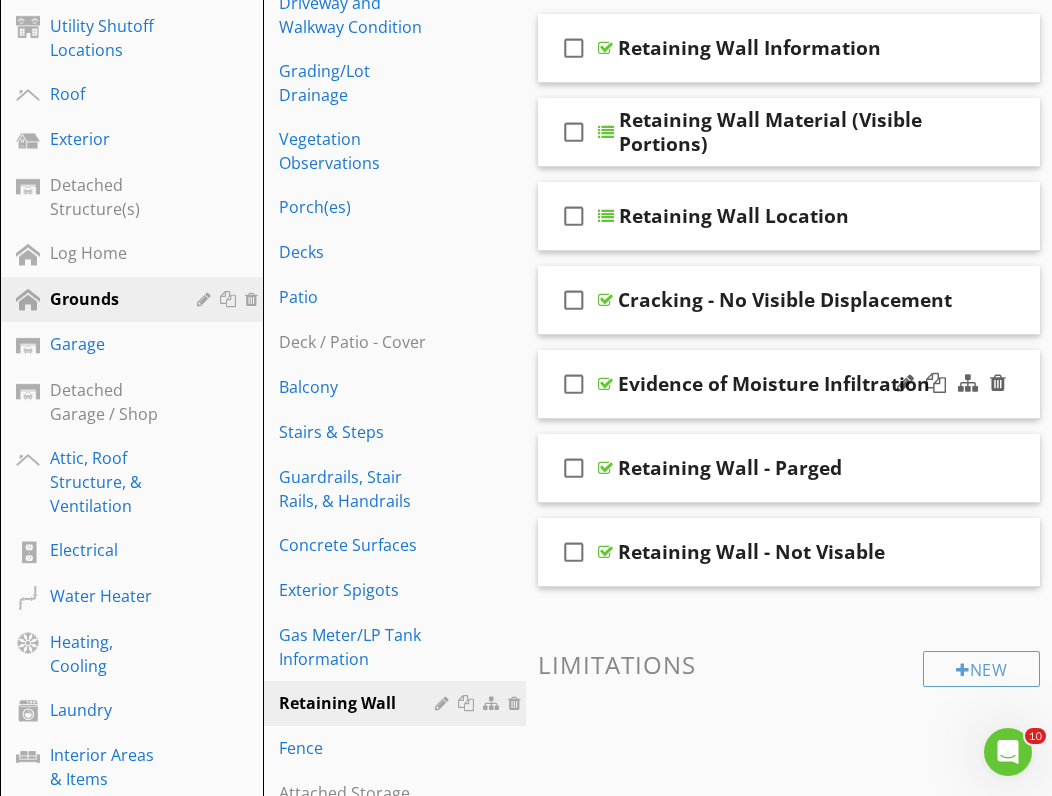 scroll, scrollTop: 321, scrollLeft: 0, axis: vertical 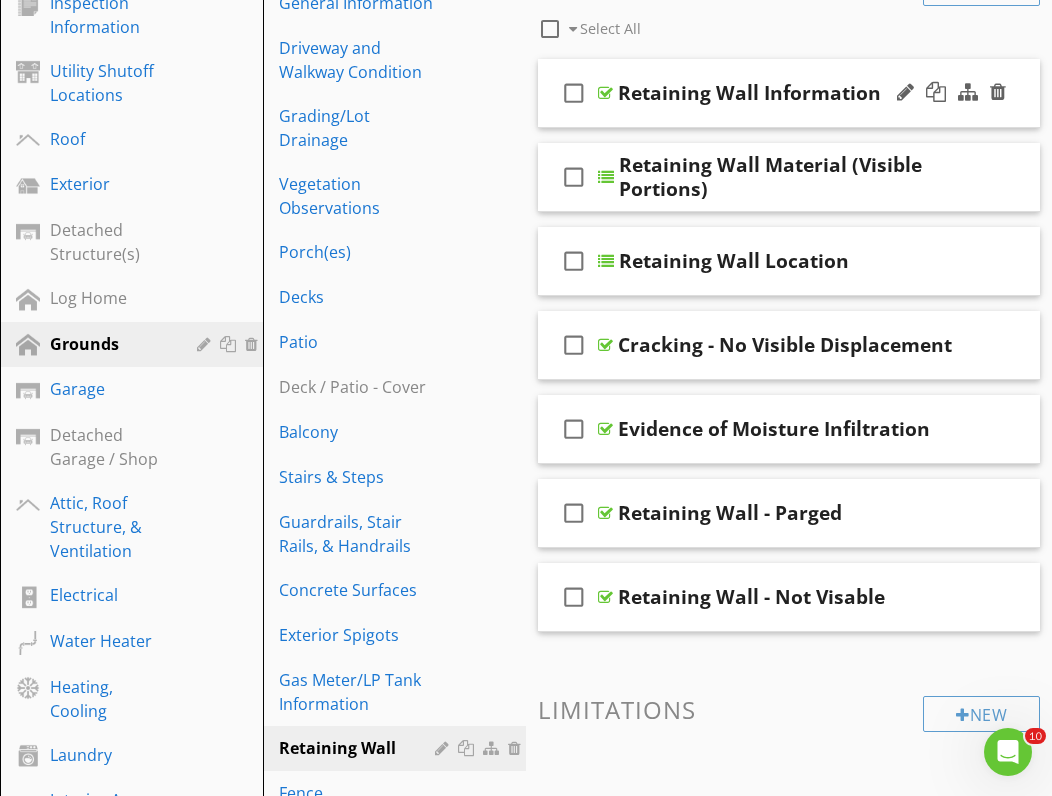 click on "check_box_outline_blank
Retaining Wall Information" at bounding box center (789, 93) 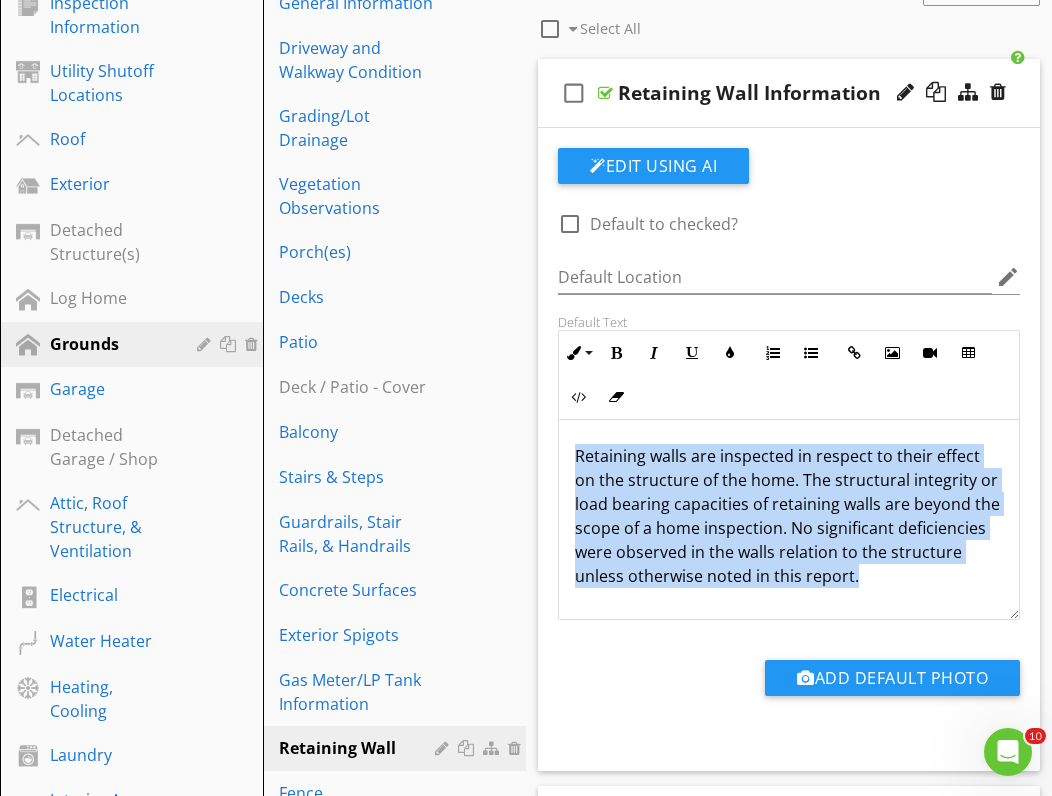 drag, startPoint x: 572, startPoint y: 456, endPoint x: 960, endPoint y: 589, distance: 410.16217 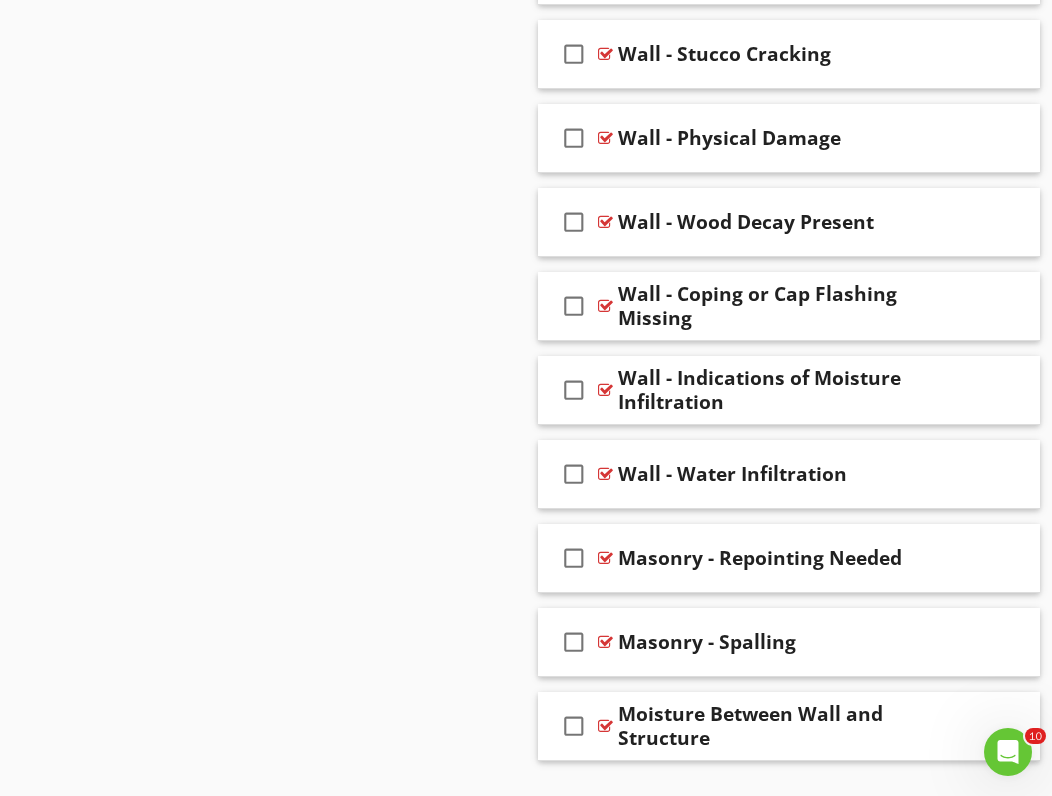scroll, scrollTop: 2910, scrollLeft: 0, axis: vertical 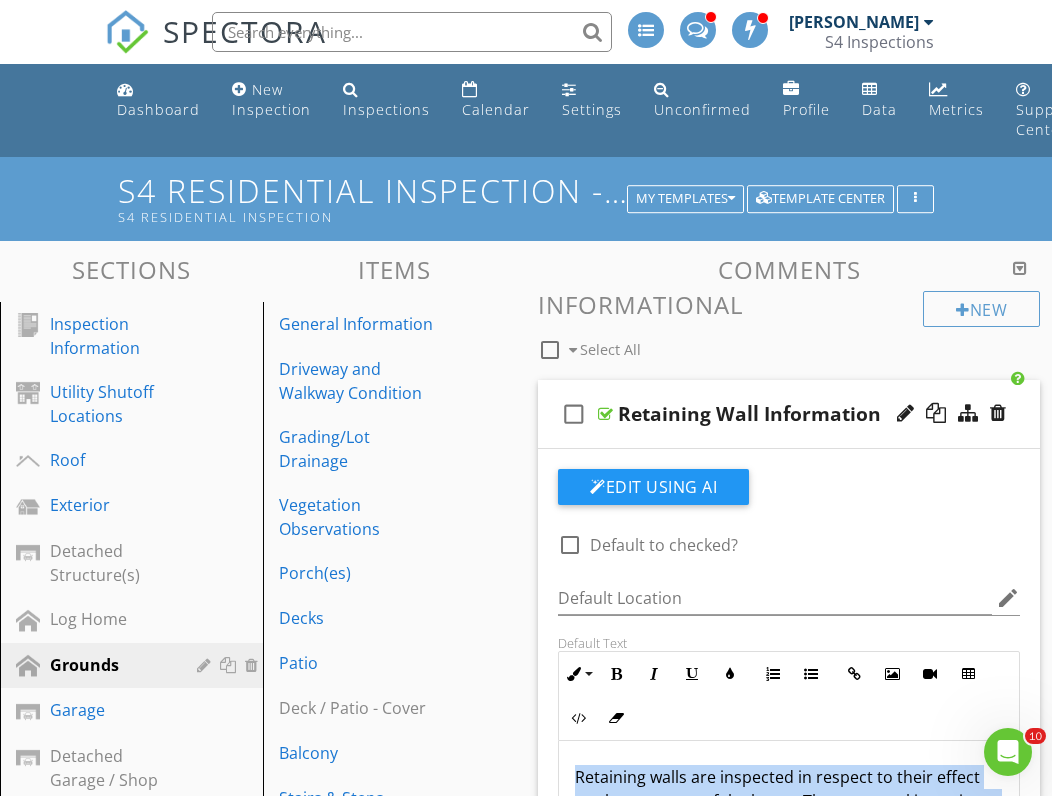 click at bounding box center [127, 32] 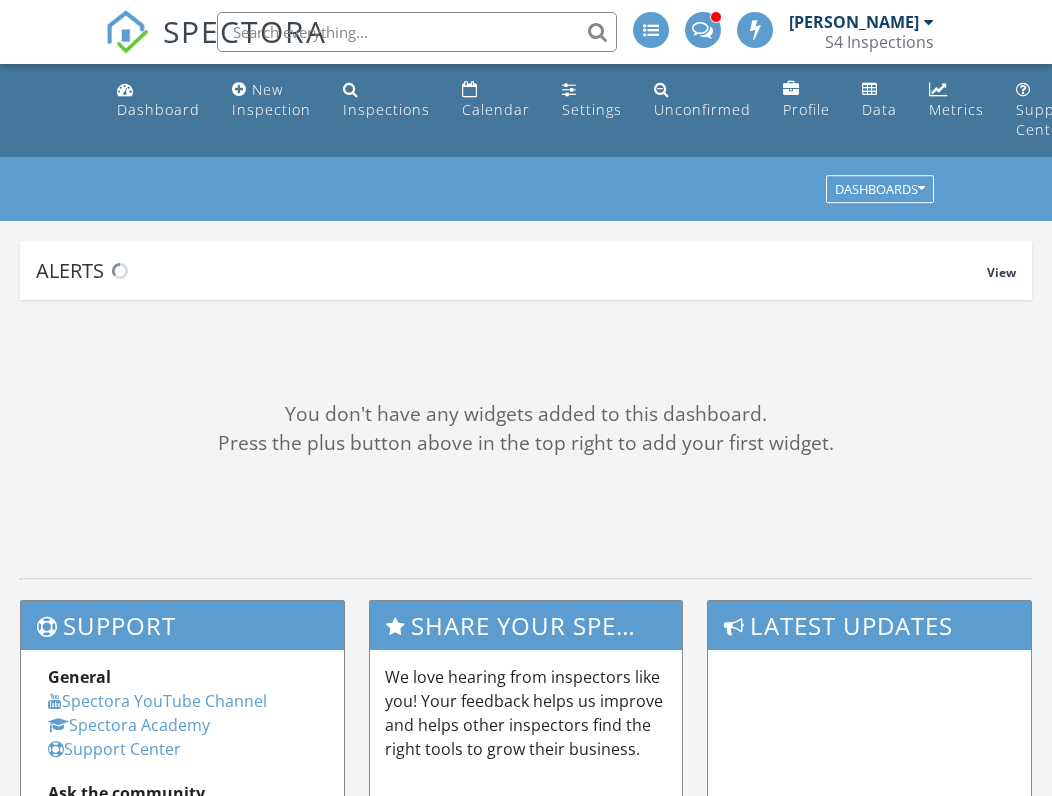 scroll, scrollTop: 0, scrollLeft: 0, axis: both 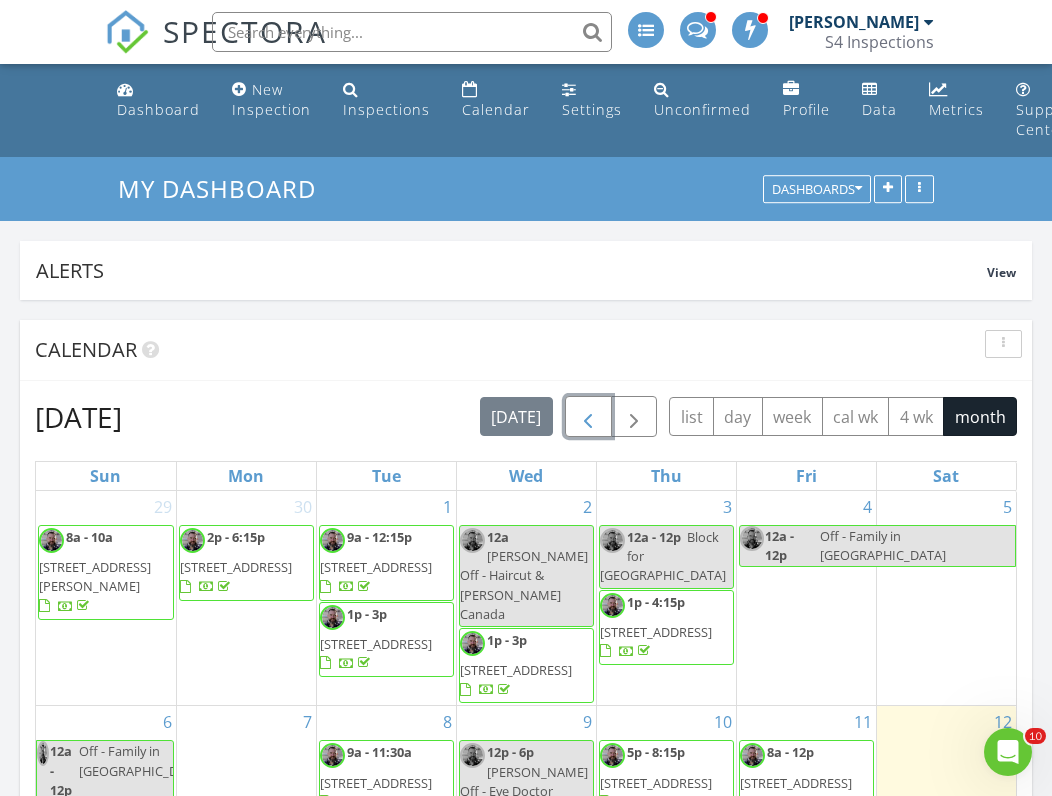 click at bounding box center (588, 418) 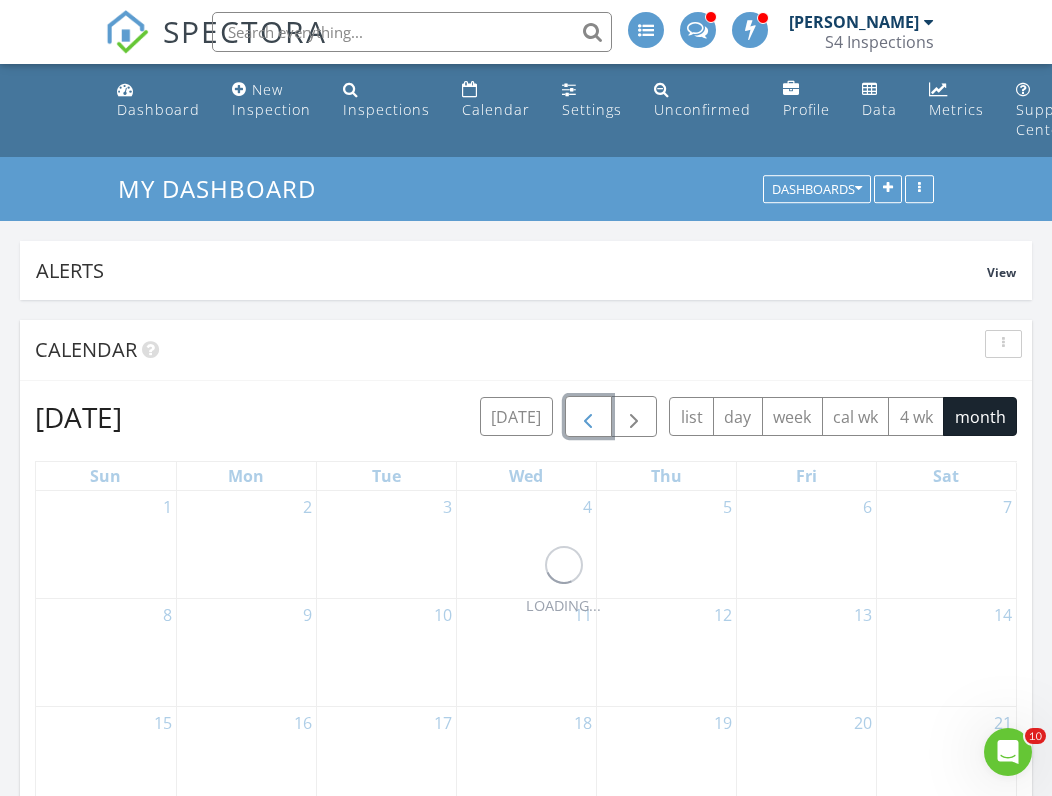 click at bounding box center (588, 418) 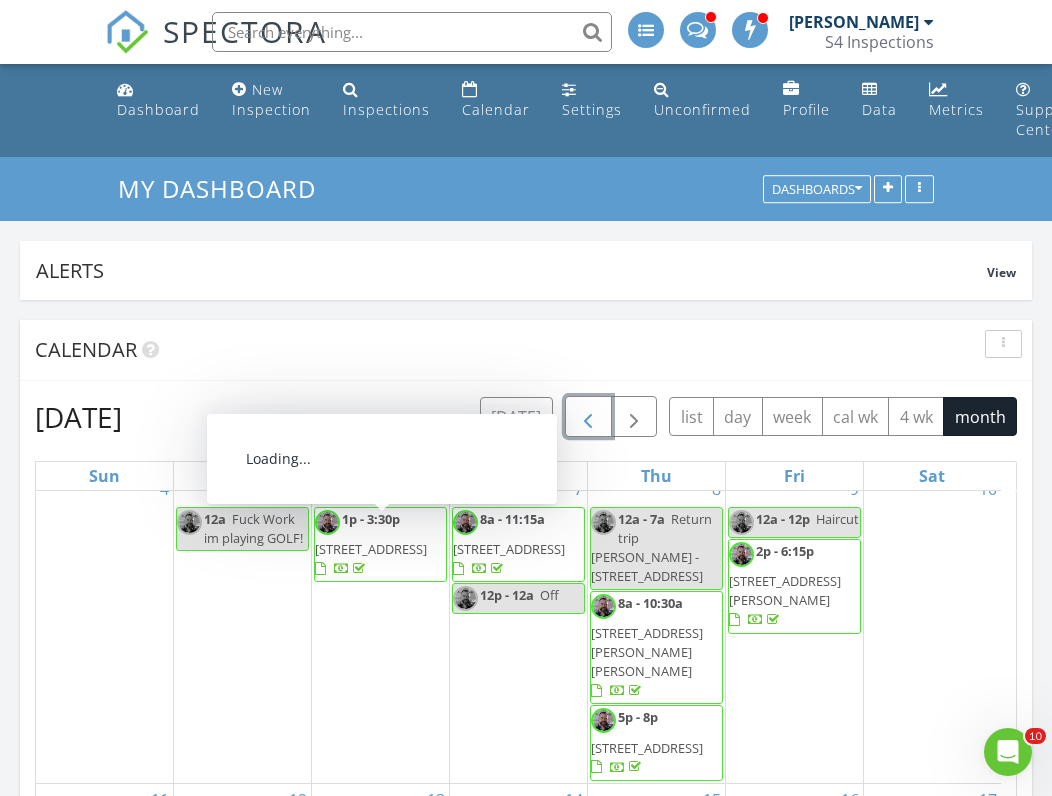 scroll, scrollTop: 304, scrollLeft: 0, axis: vertical 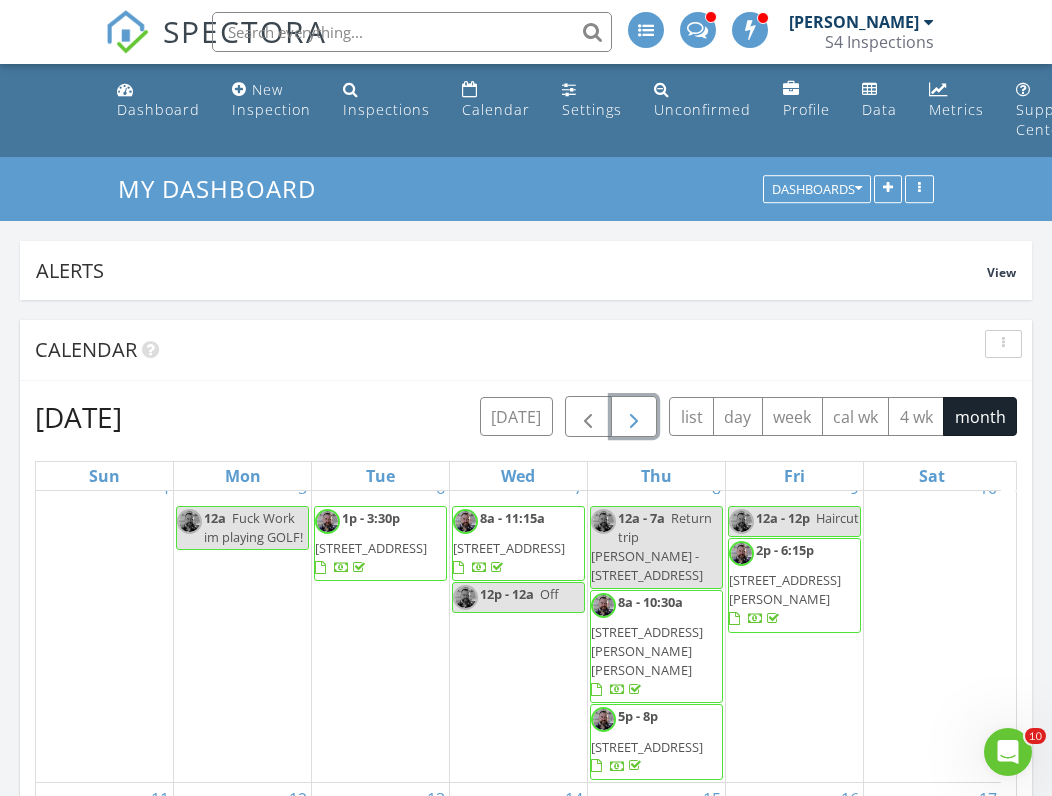 click at bounding box center (634, 418) 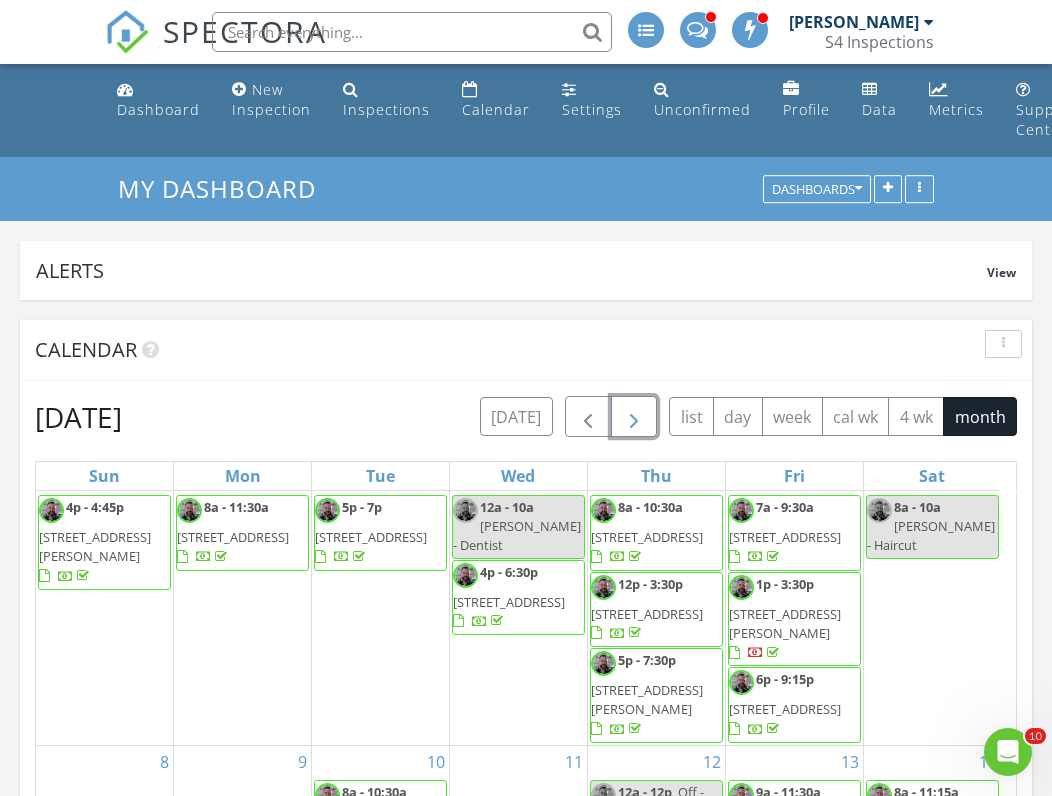 scroll, scrollTop: 37, scrollLeft: 0, axis: vertical 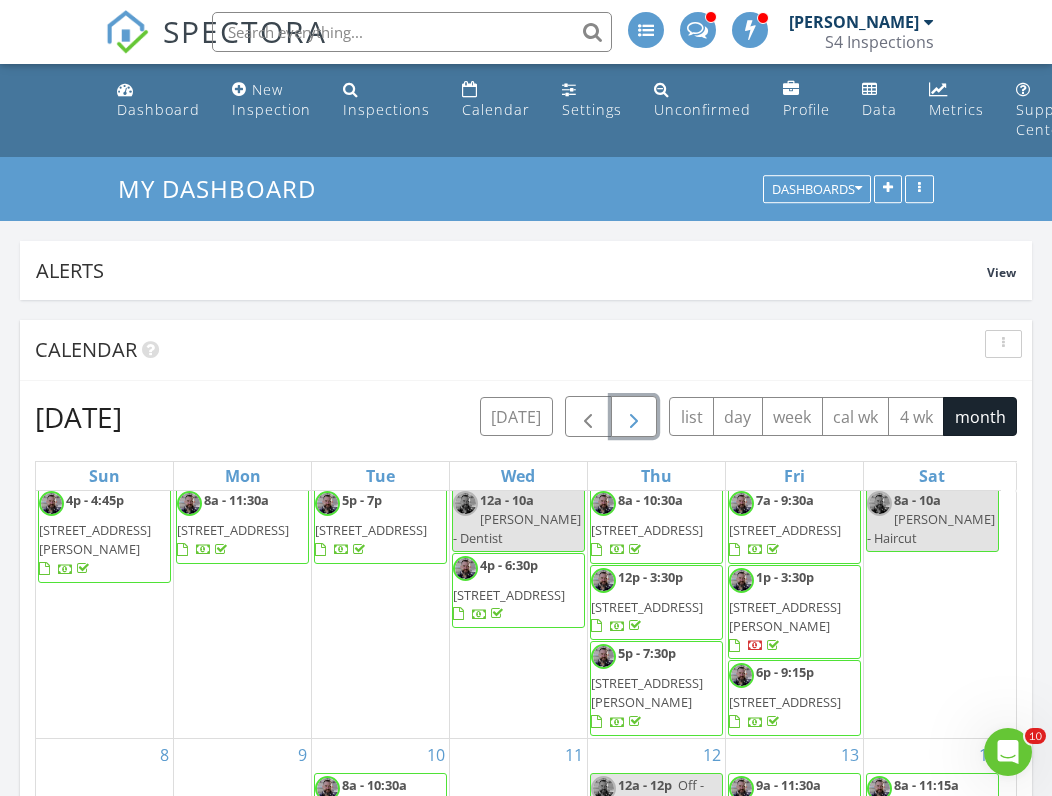click on "[STREET_ADDRESS]" at bounding box center (647, 607) 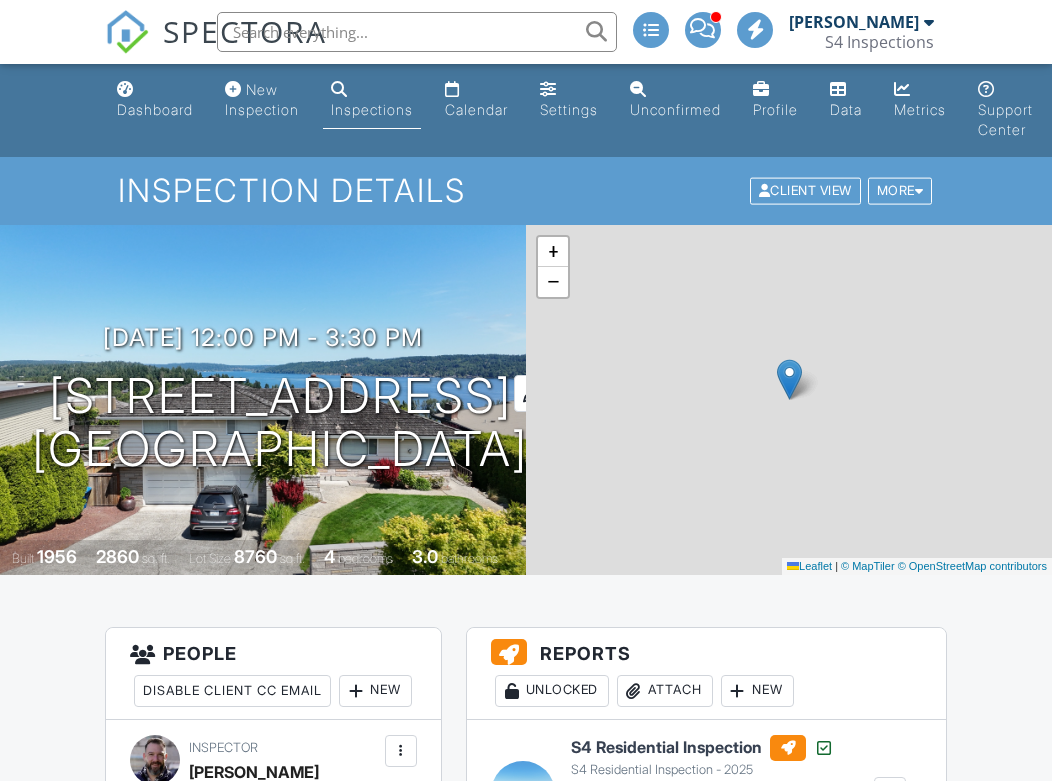 scroll, scrollTop: 0, scrollLeft: 0, axis: both 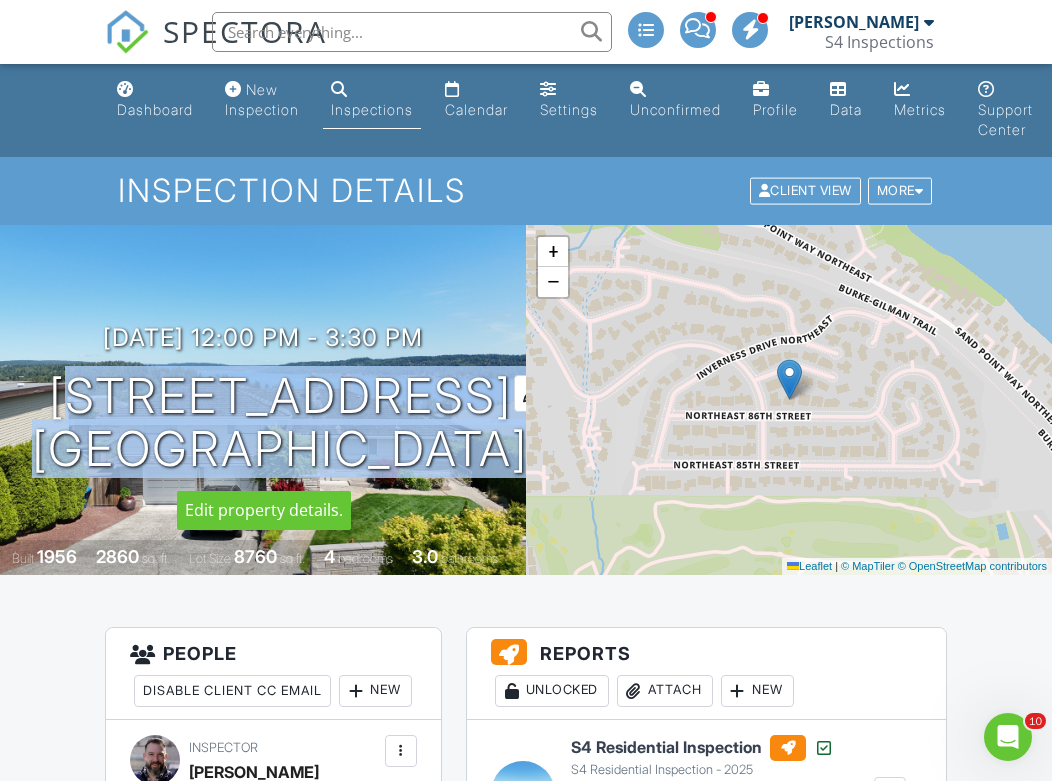 drag, startPoint x: 58, startPoint y: 389, endPoint x: 484, endPoint y: 459, distance: 431.71286 